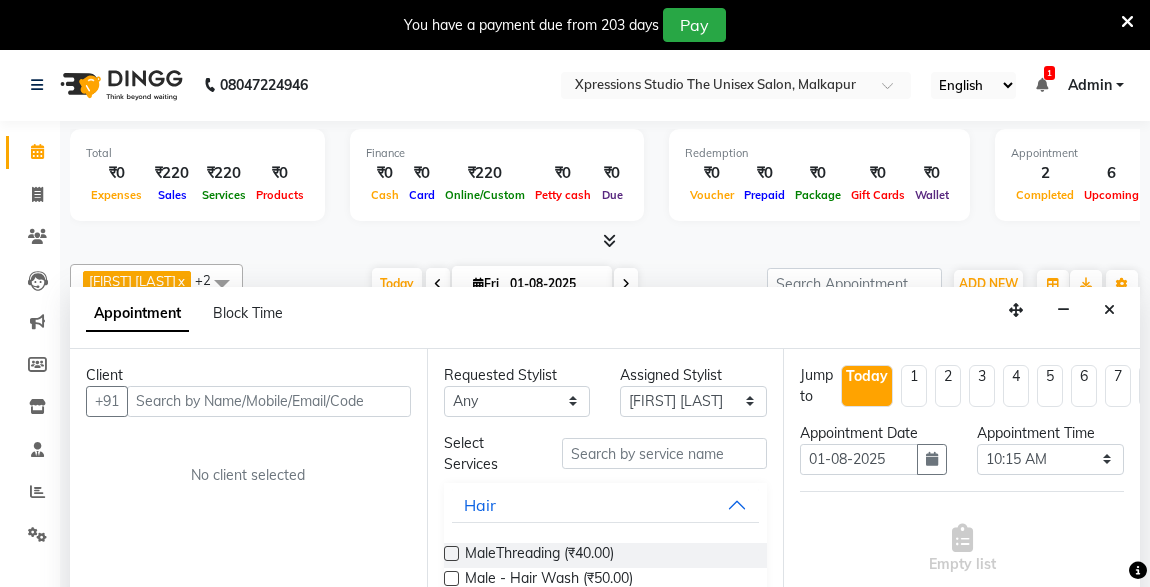 select on "57587" 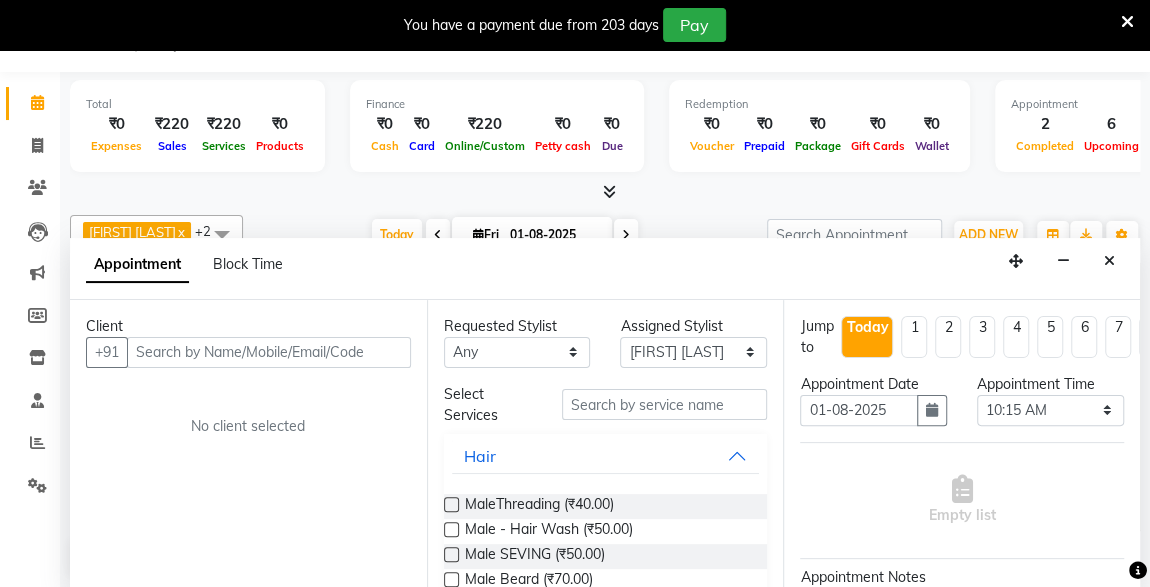scroll, scrollTop: 0, scrollLeft: 0, axis: both 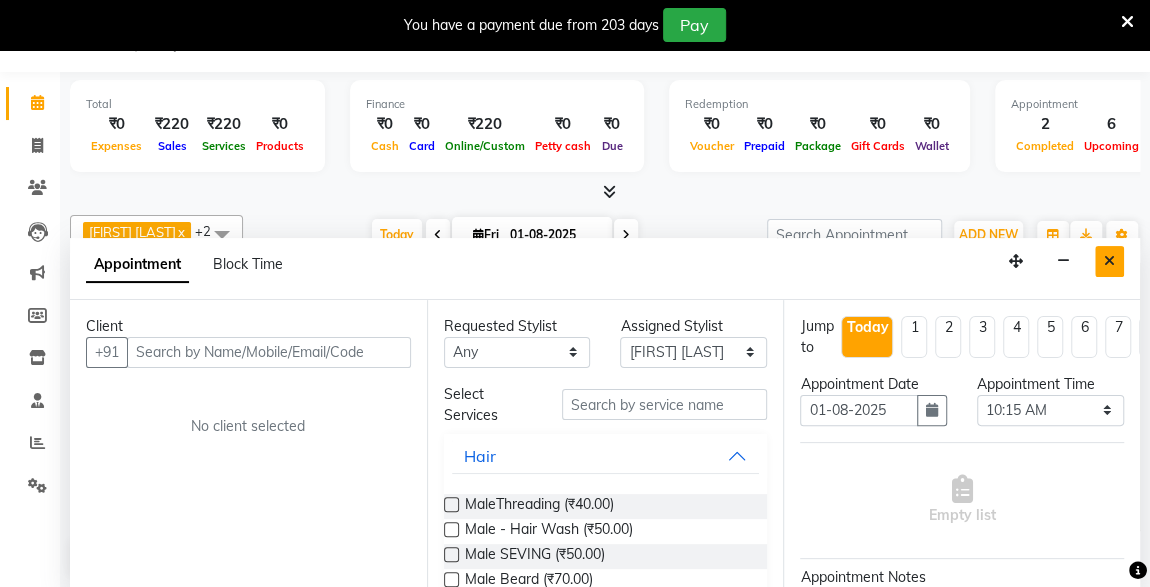 click at bounding box center (1109, 261) 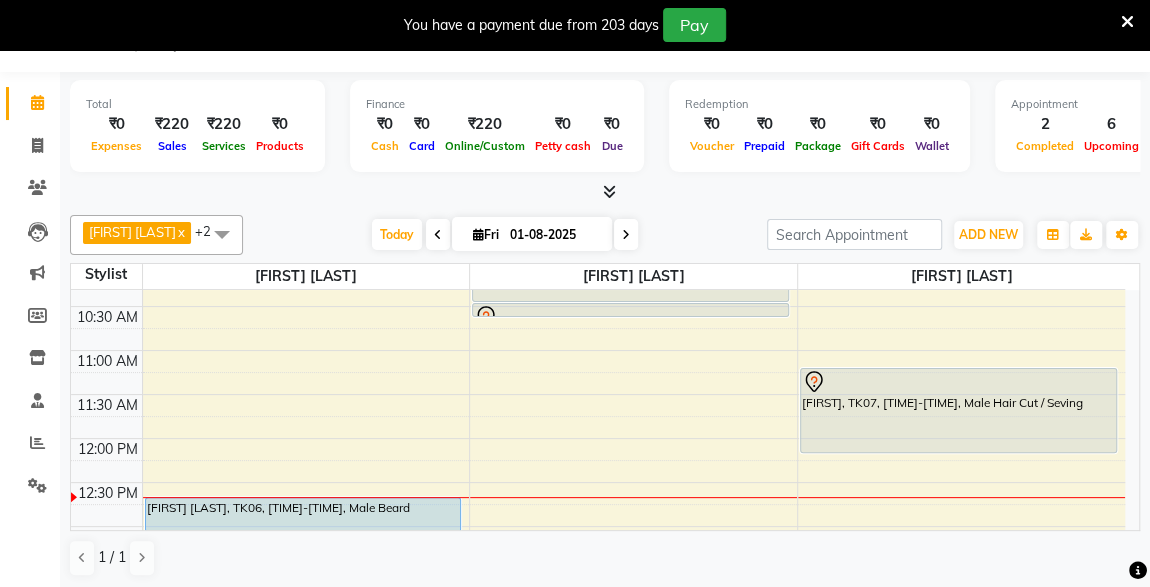 click on "Sarthak, TK07, 11:15 AM-12:15 PM, Male Hair Cut / Seving" at bounding box center [958, 410] 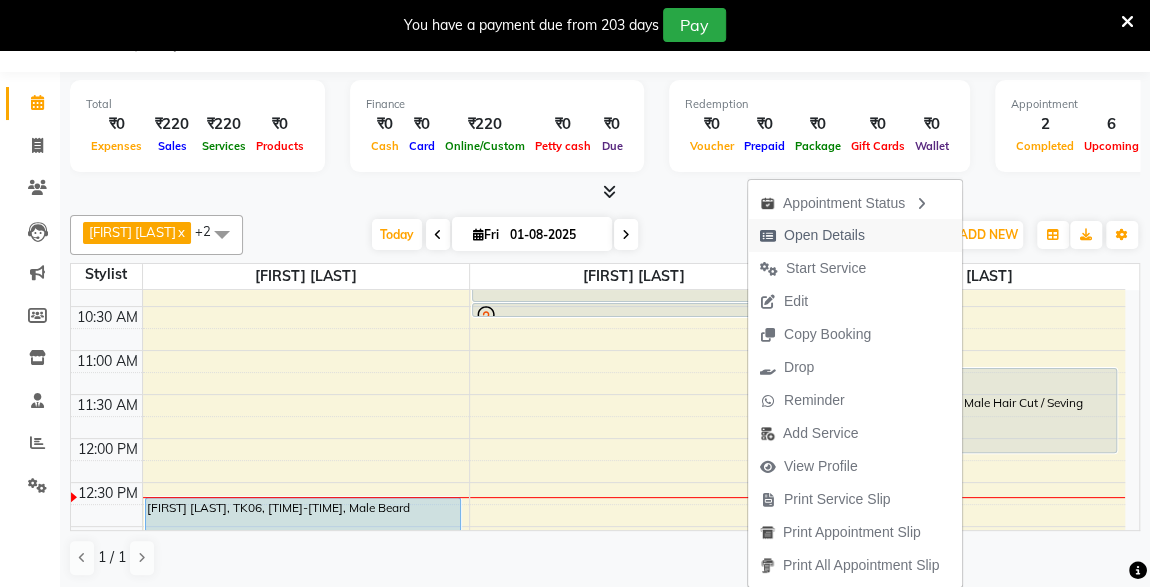 click on "Open Details" at bounding box center [824, 235] 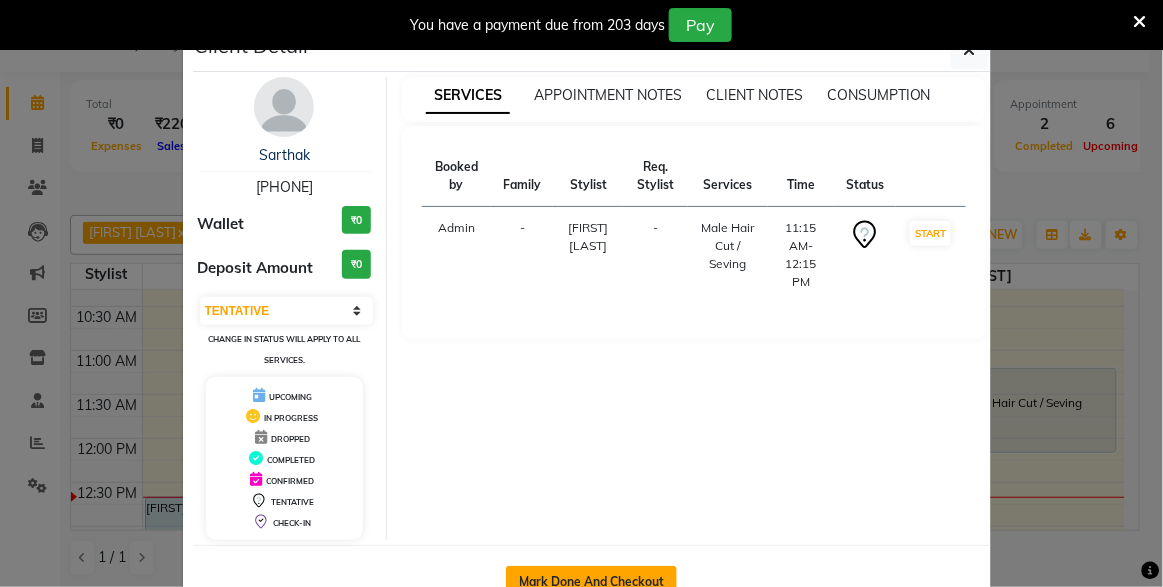 click on "Mark Done And Checkout" 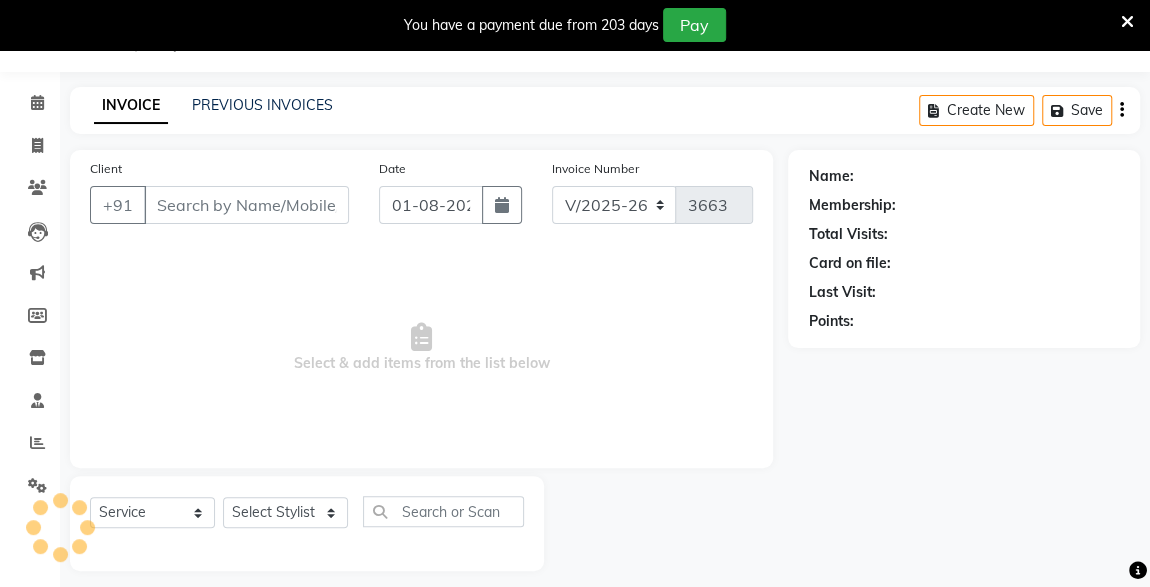 type on "9689195233" 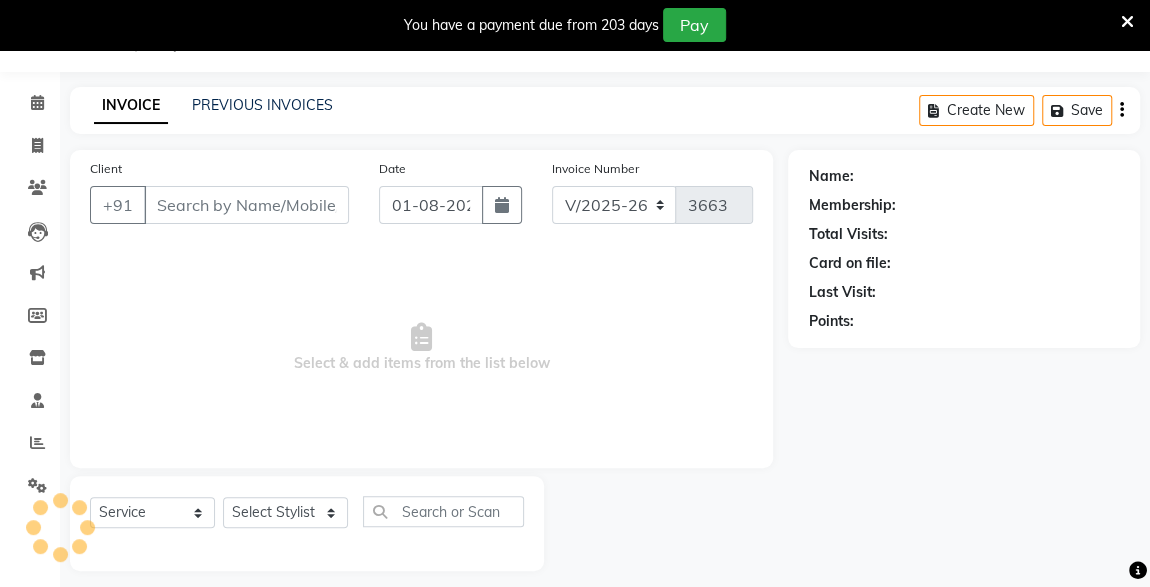 select on "57589" 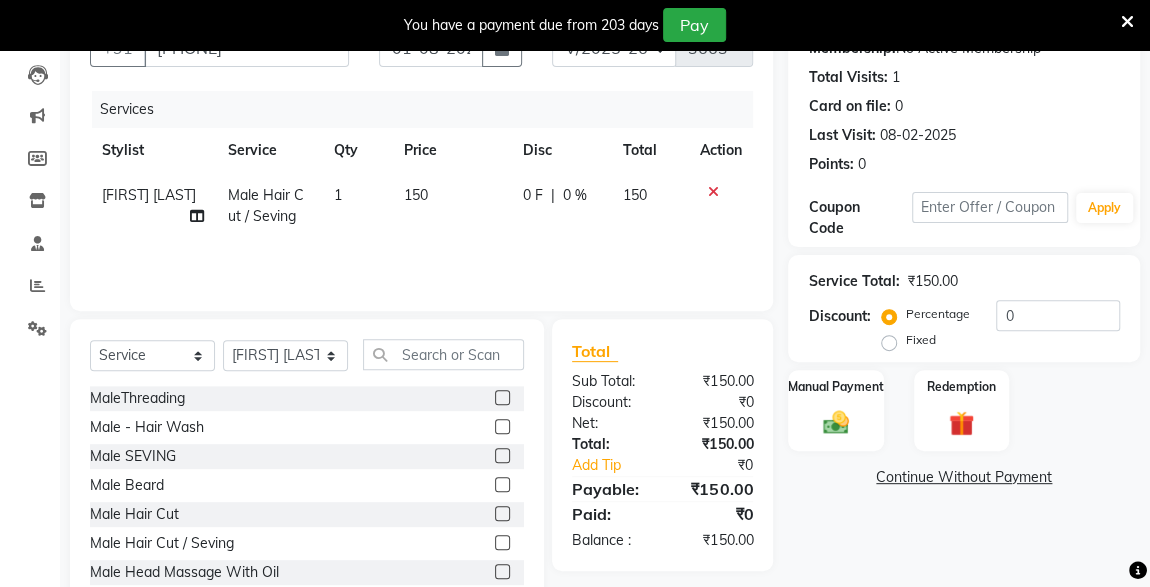 scroll, scrollTop: 261, scrollLeft: 0, axis: vertical 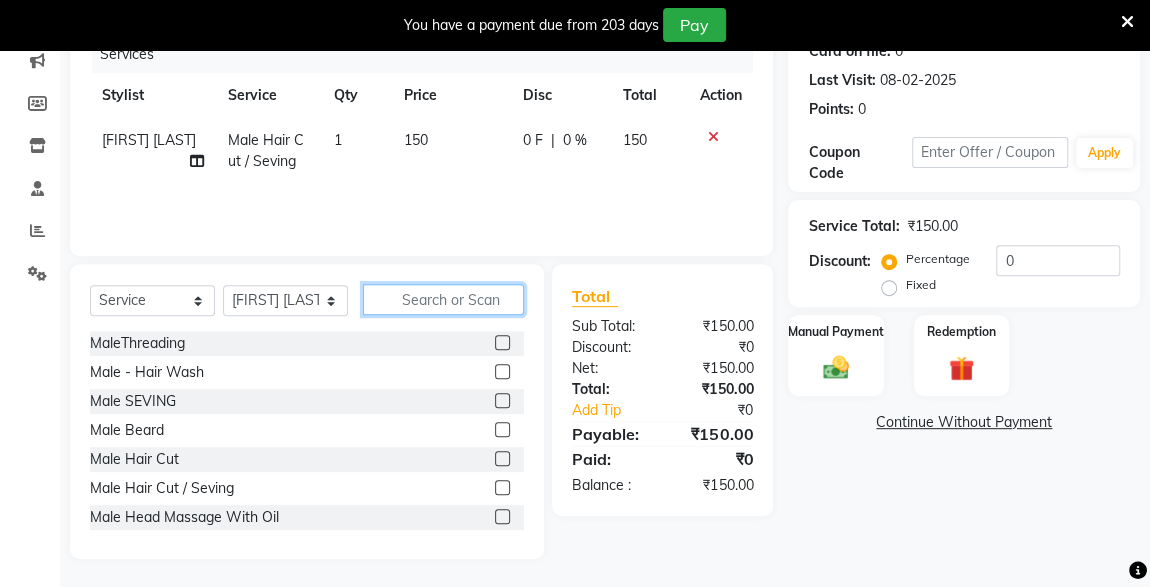 click 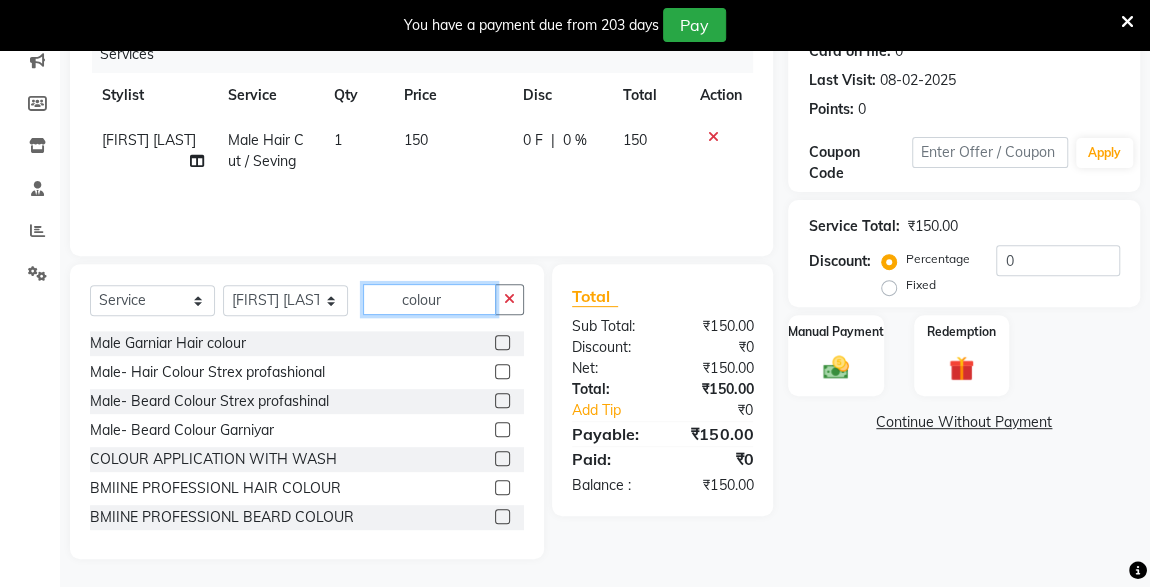 type on "colour" 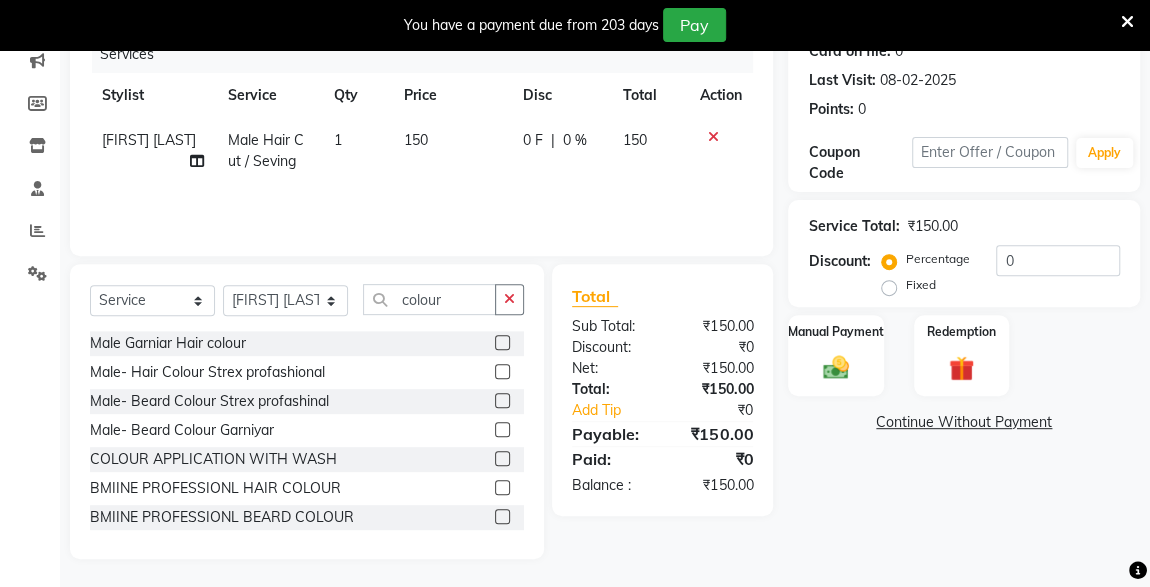 click 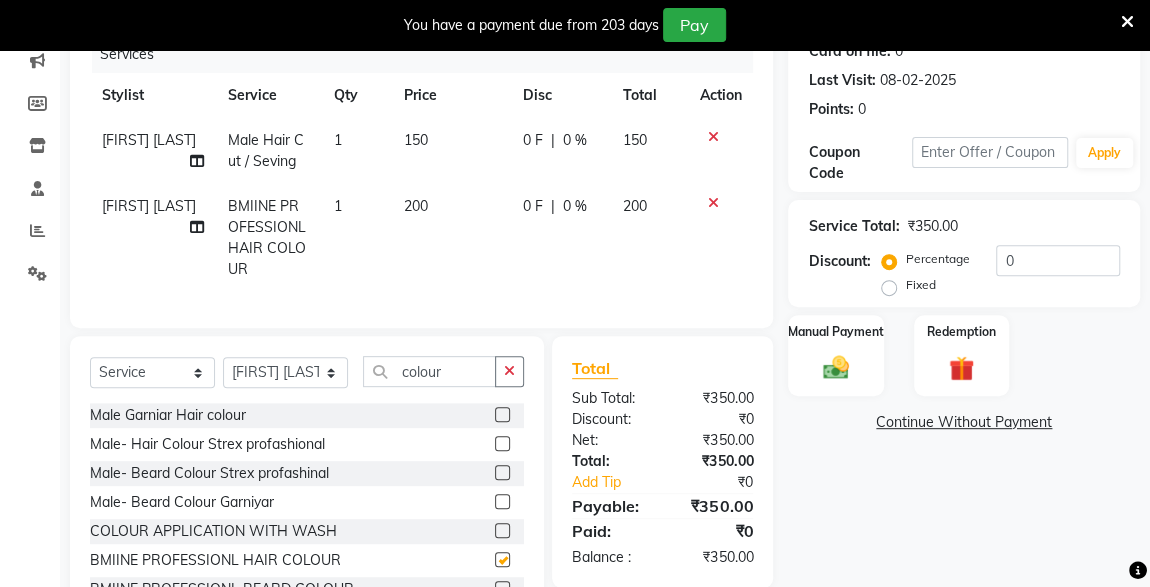 checkbox on "false" 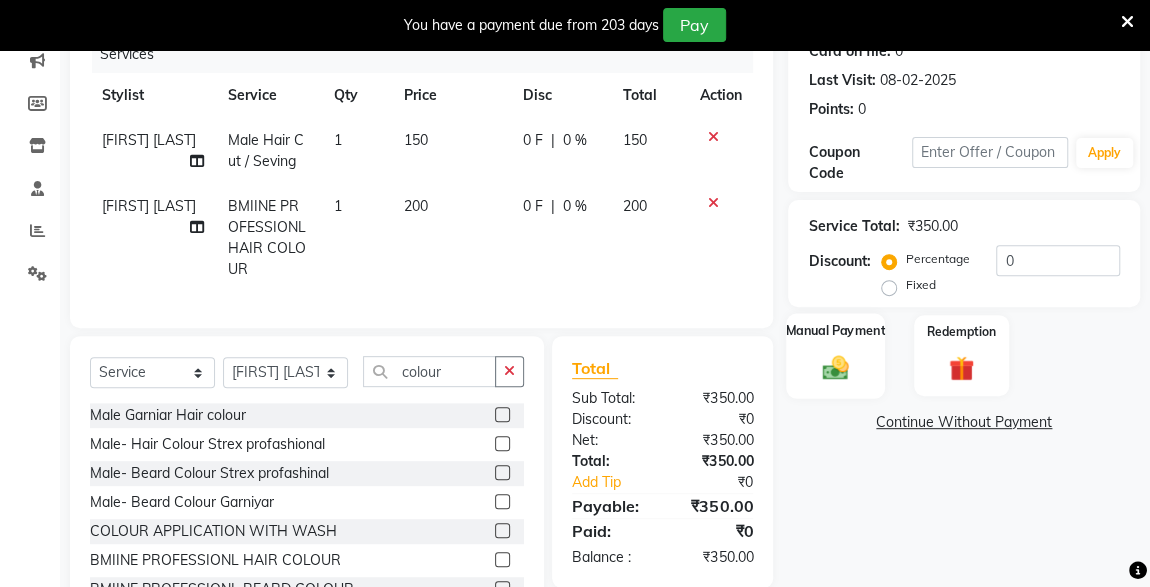click on "Manual Payment" 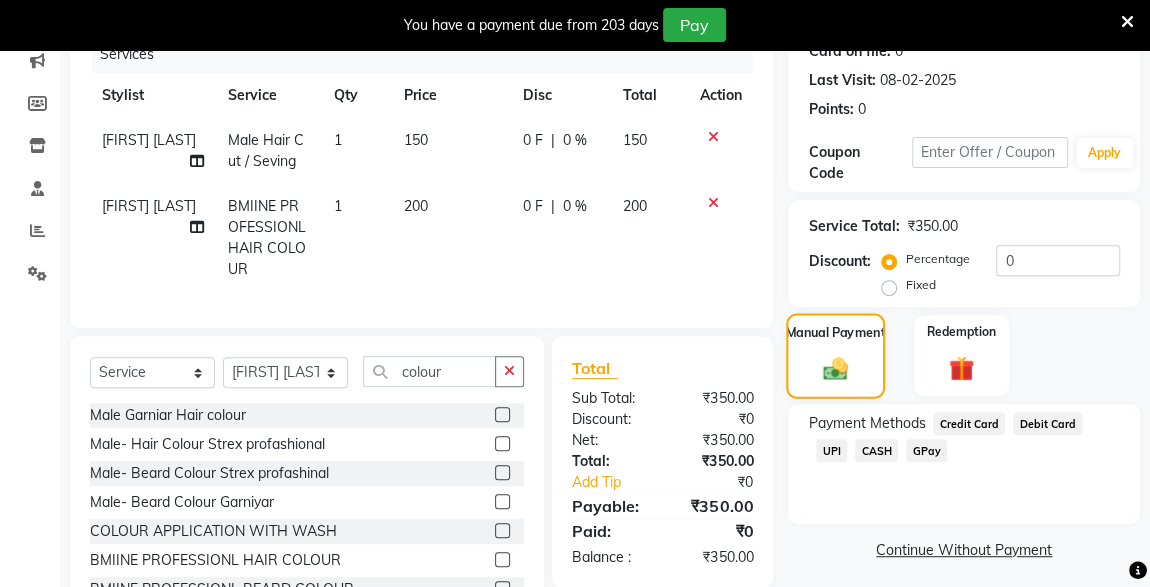 click on "CASH" 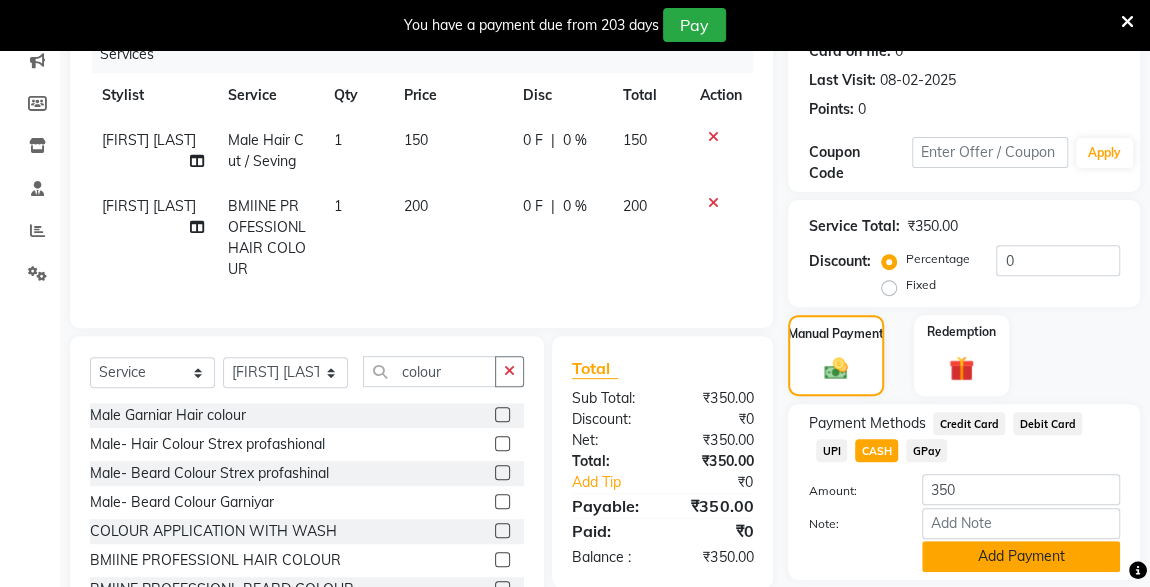 click on "Add Payment" 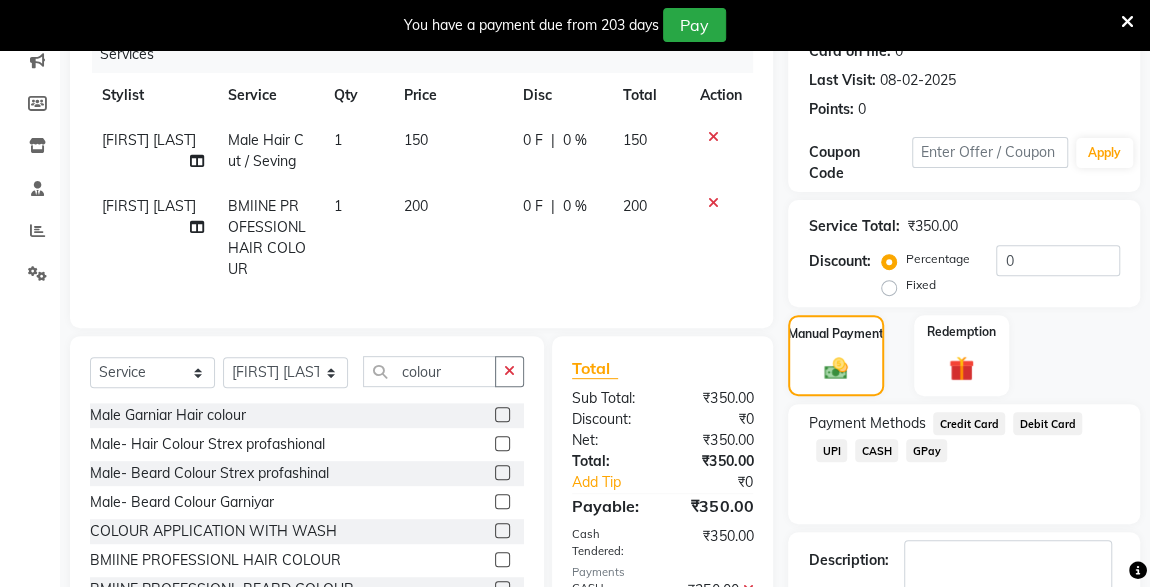 scroll, scrollTop: 387, scrollLeft: 0, axis: vertical 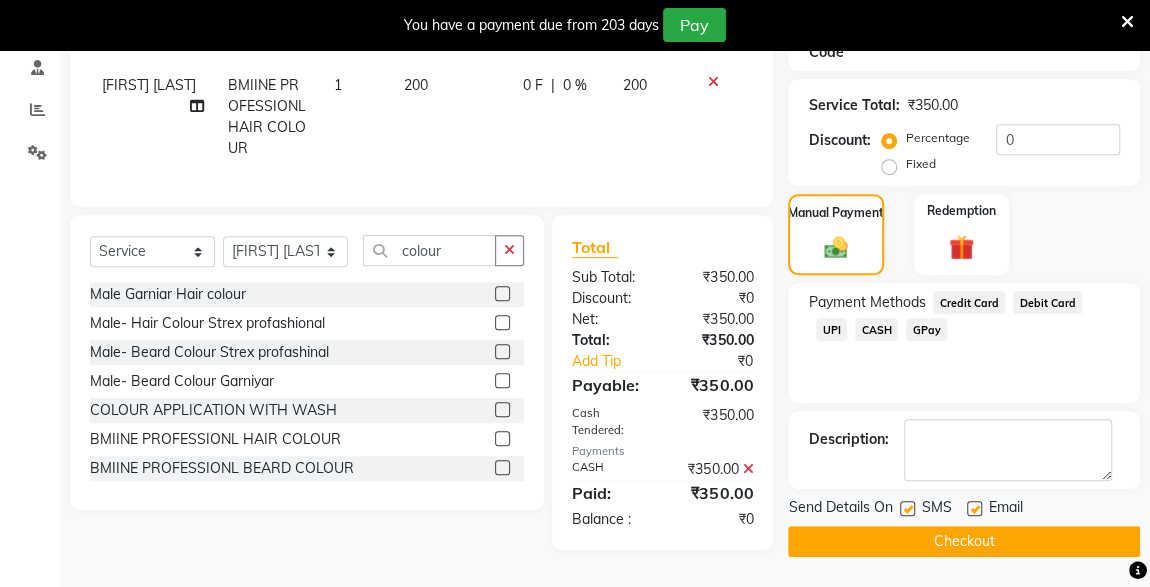 click on "Checkout" 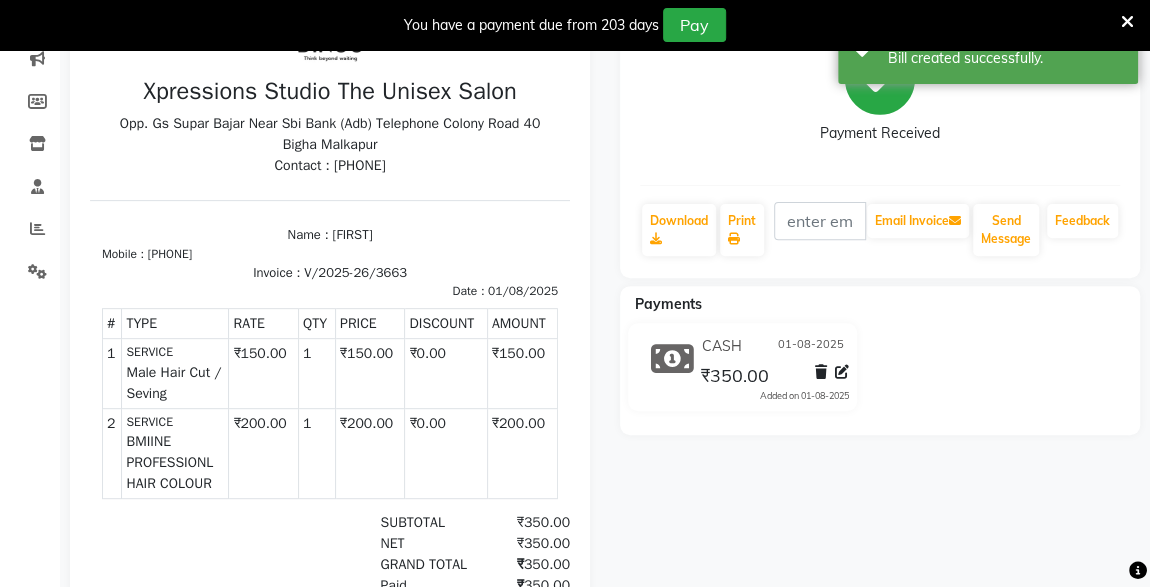 scroll, scrollTop: 0, scrollLeft: 0, axis: both 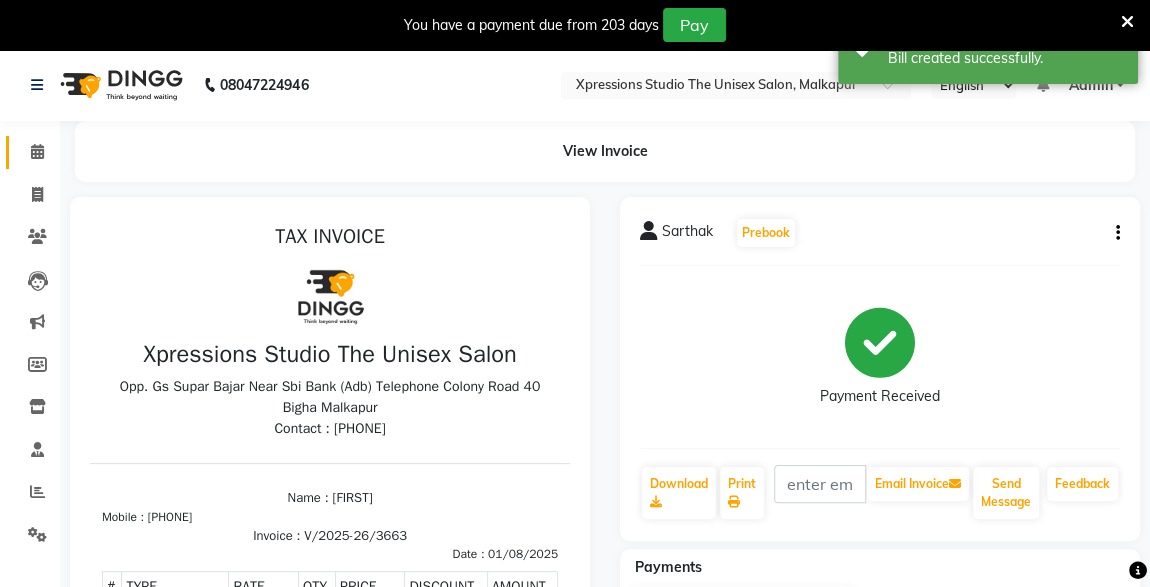 click 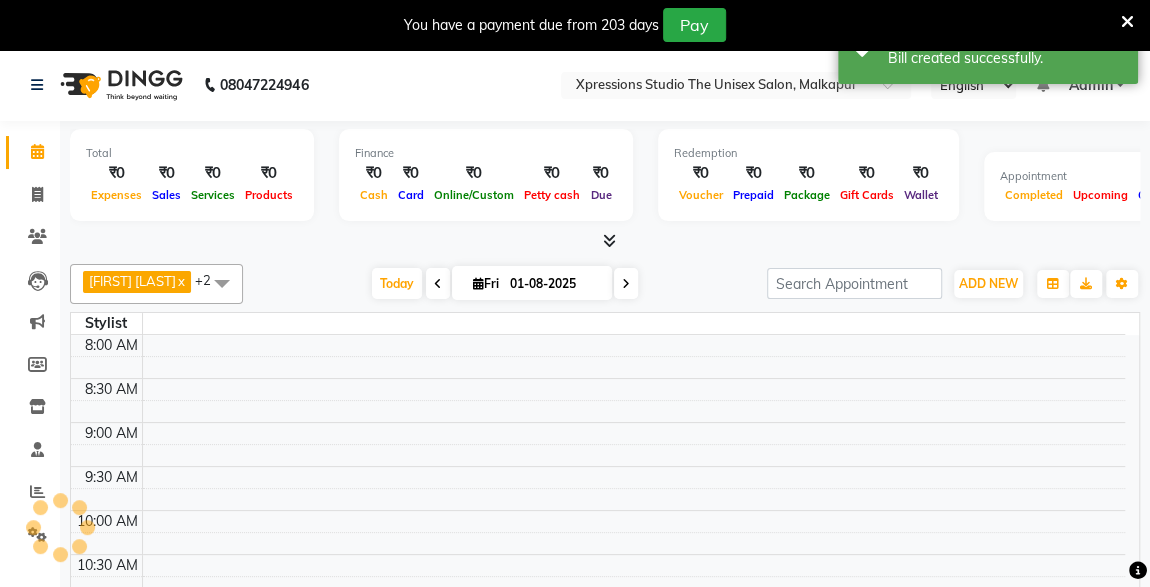 scroll, scrollTop: 347, scrollLeft: 0, axis: vertical 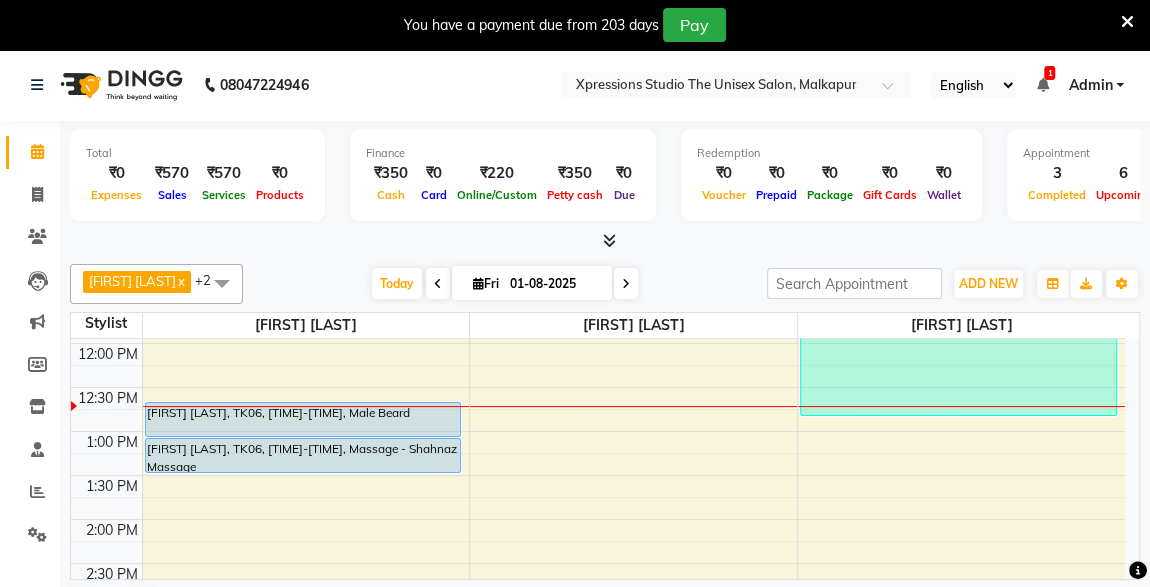 click at bounding box center (1042, 85) 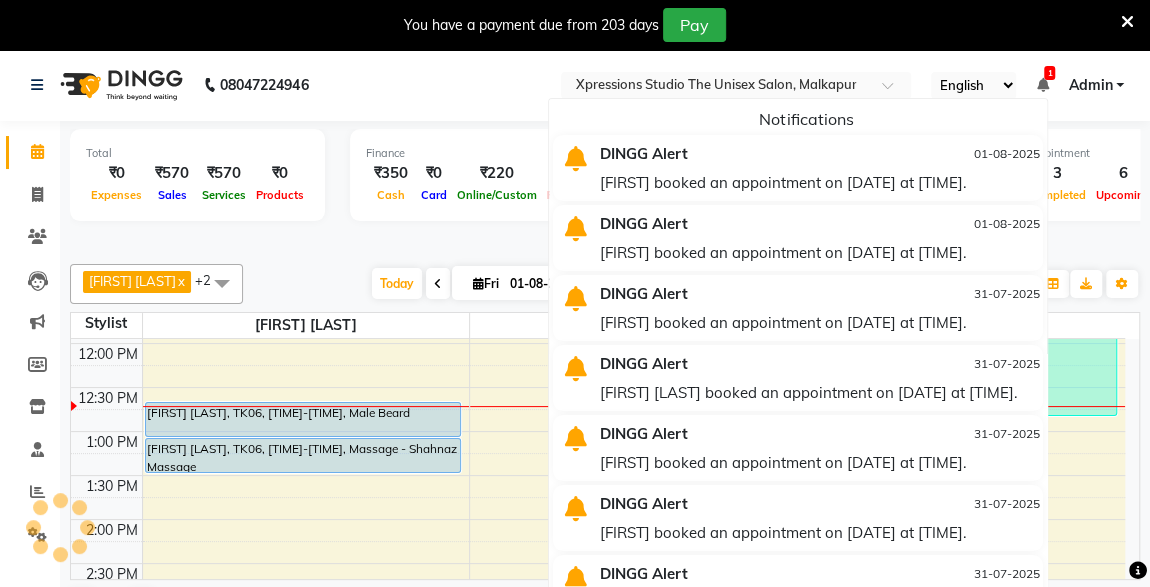 click at bounding box center (1042, 85) 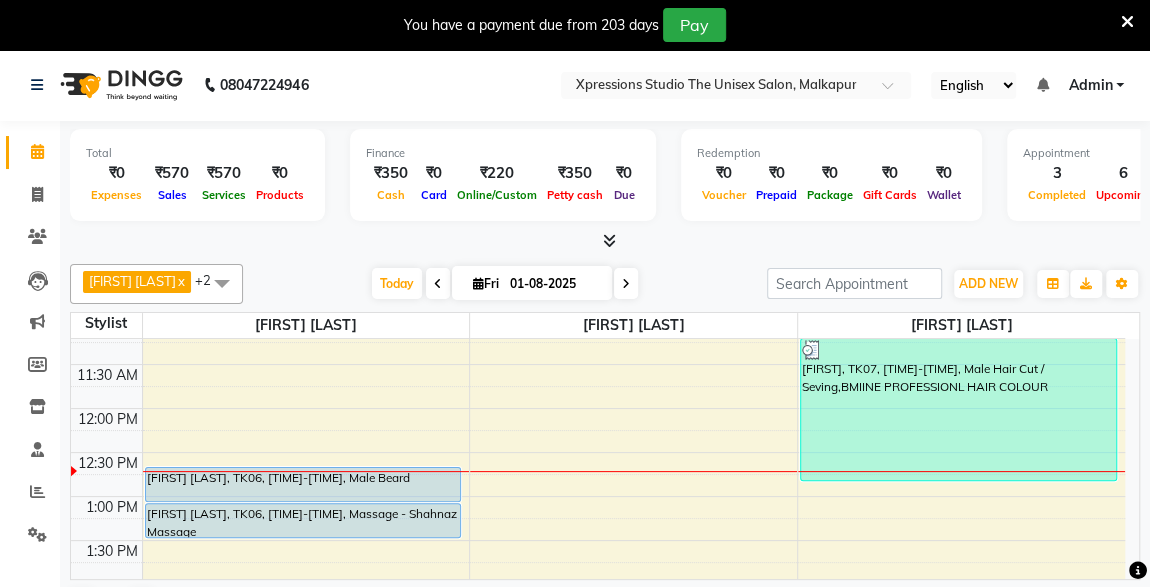 scroll, scrollTop: 233, scrollLeft: 0, axis: vertical 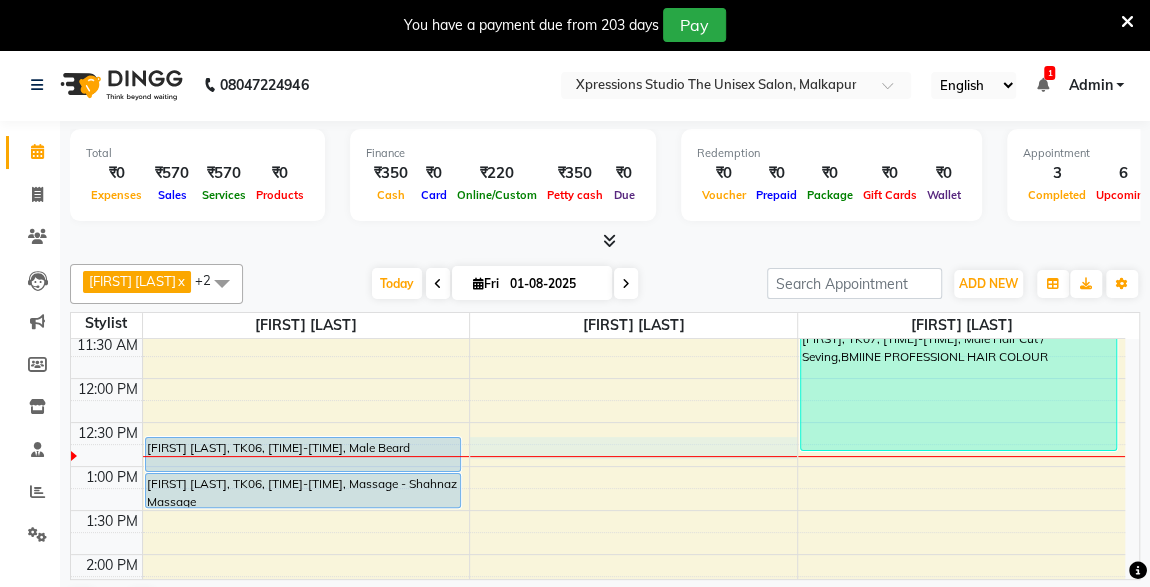 click on "8:00 AM 8:30 AM 9:00 AM 9:30 AM 10:00 AM 10:30 AM 11:00 AM 11:30 AM 12:00 PM 12:30 PM 1:00 PM 1:30 PM 2:00 PM 2:30 PM 3:00 PM 3:30 PM 4:00 PM 4:30 PM 5:00 PM 5:30 PM 6:00 PM 6:30 PM 7:00 PM 7:30 PM 8:00 PM 8:30 PM 9:00 PM 9:30 PM 10:00 PM 10:30 PM    Ankush Nainani, TK06, 12:45 PM-01:10 PM, Male  Beard    Ankush Nainani, TK06, 01:10 PM-01:35 PM, Massage - Shahnaz Massage             PIYUSH ZANKE, TK01, 09:00 PM-09:35 PM, Male Hair Cut      SAIFEE SIR, TK02, 09:00 AM-09:25 AM, Male  Beard             KAMAL NAINANI, TK03, 09:30 AM-10:30 AM, Male Hair Cut / Seving             KAMAL NAINANI, TK03, 10:30 AM-10:40 AM, VLCC Clensing    GANESH KHADSE, TK04, 07:15 PM-08:15 PM, Male Hair Cut / Beard      ANUJ SANCHETI, TK05, 09:15 AM-10:15 AM, Male Hair Cut / Beard      Sarthak, TK07, 11:15 AM-12:55 PM, Male Hair Cut / Seving,BMIINE PROFESSIONL HAIR COLOUR" at bounding box center [598, 686] 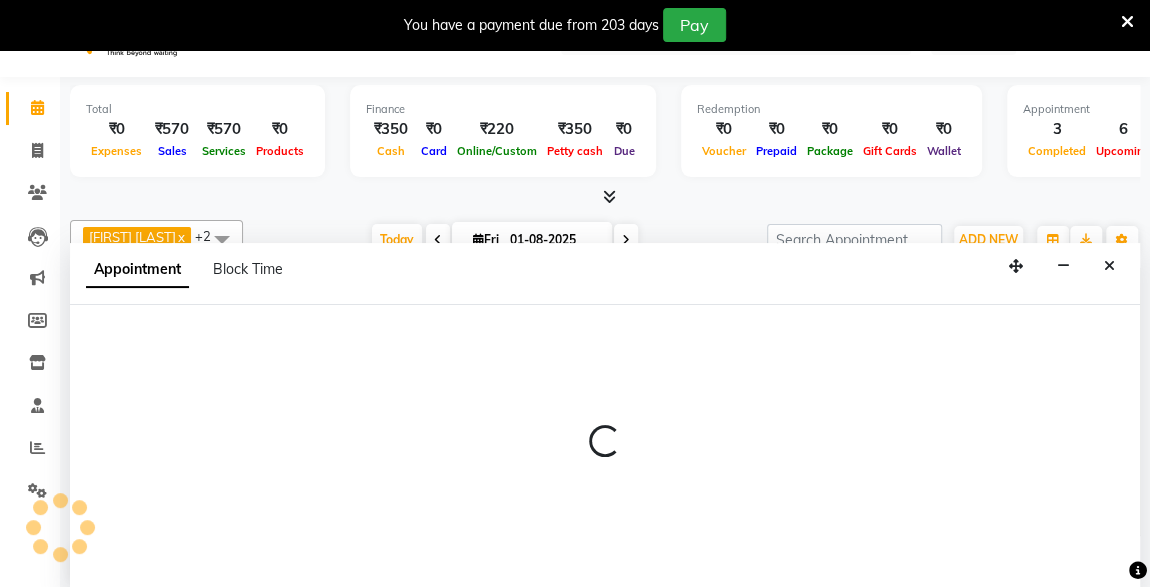 select on "57588" 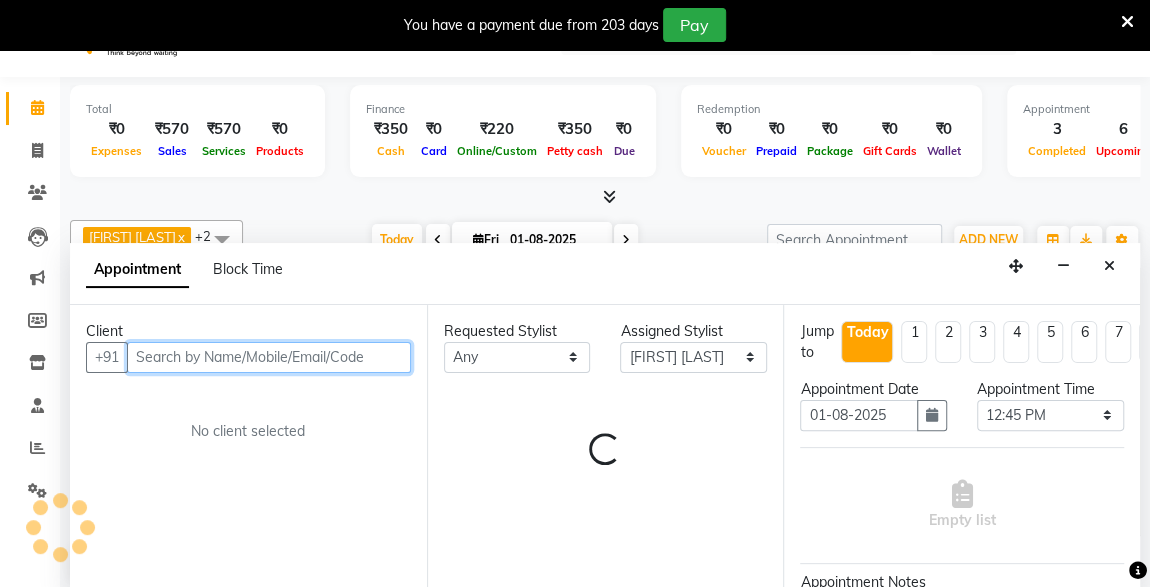 scroll, scrollTop: 49, scrollLeft: 0, axis: vertical 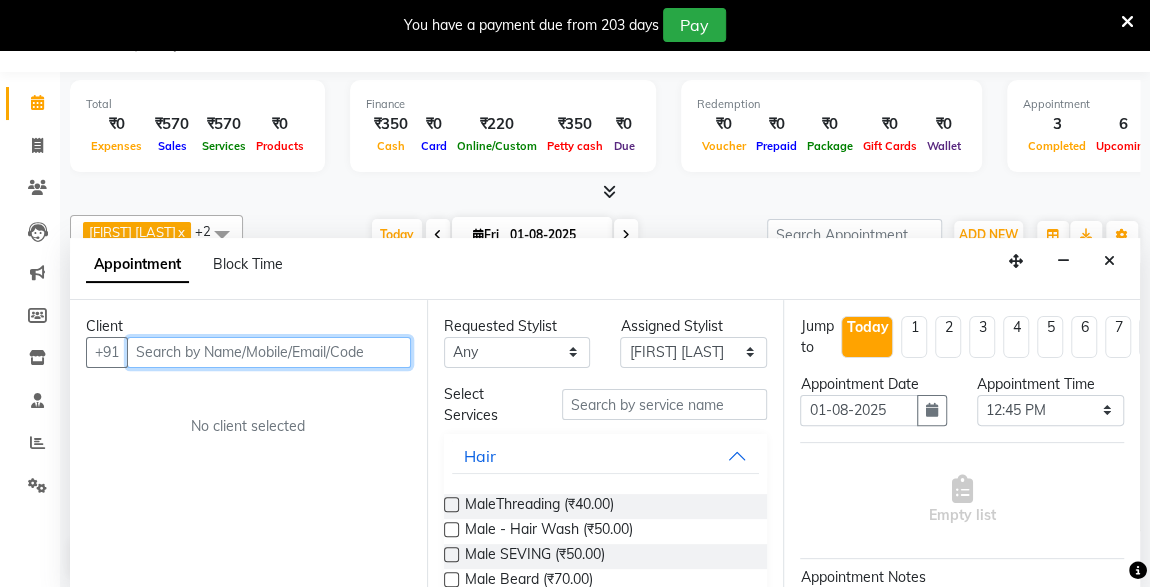 click at bounding box center (269, 352) 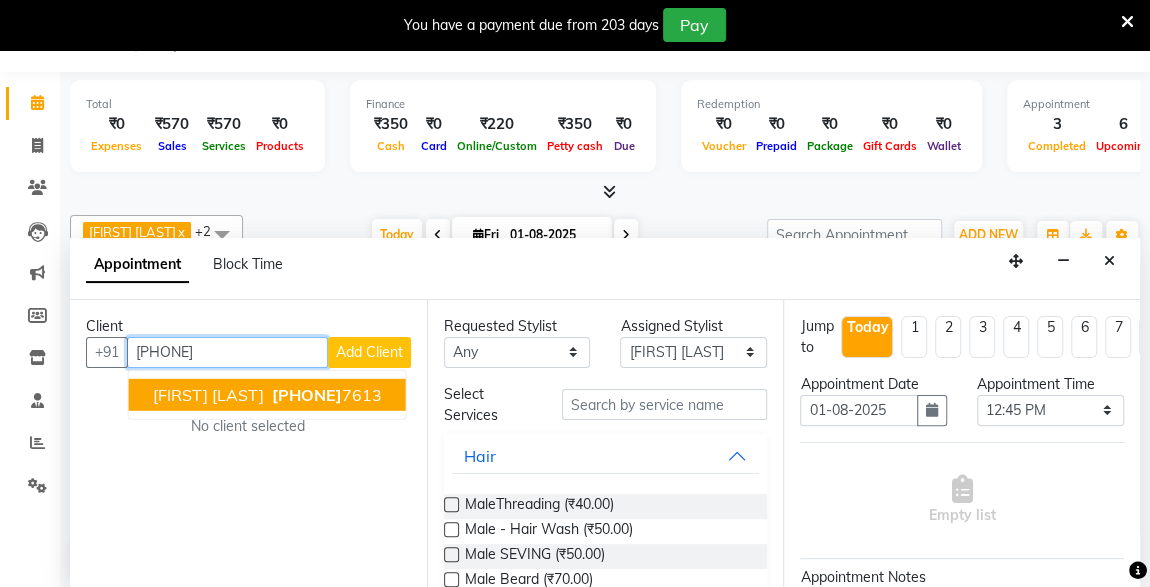 click on "909645 7613" at bounding box center [325, 394] 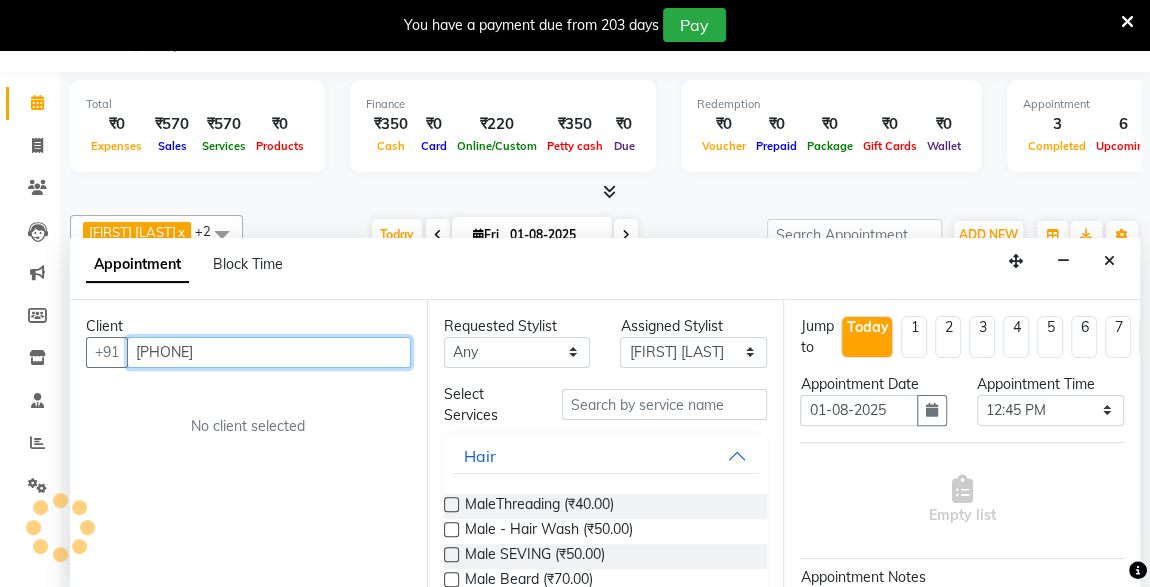 type on "[PHONE]" 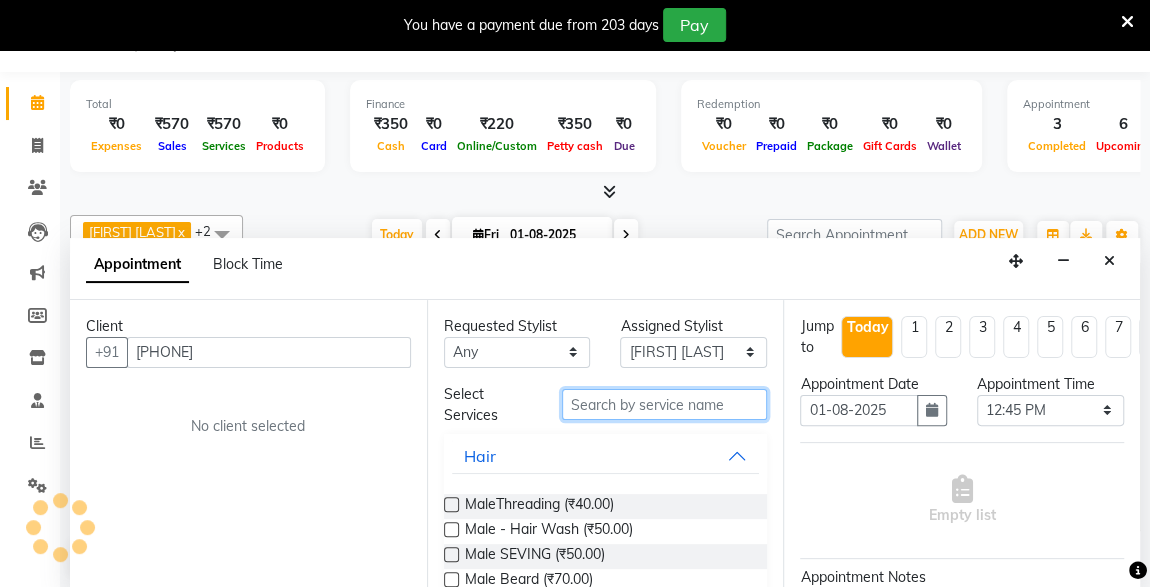 click at bounding box center (665, 404) 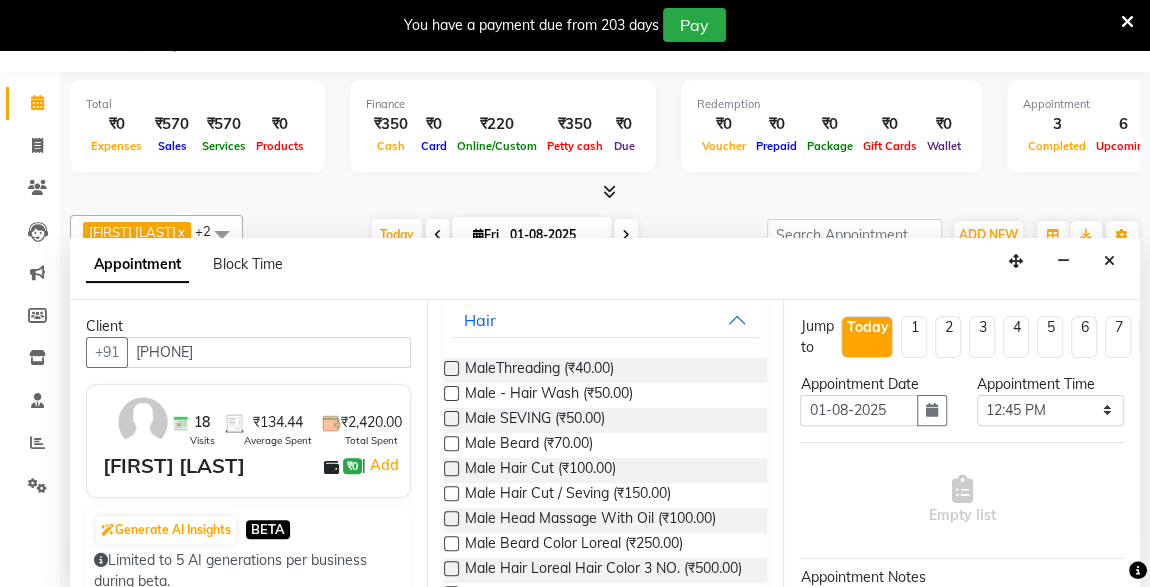 scroll, scrollTop: 111, scrollLeft: 0, axis: vertical 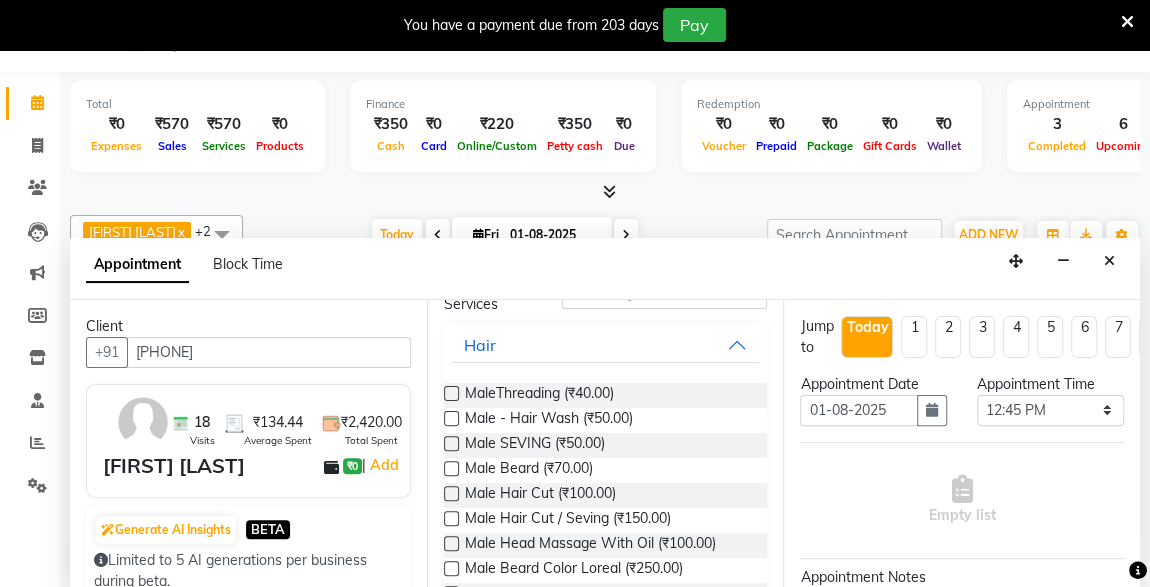 click at bounding box center (451, 493) 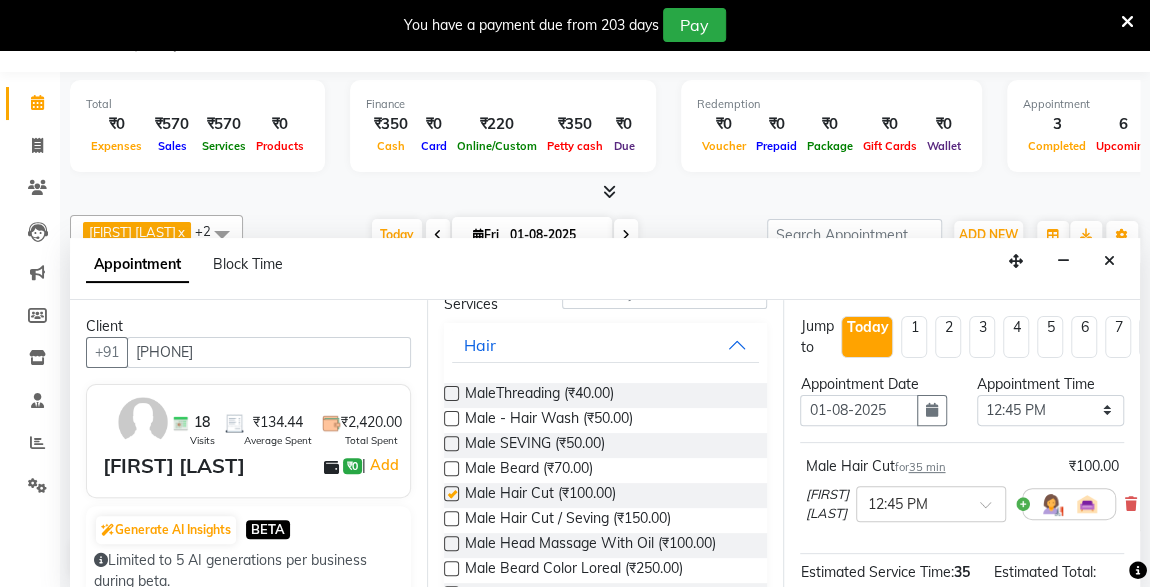 checkbox on "false" 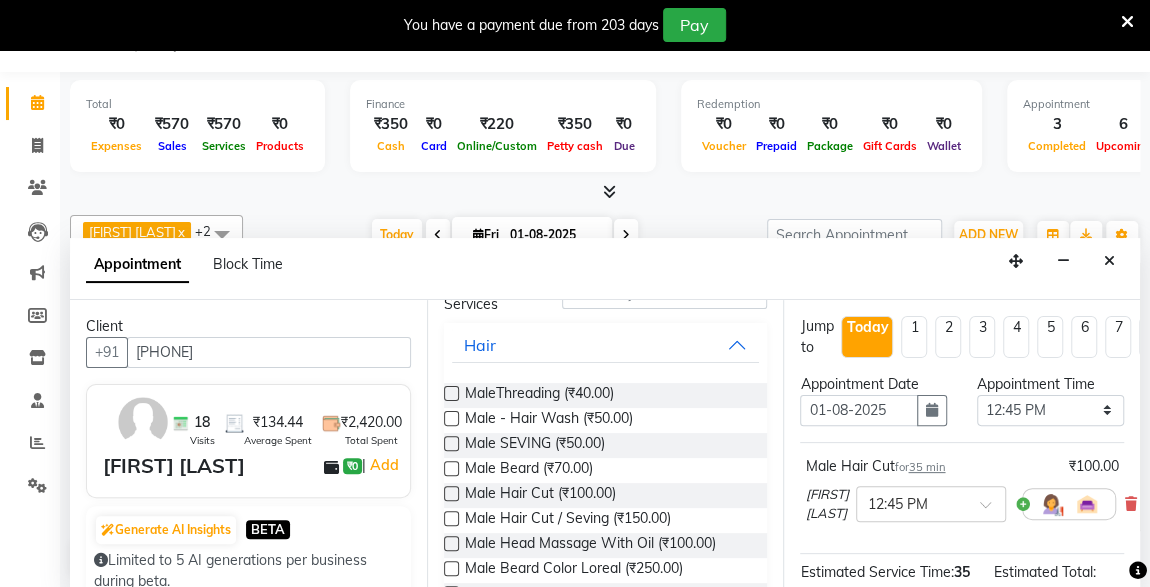 scroll, scrollTop: 289, scrollLeft: 0, axis: vertical 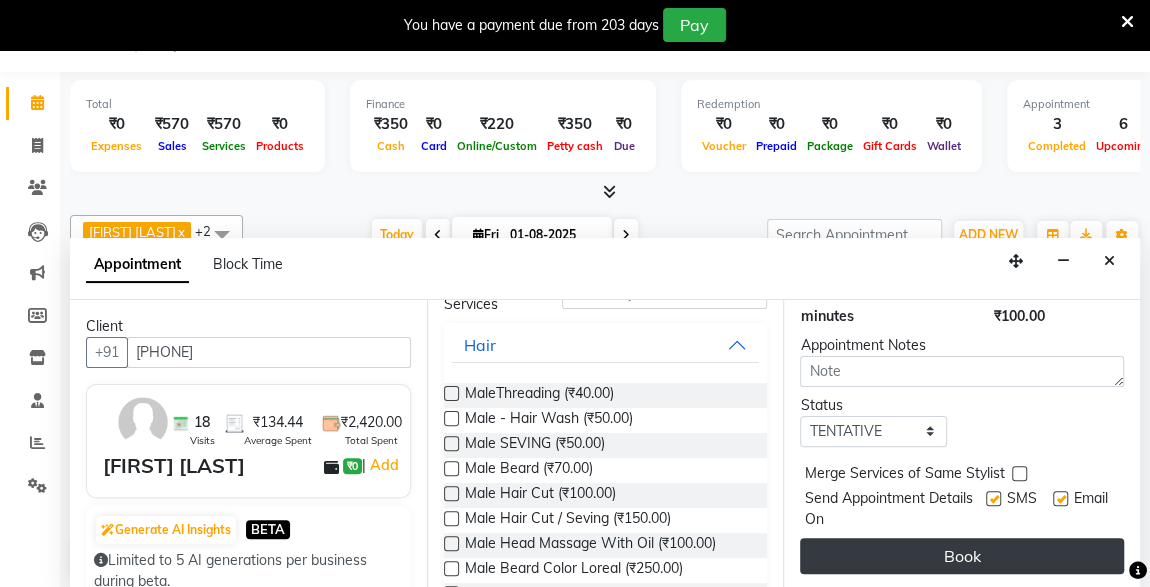 click on "Book" at bounding box center (962, 556) 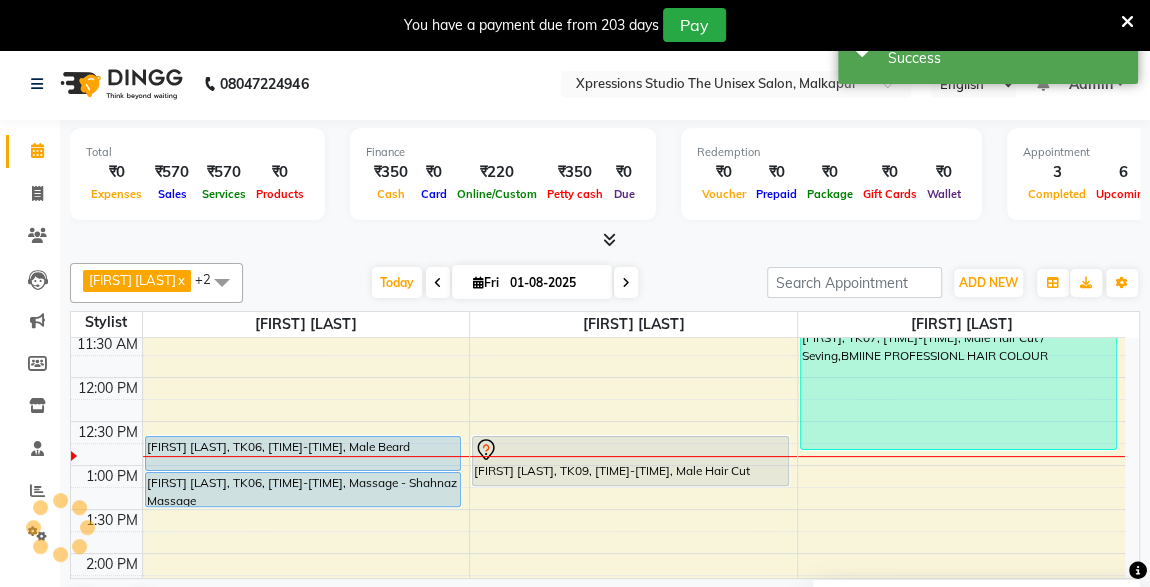 scroll, scrollTop: 0, scrollLeft: 0, axis: both 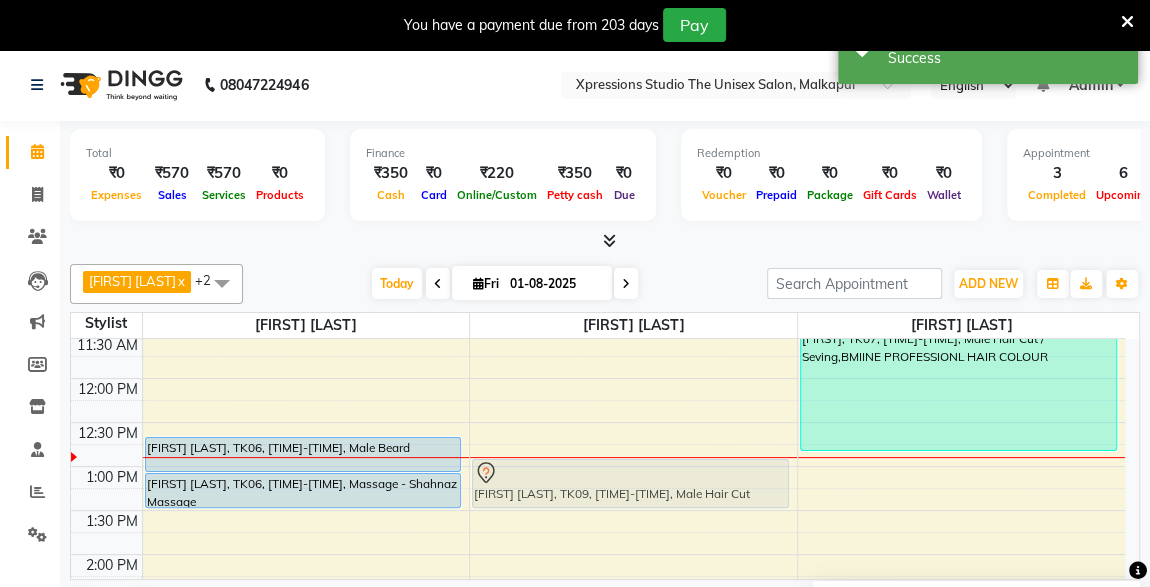 drag, startPoint x: 664, startPoint y: 475, endPoint x: 672, endPoint y: 492, distance: 18.788294 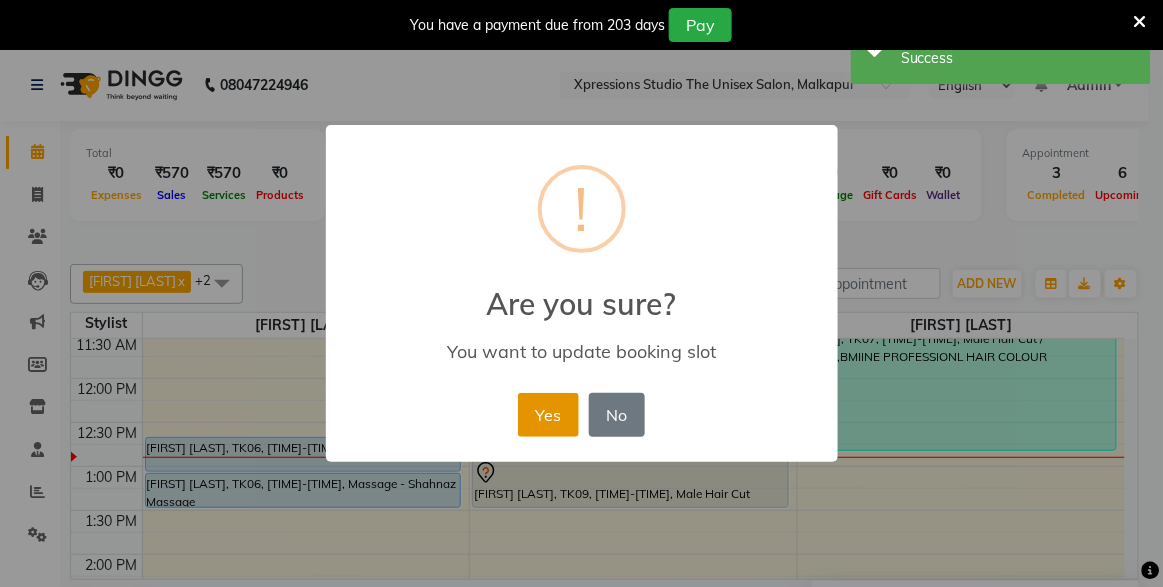 click on "Yes" at bounding box center (548, 415) 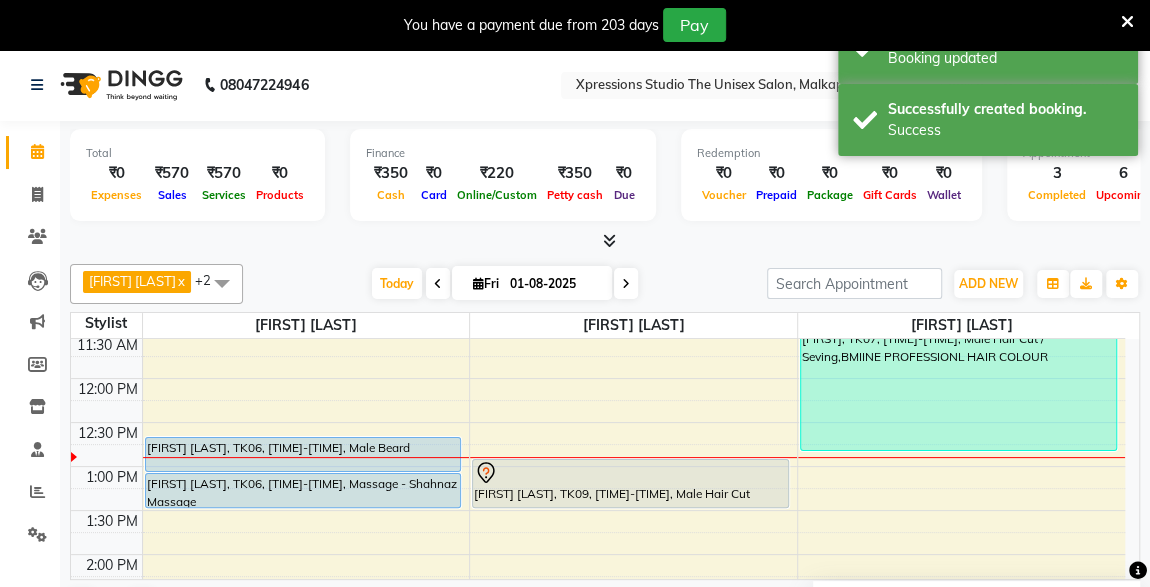 click on "[FIRST] [LAST], TK09, [TIME]-[TIME], Male Hair Cut" at bounding box center (630, 483) 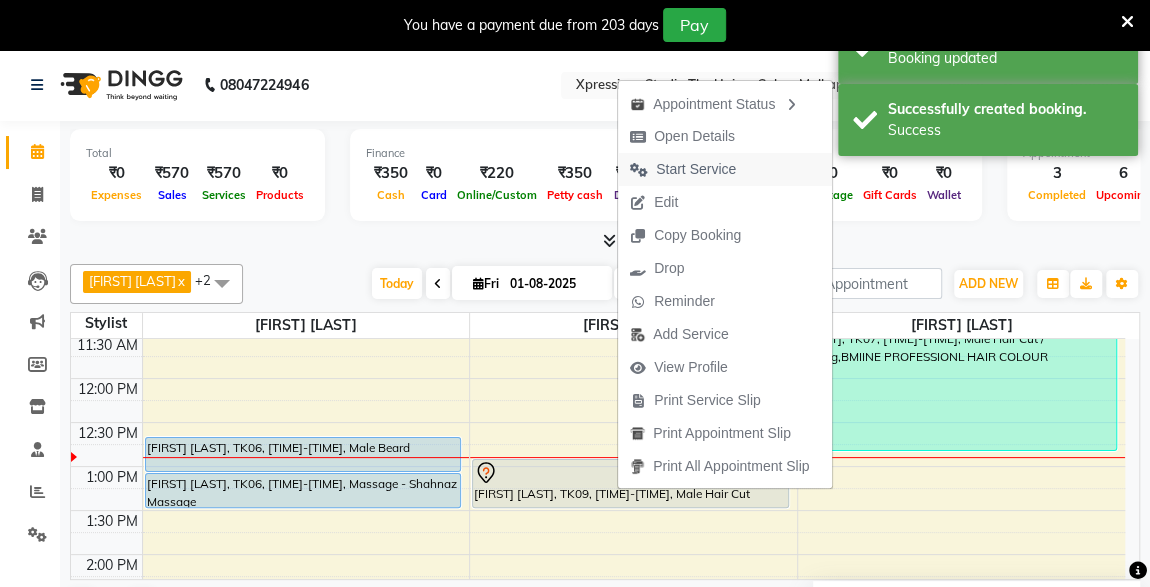 click on "Start Service" at bounding box center [696, 169] 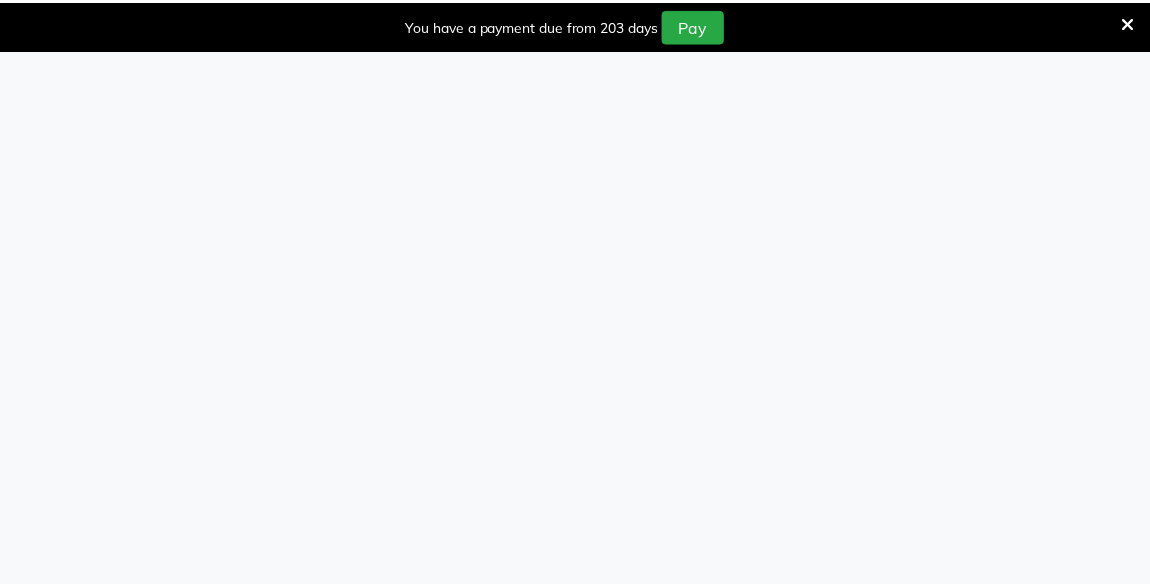 scroll, scrollTop: 0, scrollLeft: 0, axis: both 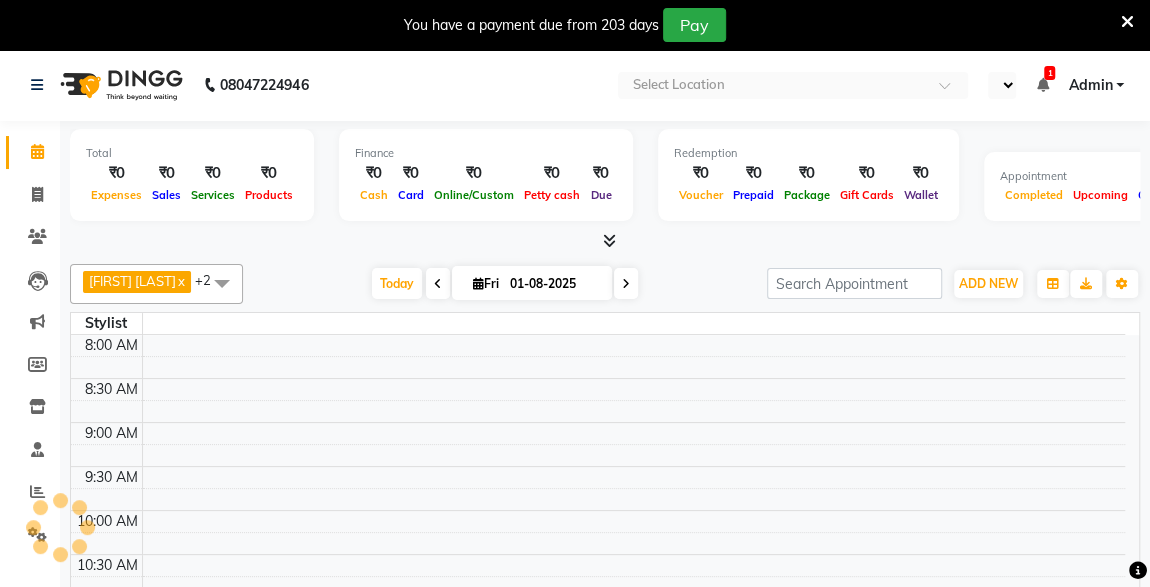 select on "en" 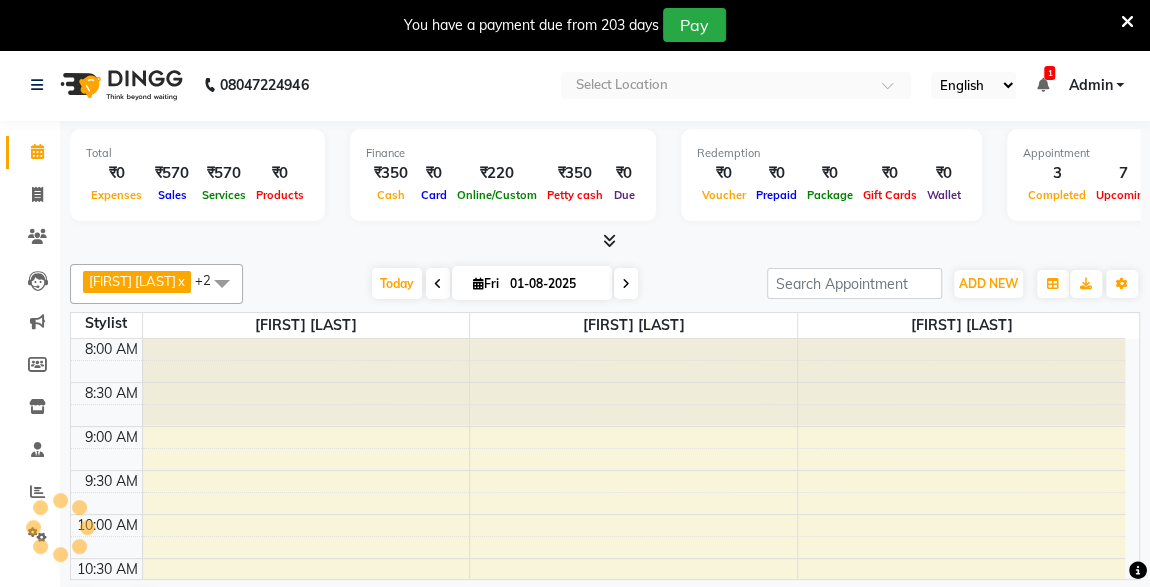 scroll, scrollTop: 0, scrollLeft: 0, axis: both 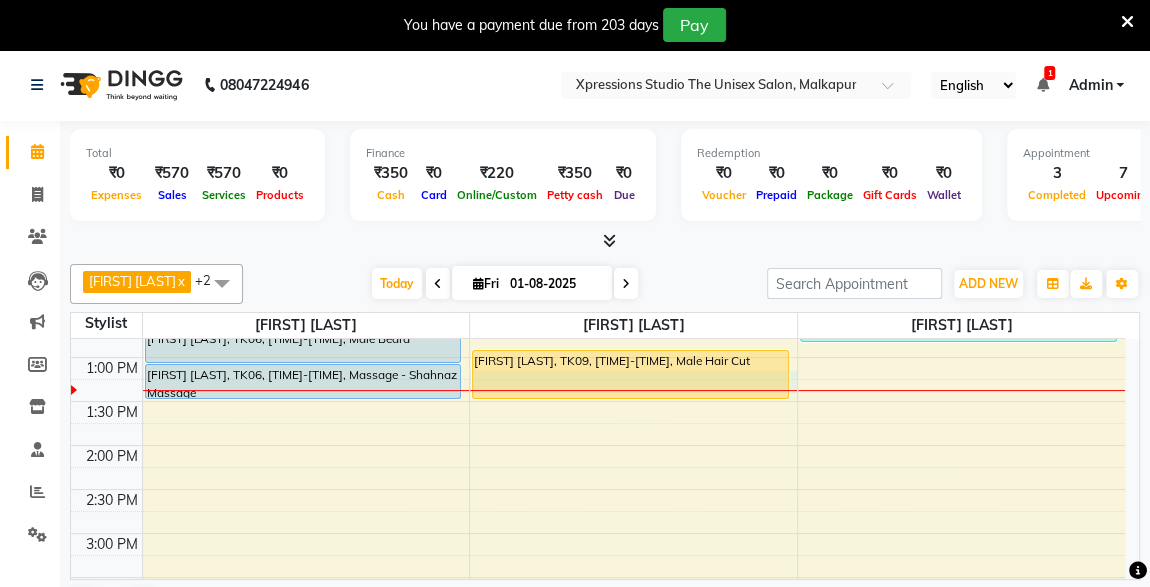 click on "[FIRST] [LAST], TK06, [TIME]-[TIME], Male  Beard    [FIRST] [LAST], TK06, [TIME]-[TIME], Massage - Shahnaz Massage    [FIRST] [LAST], TK08, [TIME]-[TIME], Woman- Advance Hair Cut Without Wash             [FIRST] [LAST], TK01, [TIME]-[TIME], Male Hair Cut      [FIRST] [LAST], TK02, [TIME]-[TIME], Male  Beard             [FIRST] [LAST], TK03, [TIME]-[TIME], Male Hair Cut / Seving             [FIRST] [LAST], TK03, [TIME]-[TIME], VLCC Clensing    [FIRST] [LAST], TK09, [TIME]-[TIME], Male Hair Cut     [FIRST] [LAST], TK04, [TIME]-[TIME], Male Hair Cut / Beard      [FIRST] [LAST], TK05, [TIME]-[TIME], Male Hair Cut / Beard      [FIRST] [LAST], TK07, [TIME]-[TIME], Male Hair Cut / Seving,BMIINE PROFESSIONL HAIR COLOUR" at bounding box center (598, 577) 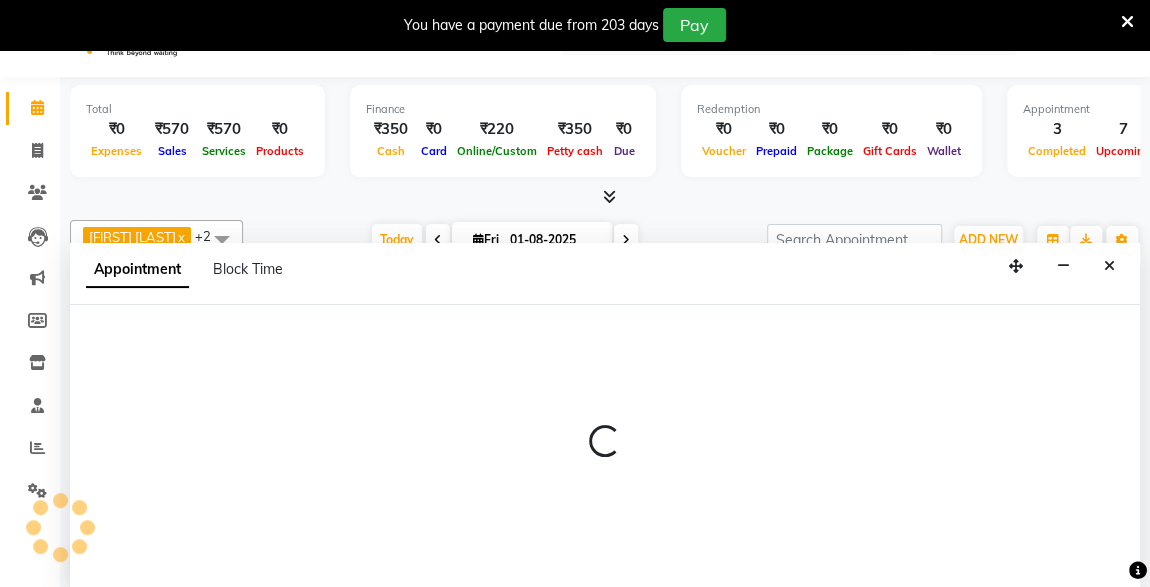 select on "57588" 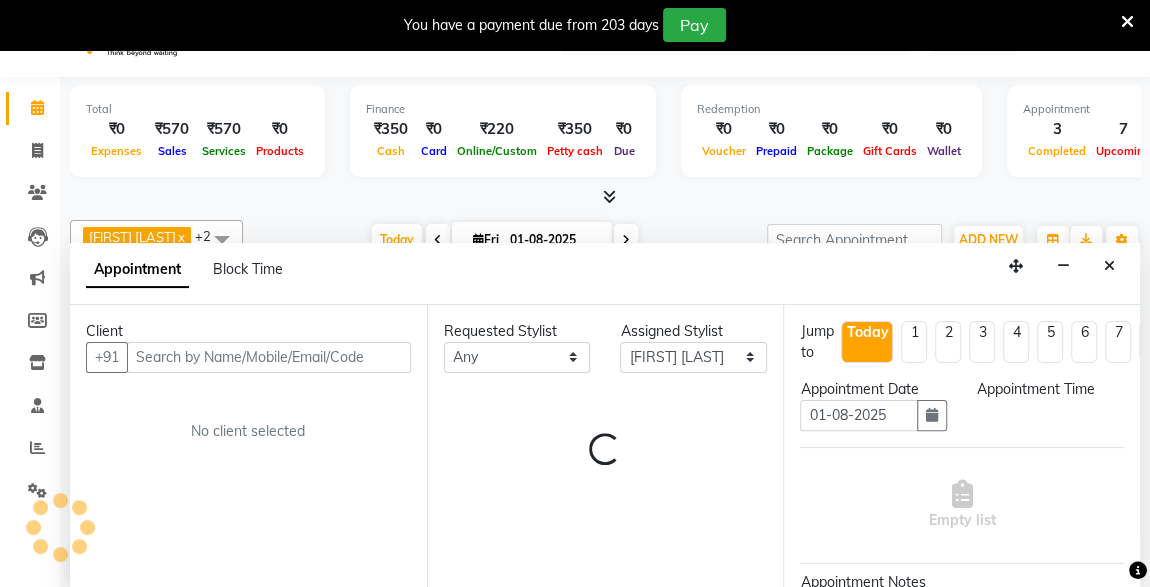 scroll, scrollTop: 49, scrollLeft: 0, axis: vertical 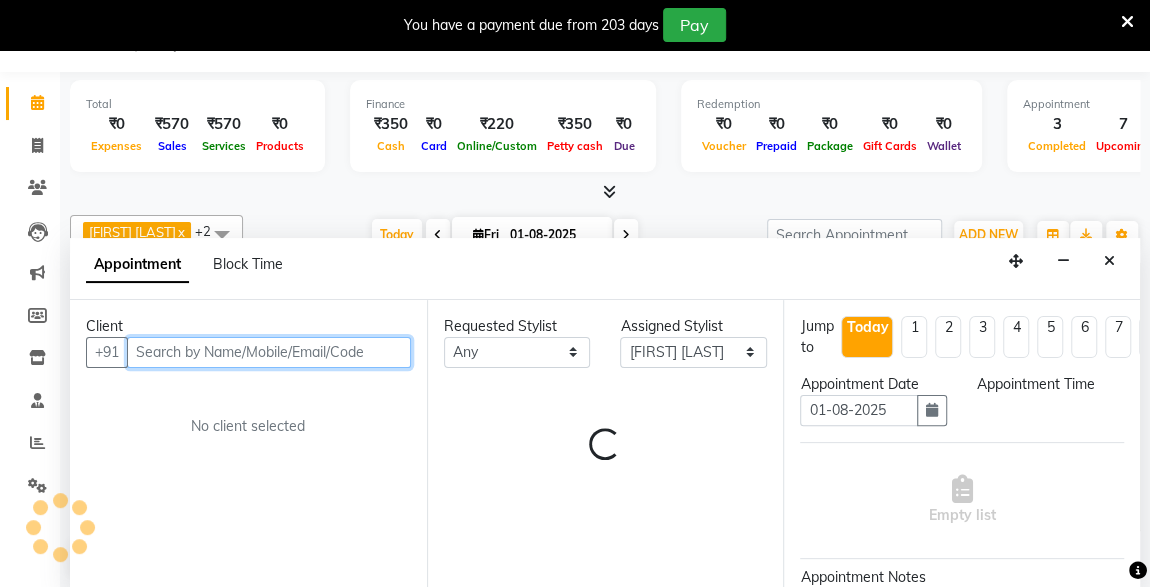 select on "795" 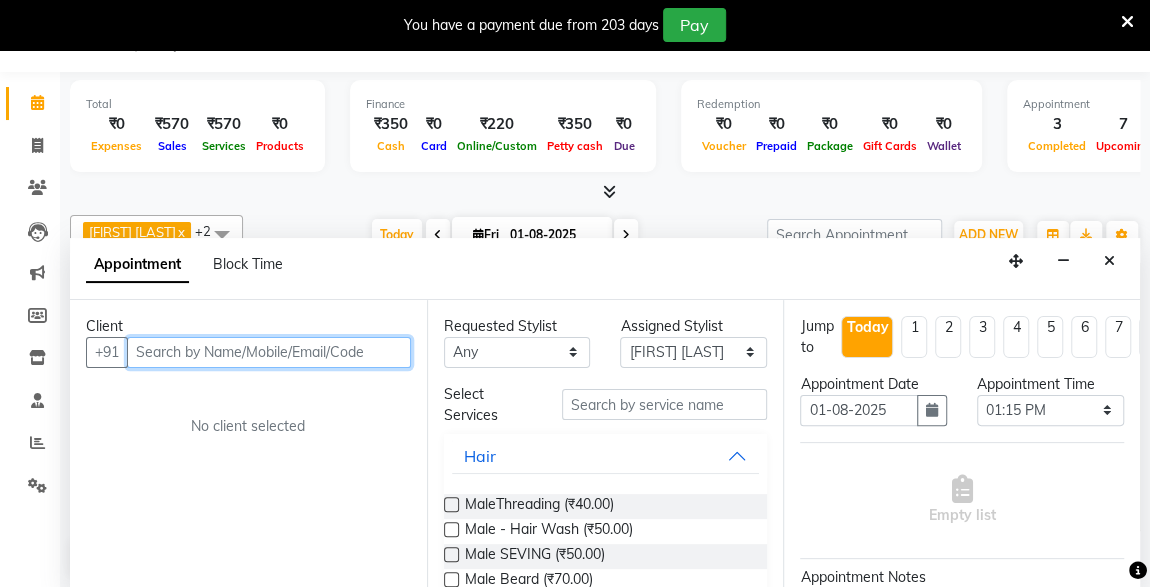click at bounding box center [269, 352] 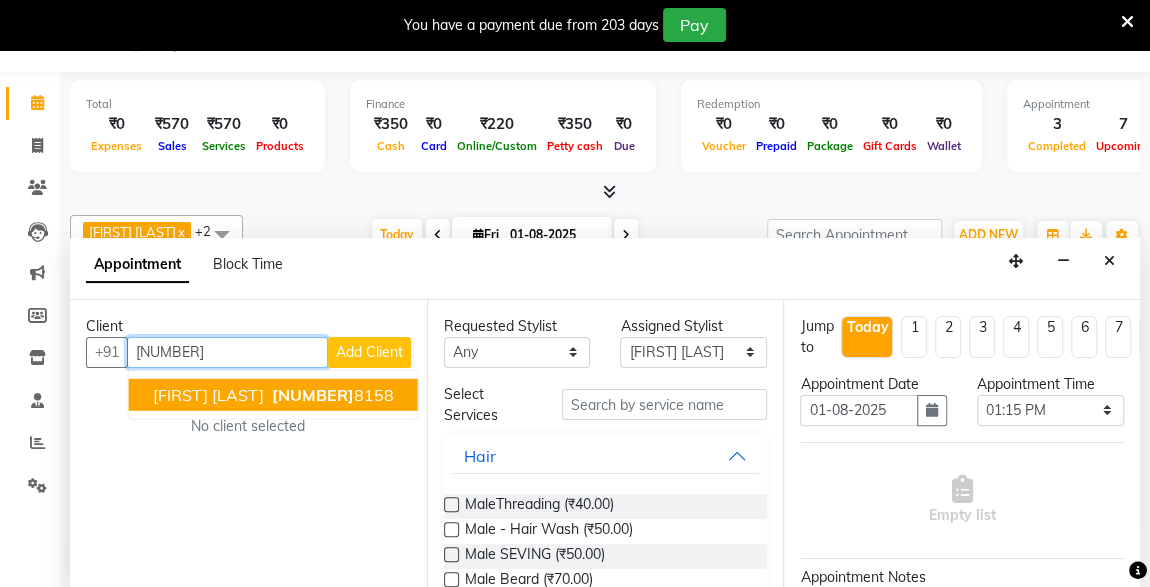 click on "[NUMBER]" at bounding box center [331, 394] 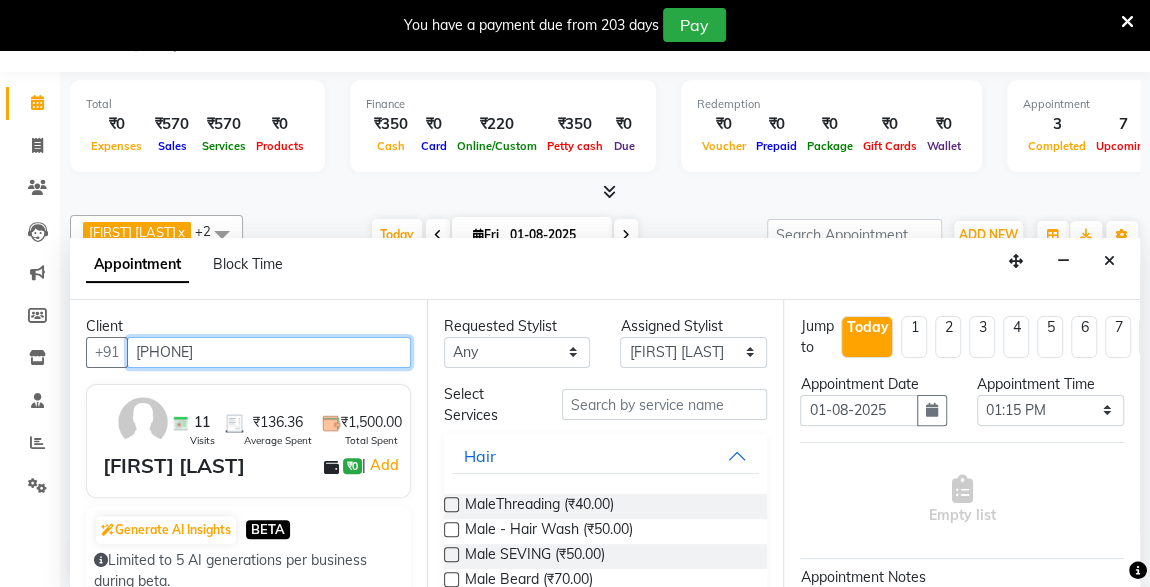 type on "[PHONE]" 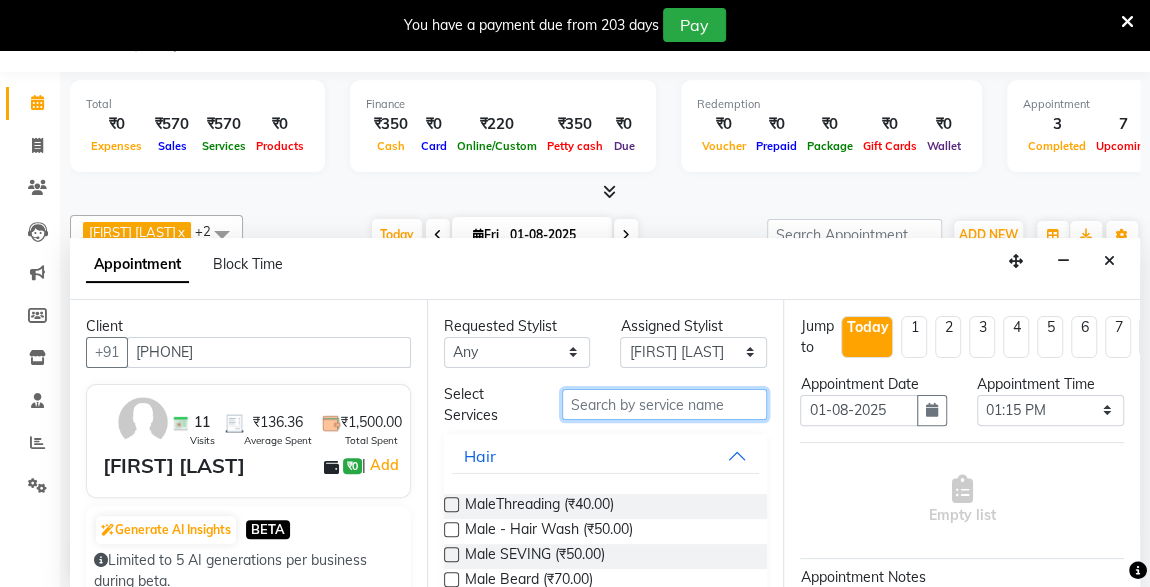 click at bounding box center (665, 404) 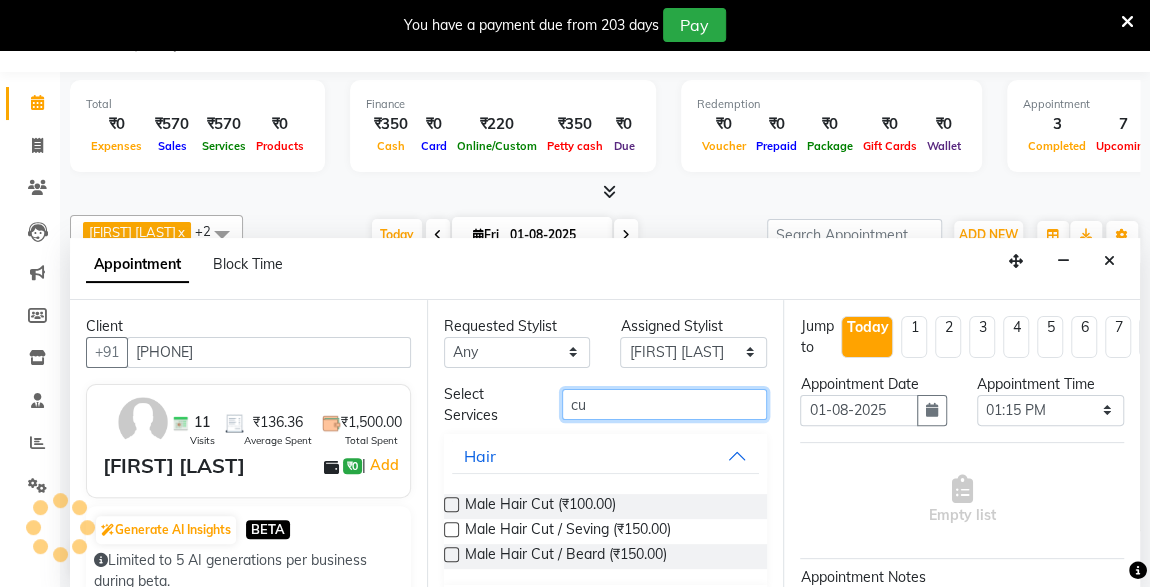 type on "cu" 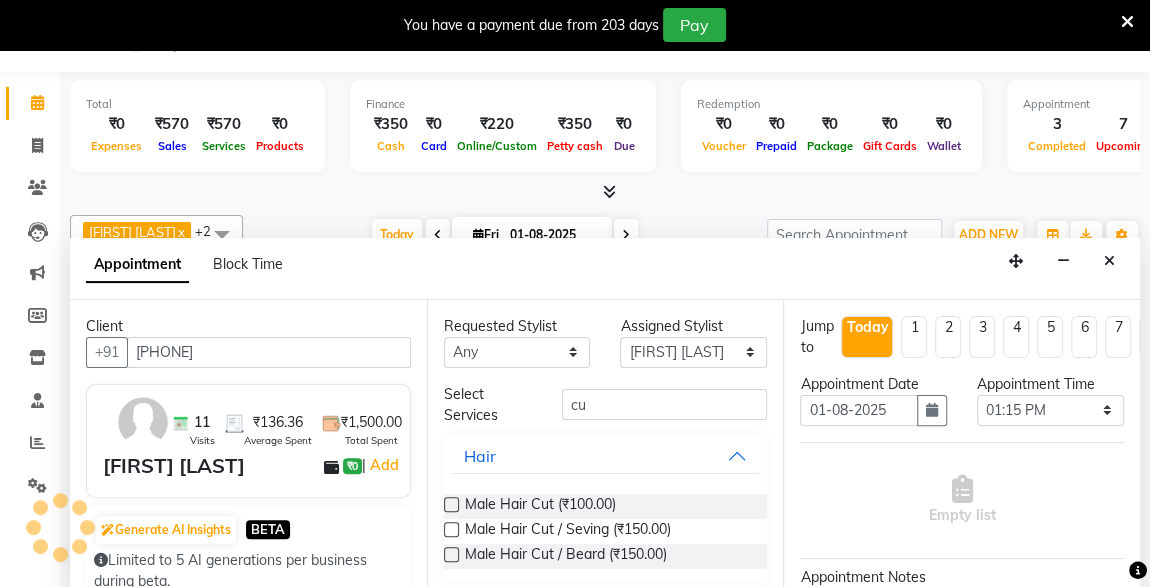 click at bounding box center (451, 504) 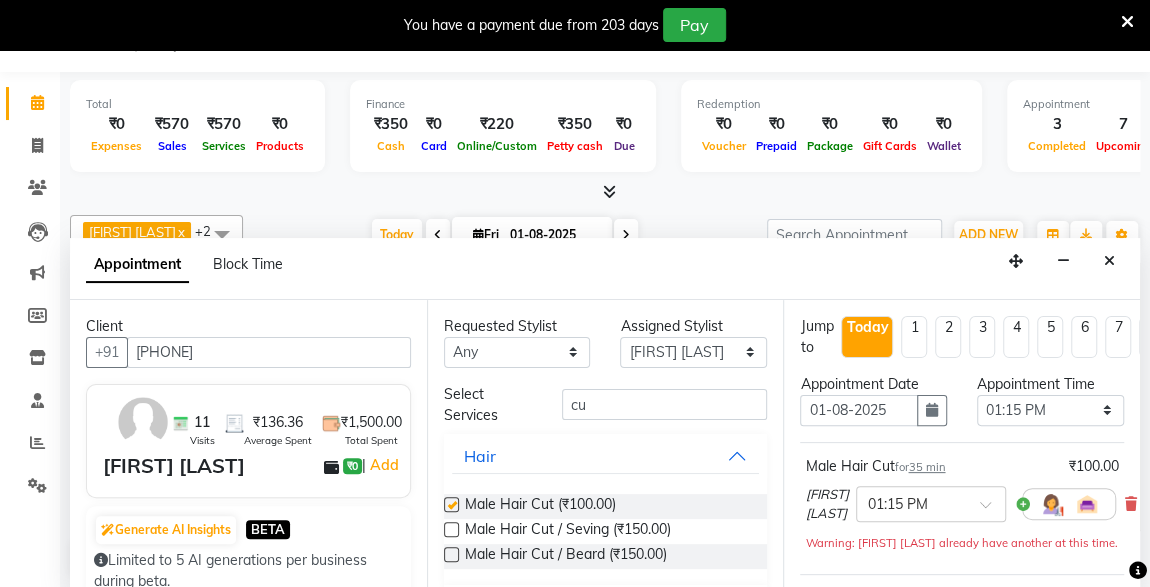 checkbox on "false" 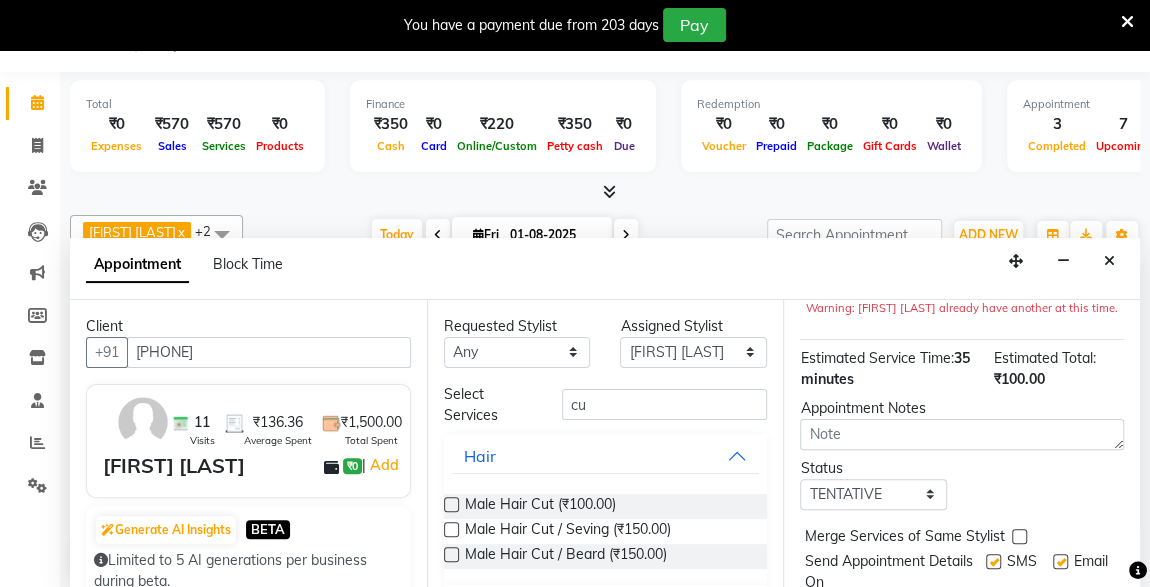 scroll, scrollTop: 310, scrollLeft: 0, axis: vertical 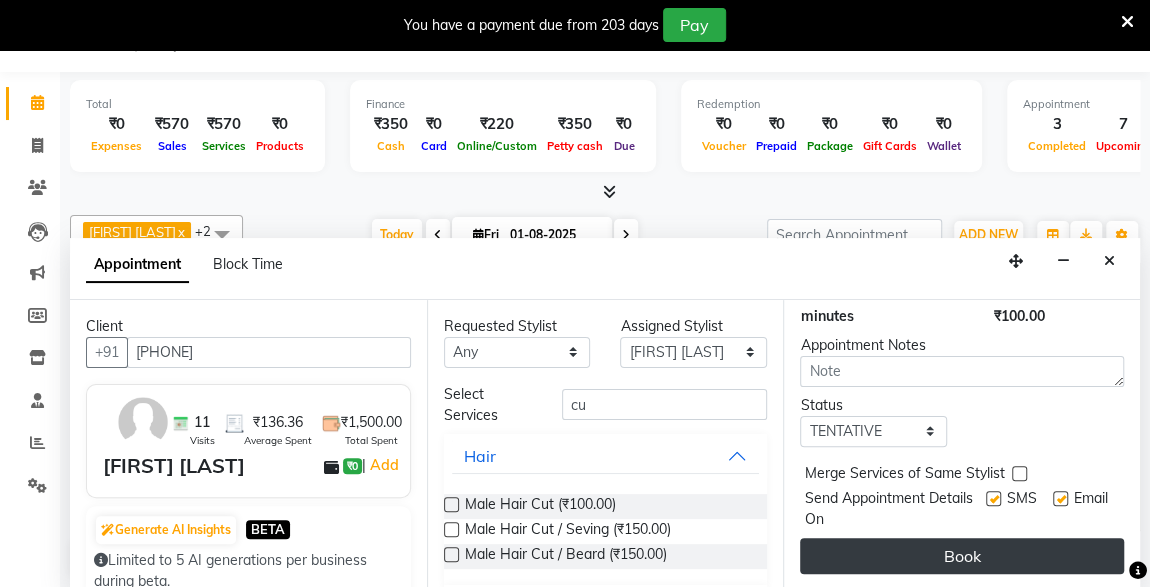 click on "Book" at bounding box center [962, 556] 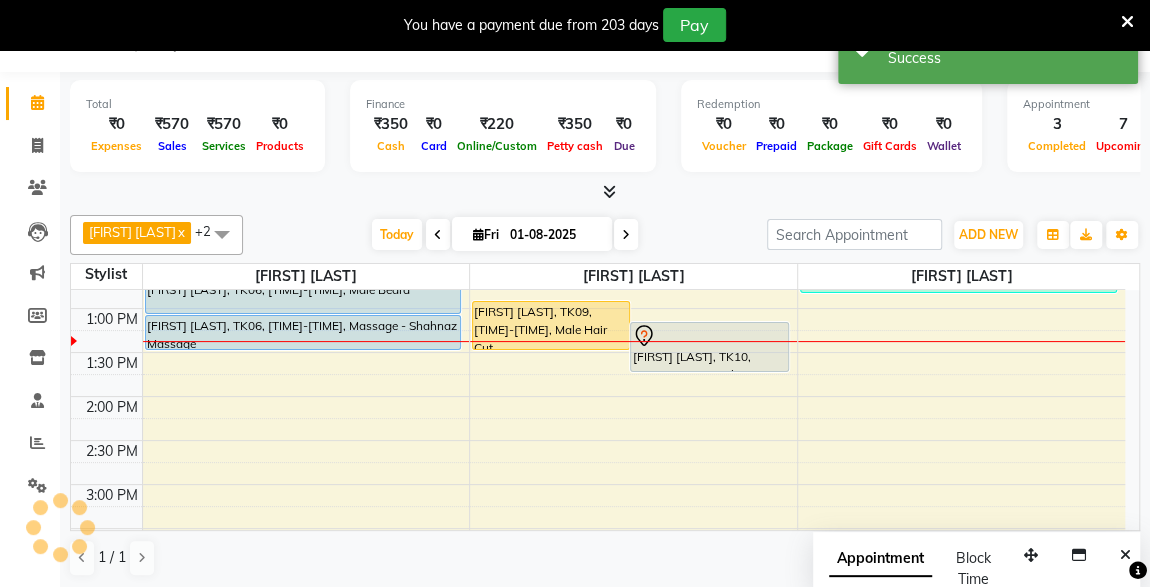 scroll, scrollTop: 0, scrollLeft: 0, axis: both 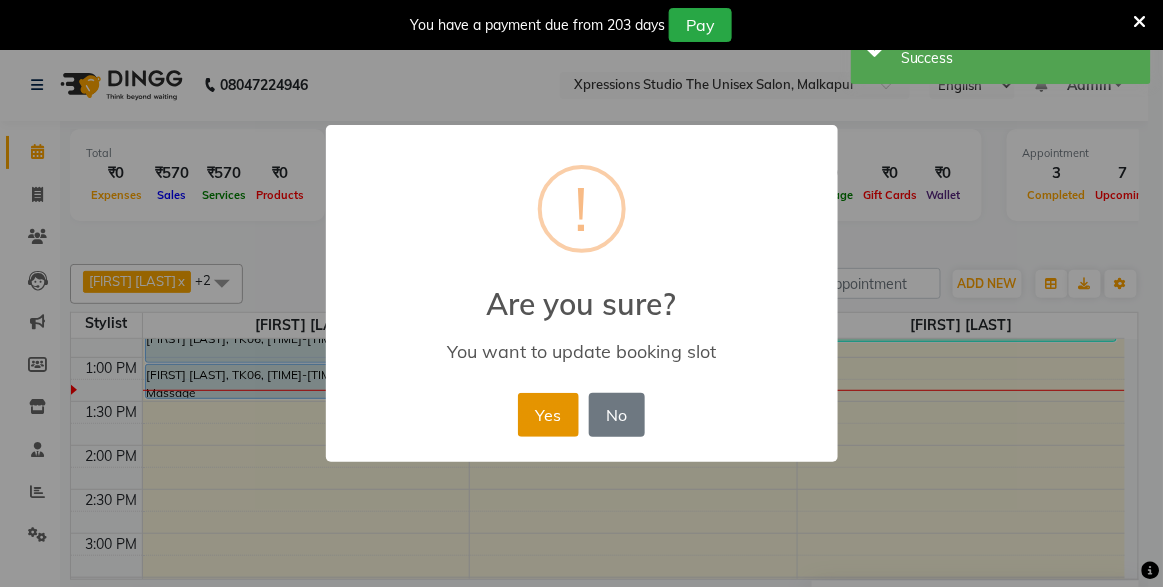 click on "Yes" at bounding box center [548, 415] 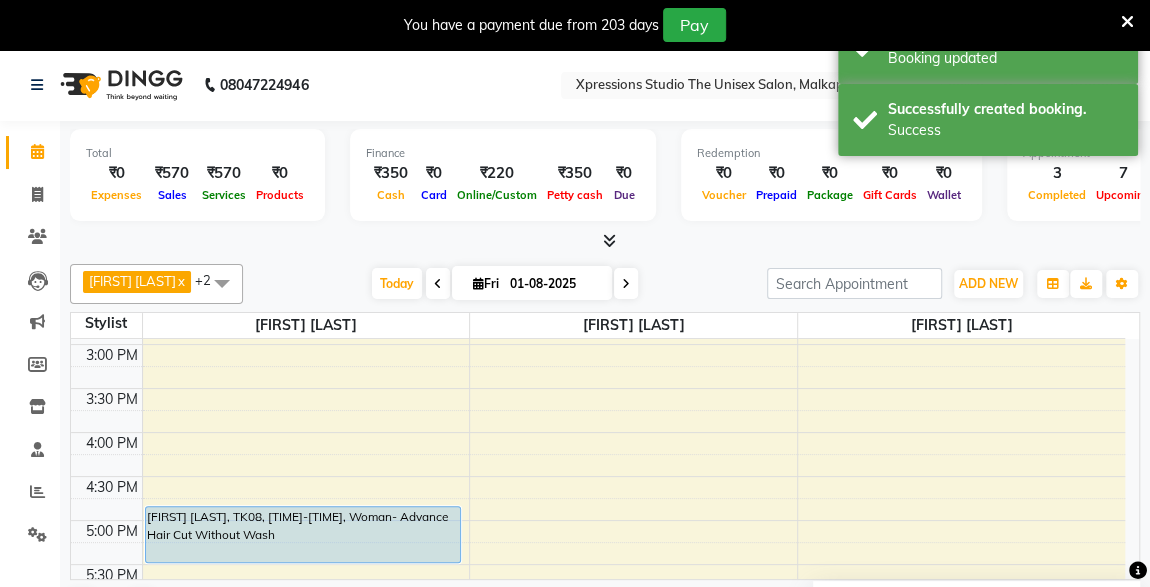 scroll, scrollTop: 595, scrollLeft: 0, axis: vertical 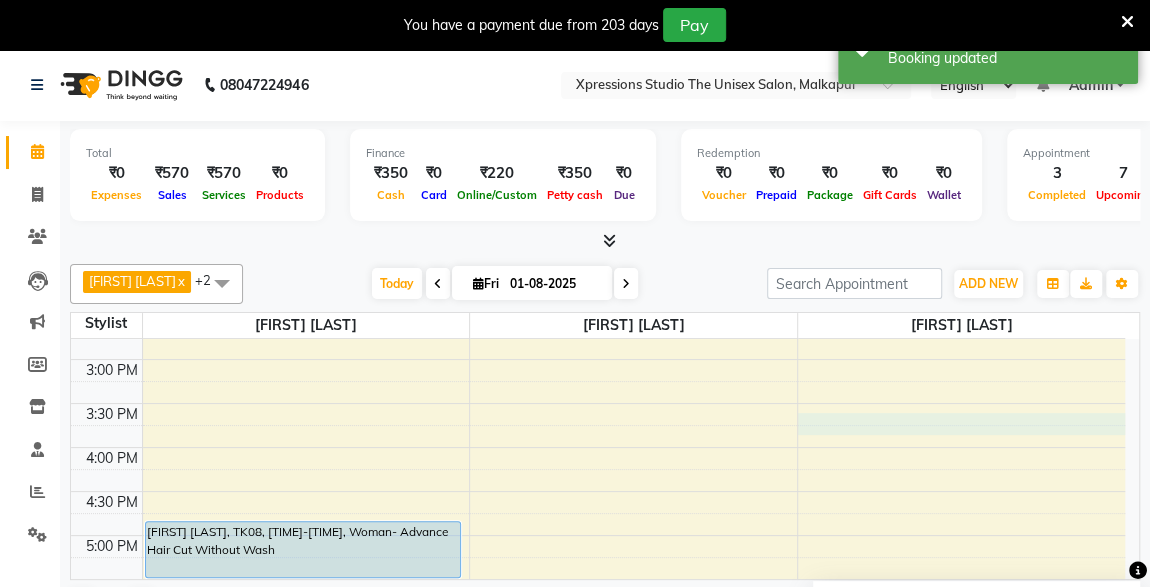 click on "[FIRST] [LAST], TK06, [TIME]-[TIME], Male  Beard    [FIRST] [LAST], TK06, [TIME]-[TIME], Massage - Shahnaz Massage    [FIRST] [LAST], TK08, [TIME]-[TIME], Woman- Advance Hair Cut Without Wash             [FIRST] [LAST], TK01, [TIME]-[TIME], Male Hair Cut     [FIRST] [LAST], TK09, [TIME]-[TIME], Male Hair Cut              [FIRST] [LAST], TK10, [TIME]-[TIME], Male Hair Cut      [FIRST] [LAST], TK02, [TIME]-[TIME], Male  Beard             [FIRST] [LAST], TK03, [TIME]-[TIME], Male Hair Cut / Seving             [FIRST] [LAST], TK03, [TIME]-[TIME], VLCC Clensing             [FIRST] [LAST], TK11, [TIME]-[TIME], Male Hair Cut     [FIRST] [LAST], TK04, [TIME]-[TIME], Male Hair Cut / Beard      [FIRST] [LAST], TK05, [TIME]-[TIME], Male Hair Cut / Beard      [FIRST] [LAST], TK07, [TIME]-[TIME], Male Hair Cut / Seving,BMIINE PROFESSIONL HAIR COLOUR" at bounding box center [598, 403] 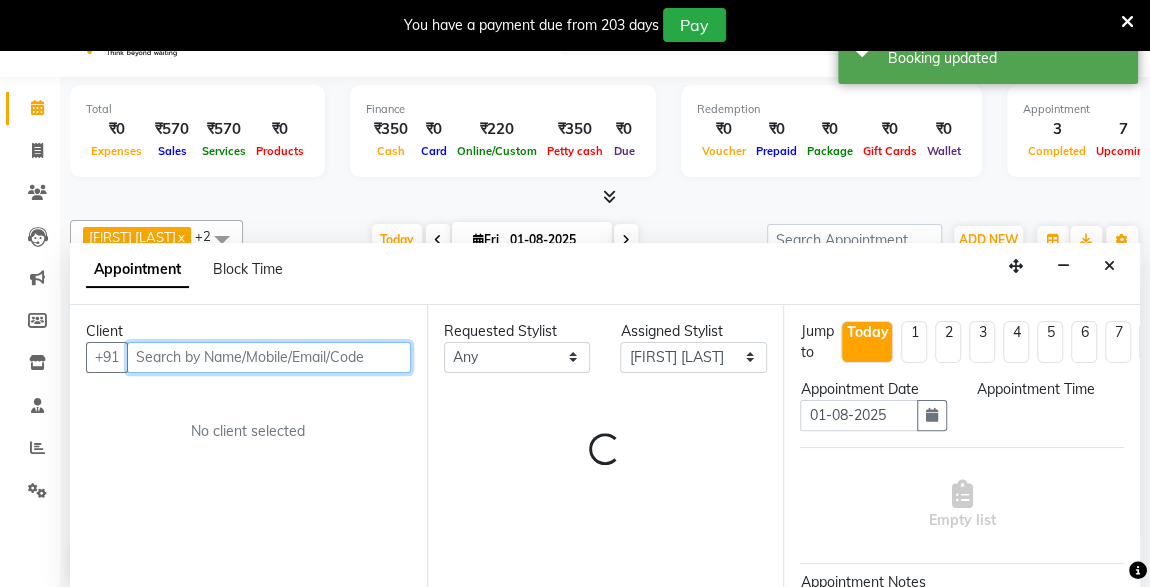 select on "945" 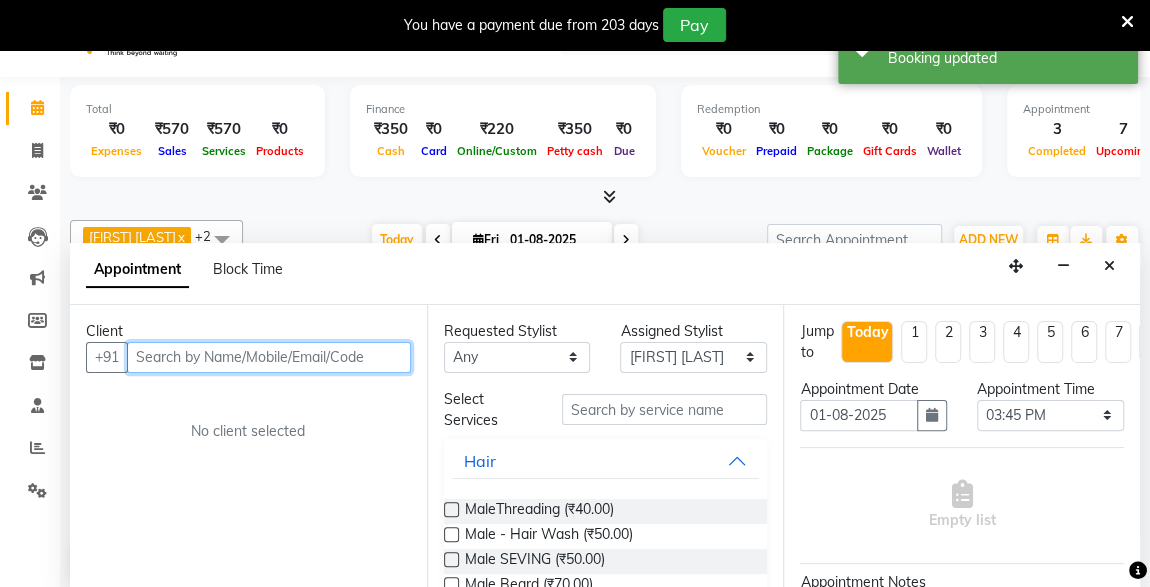 scroll, scrollTop: 49, scrollLeft: 0, axis: vertical 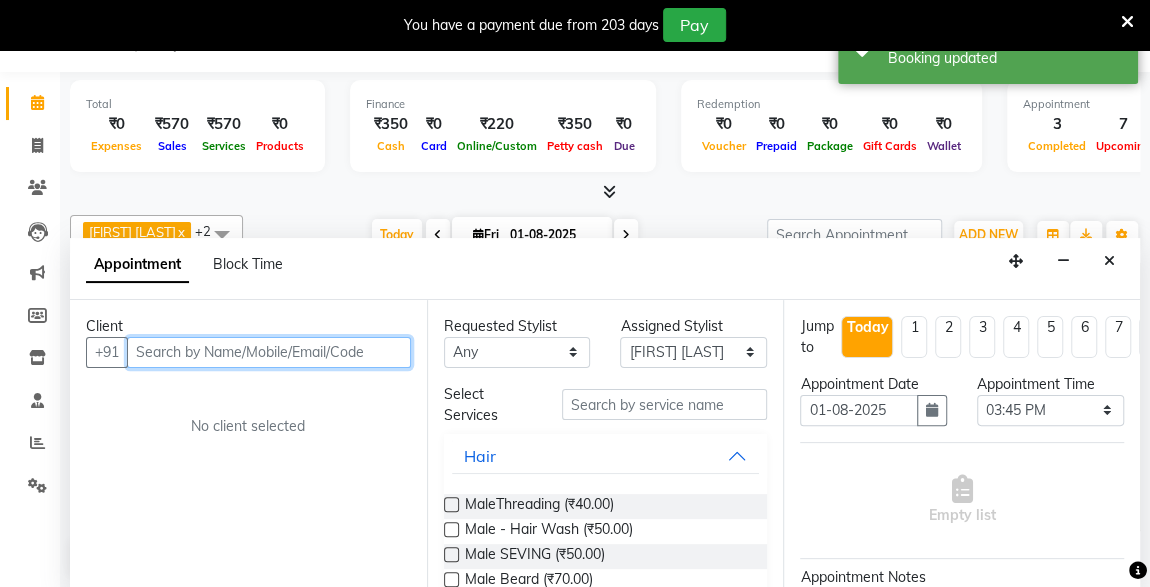 click at bounding box center (269, 352) 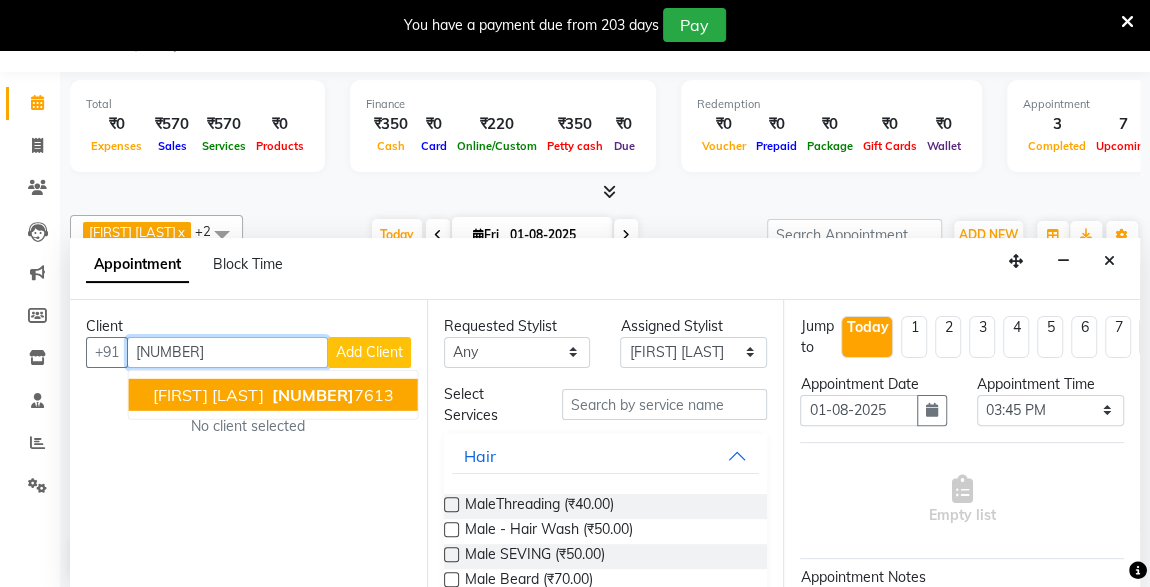 click on "[FIRST] [LAST] [PHONE]" at bounding box center [273, 394] 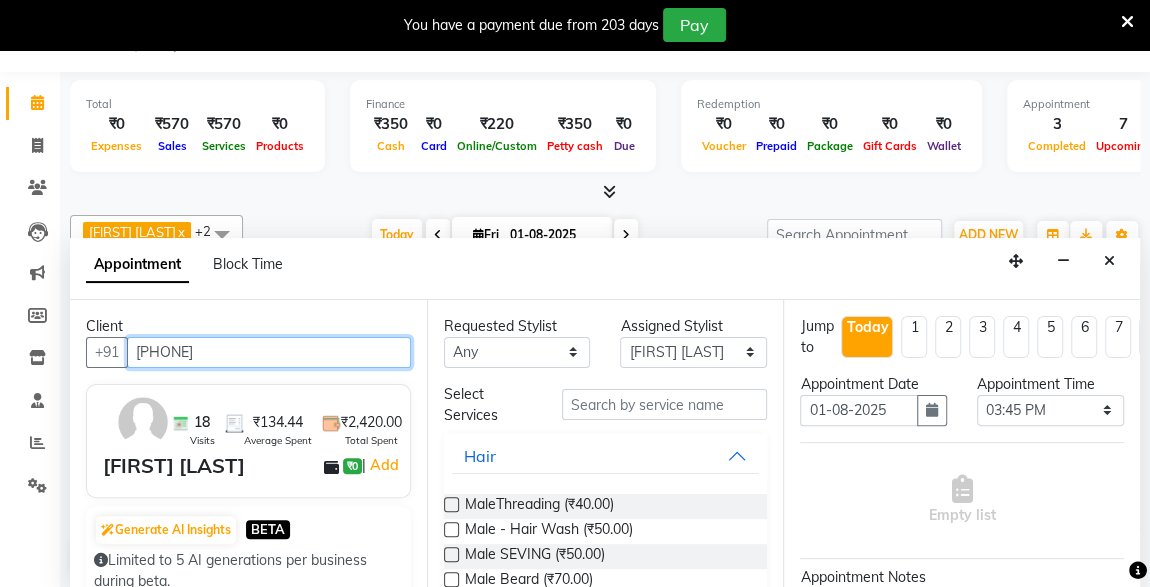 type on "[PHONE]" 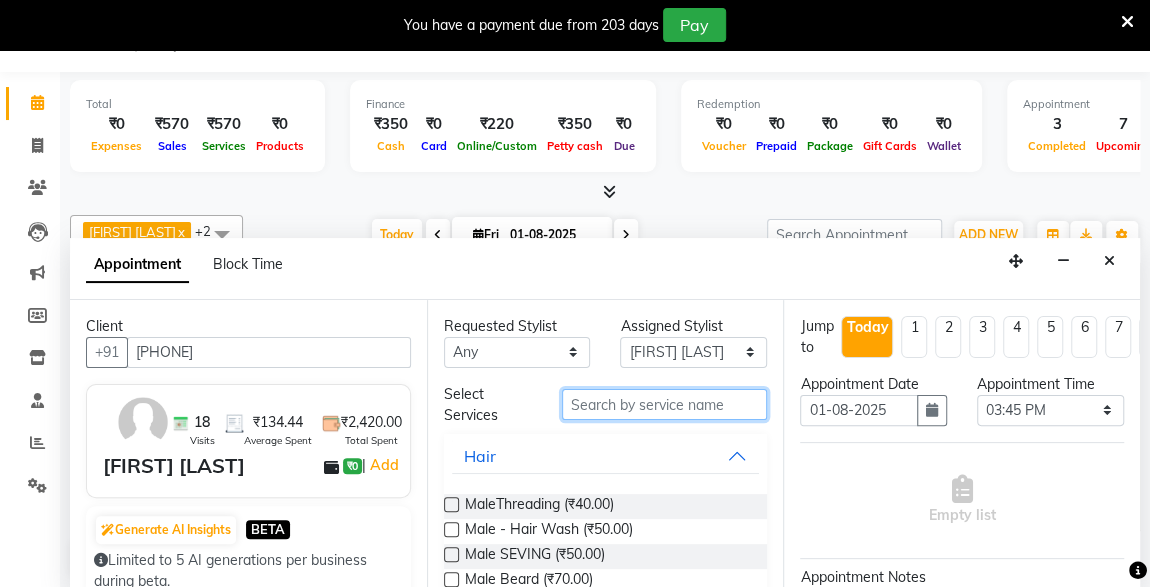 click at bounding box center (665, 404) 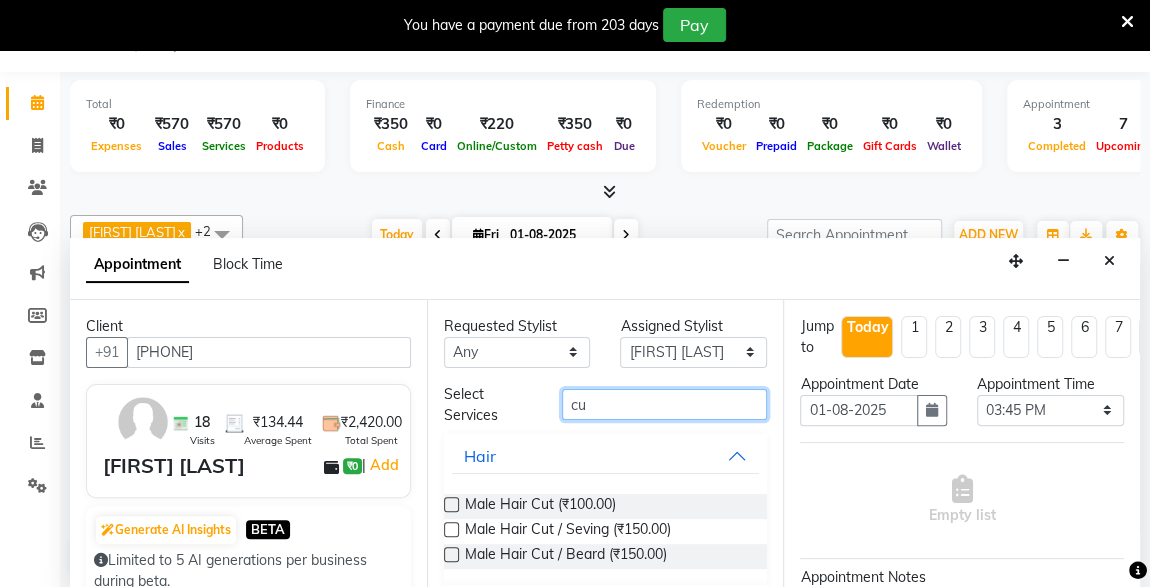 type on "cu" 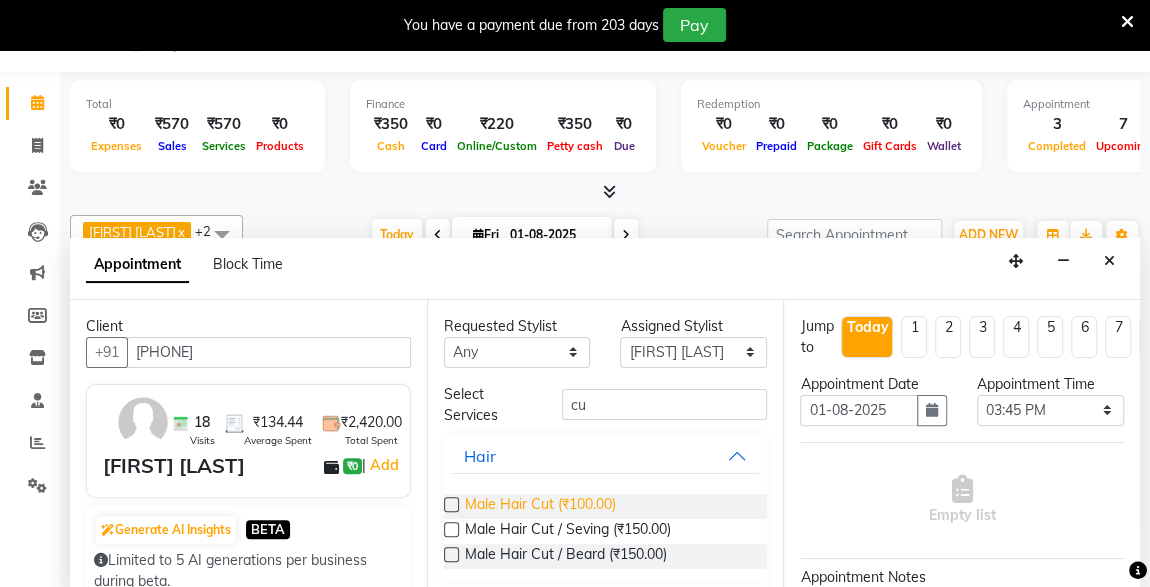 click on "Male Hair Cut  (₹100.00)" at bounding box center (540, 506) 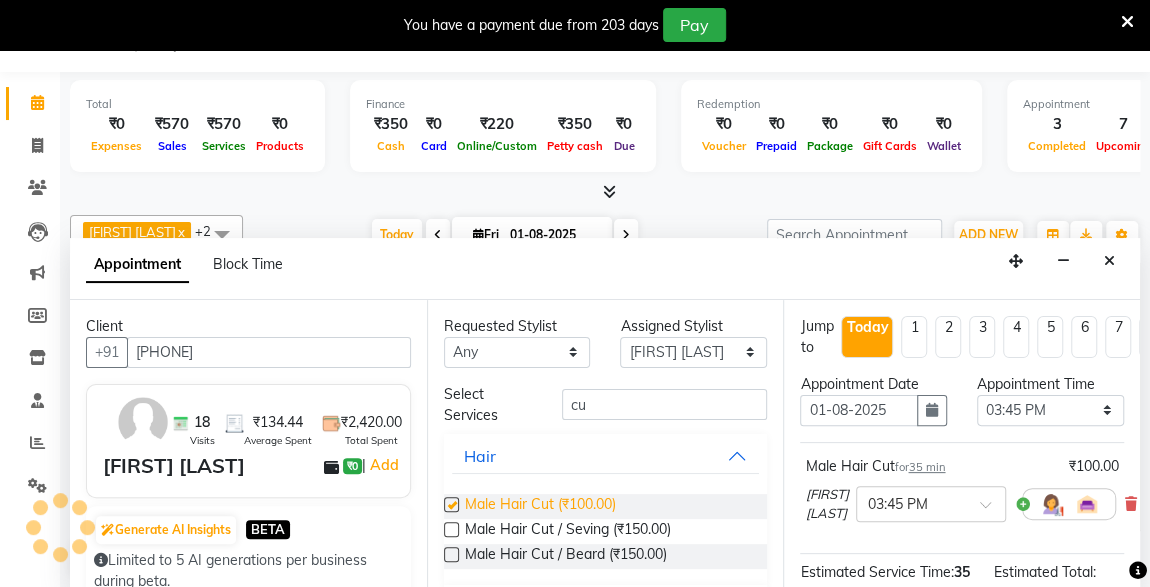 checkbox on "false" 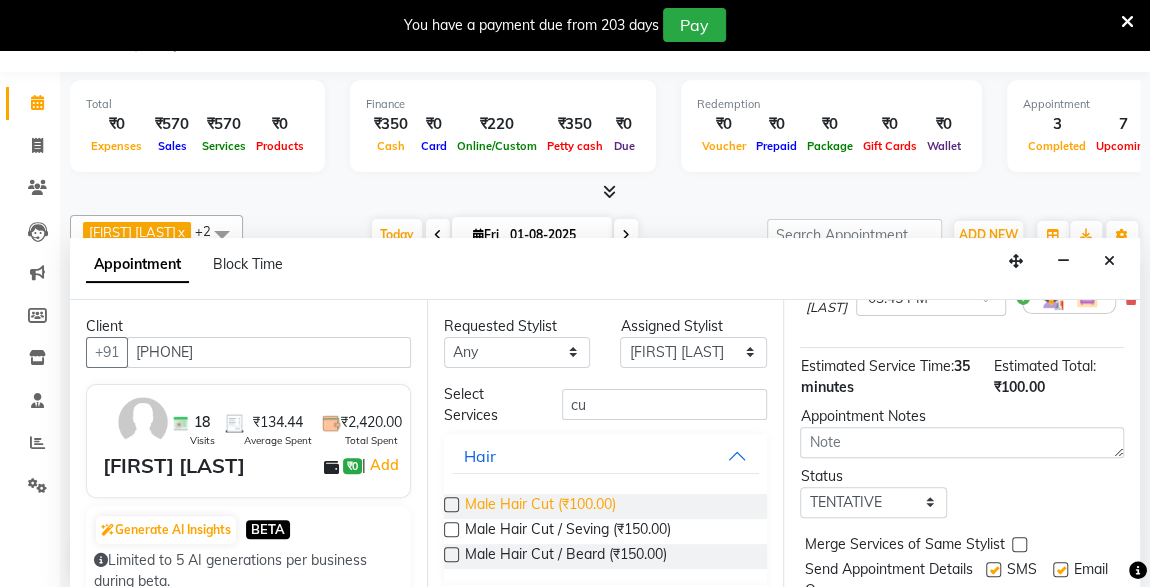 scroll, scrollTop: 289, scrollLeft: 0, axis: vertical 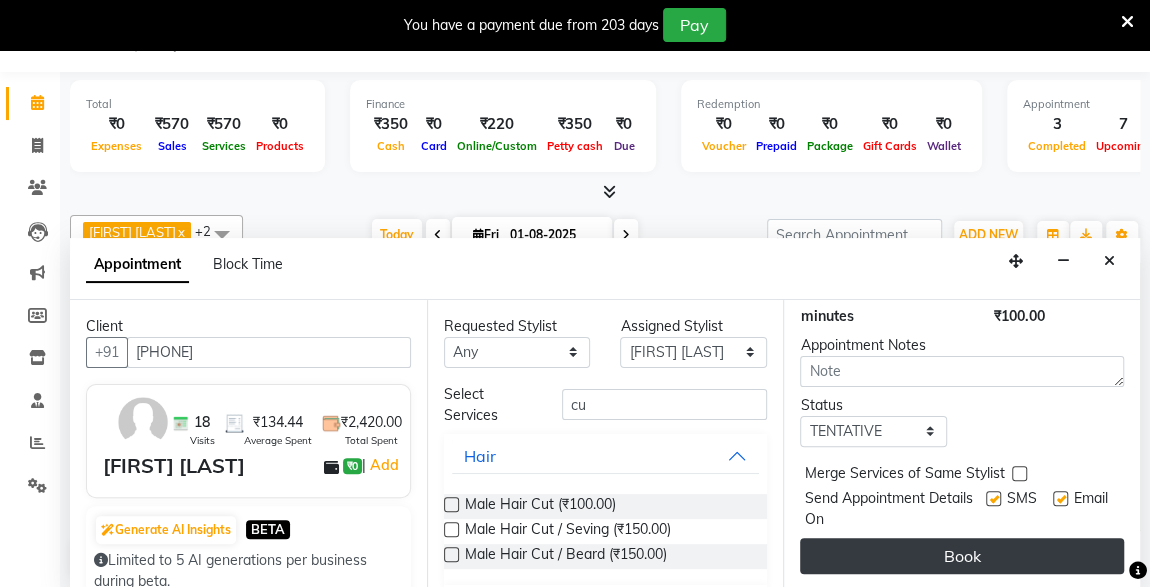 click on "Book" at bounding box center [962, 556] 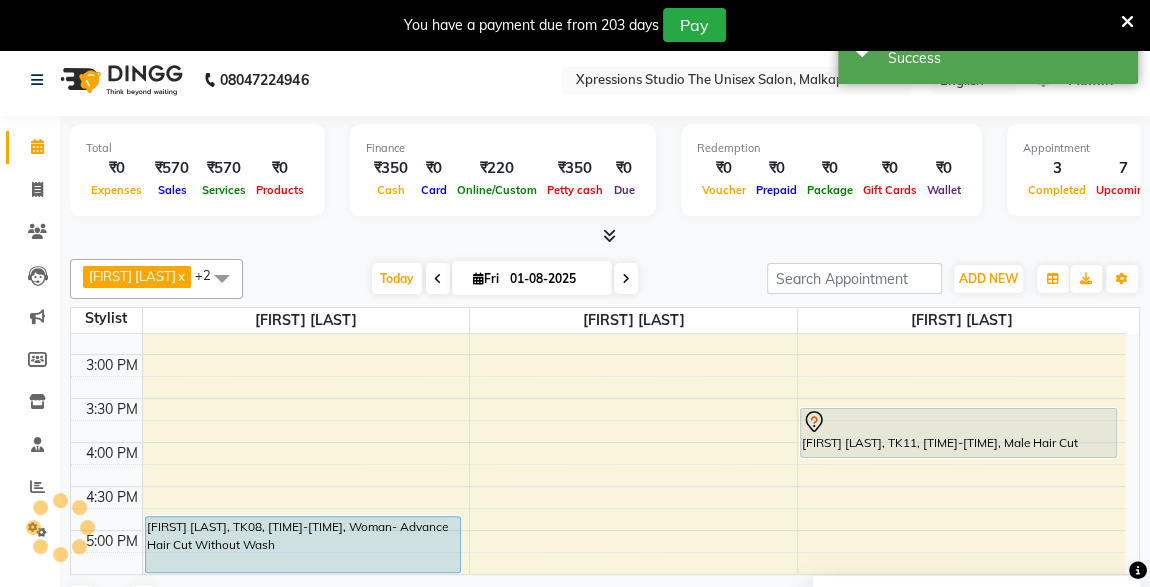 scroll, scrollTop: 0, scrollLeft: 0, axis: both 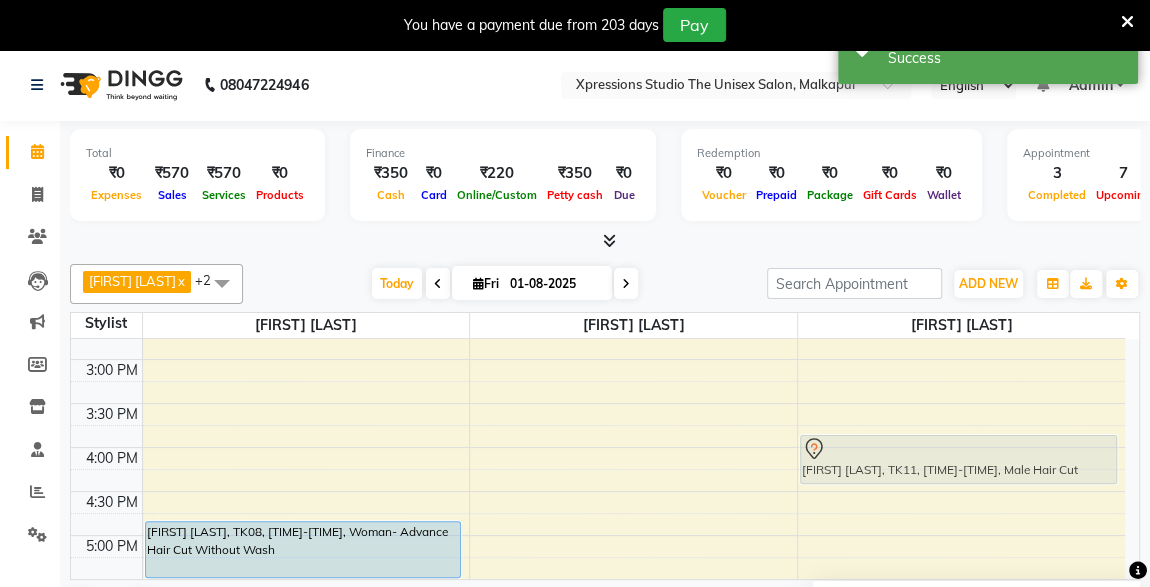 drag, startPoint x: 871, startPoint y: 423, endPoint x: 993, endPoint y: 446, distance: 124.1491 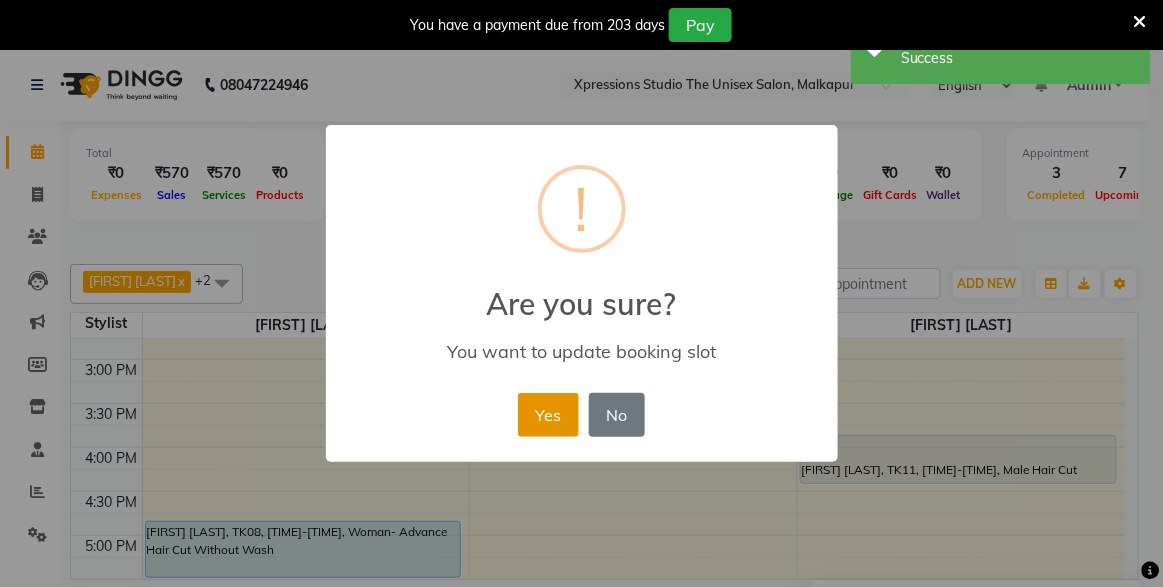 click on "Yes" at bounding box center [548, 415] 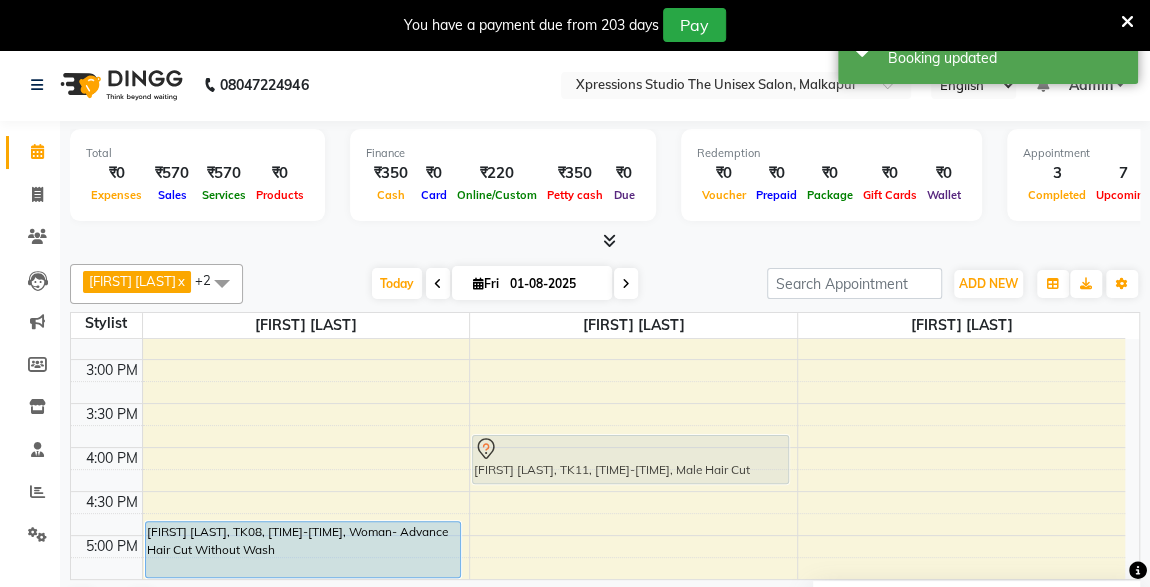 drag, startPoint x: 978, startPoint y: 441, endPoint x: 710, endPoint y: 449, distance: 268.1194 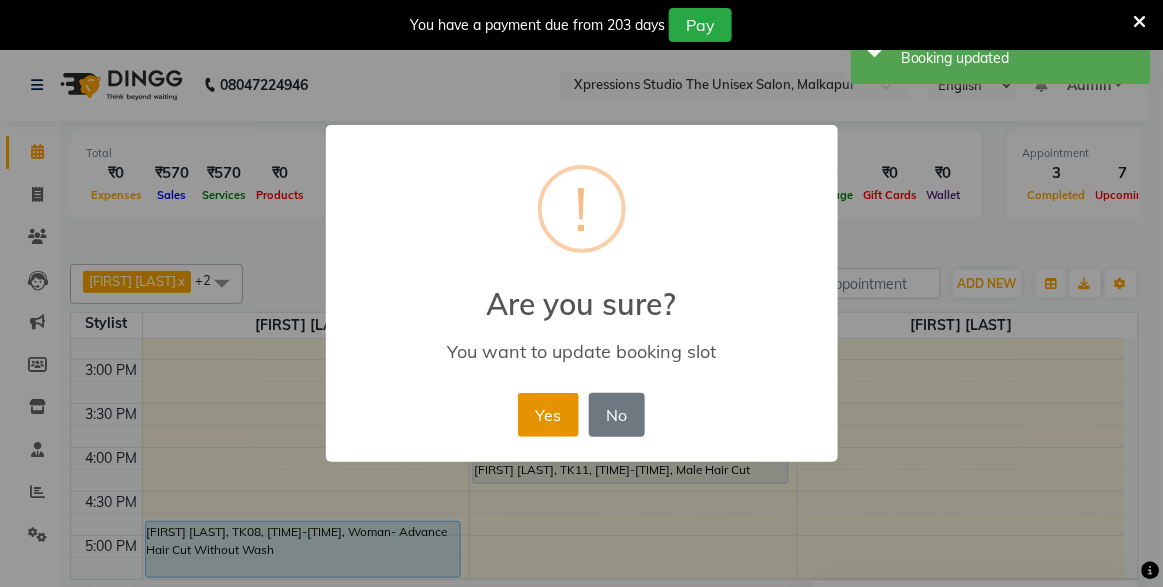 click on "Yes" at bounding box center (548, 415) 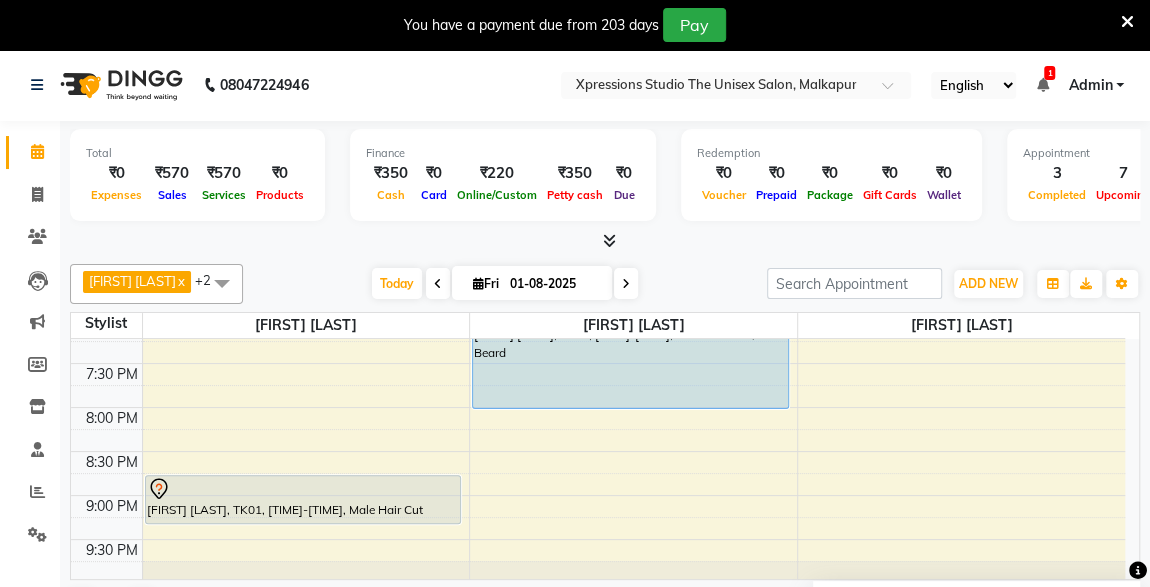 scroll, scrollTop: 1016, scrollLeft: 0, axis: vertical 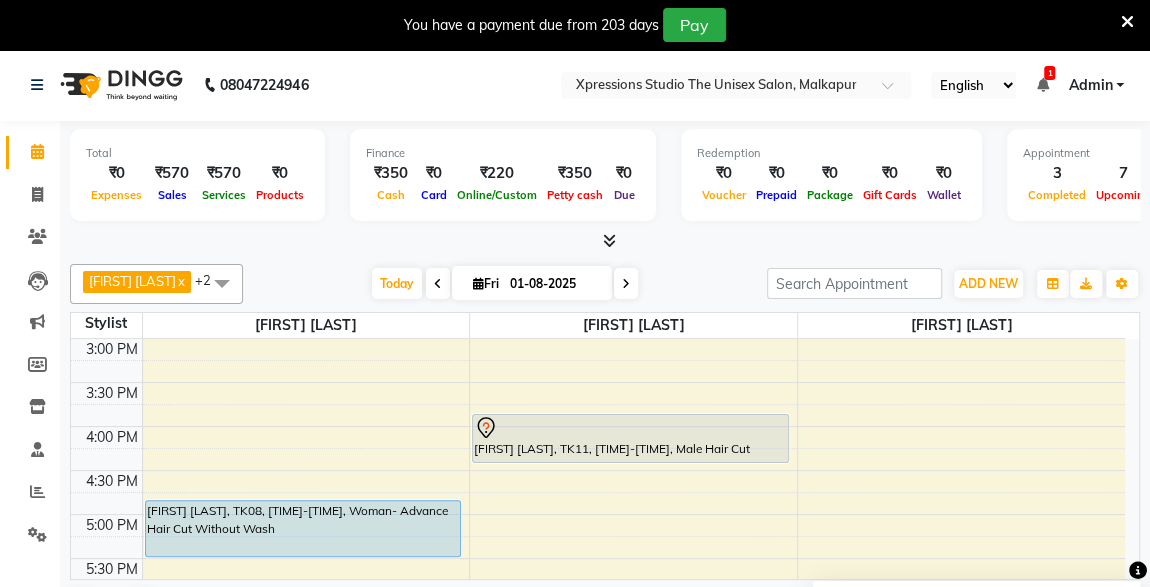 click at bounding box center (303, 556) 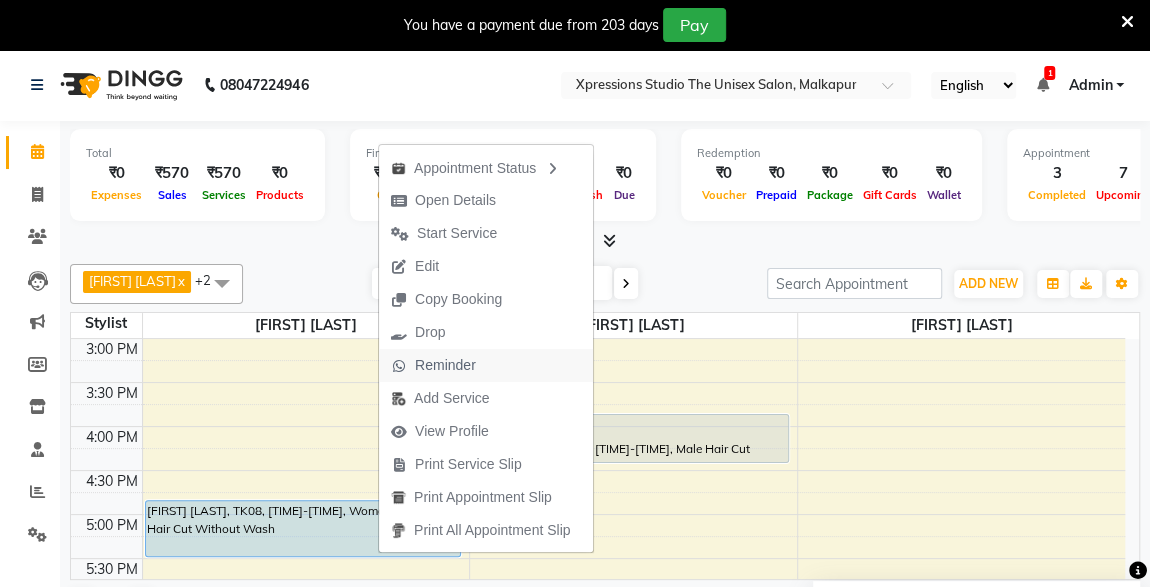 click on "Reminder" at bounding box center [445, 365] 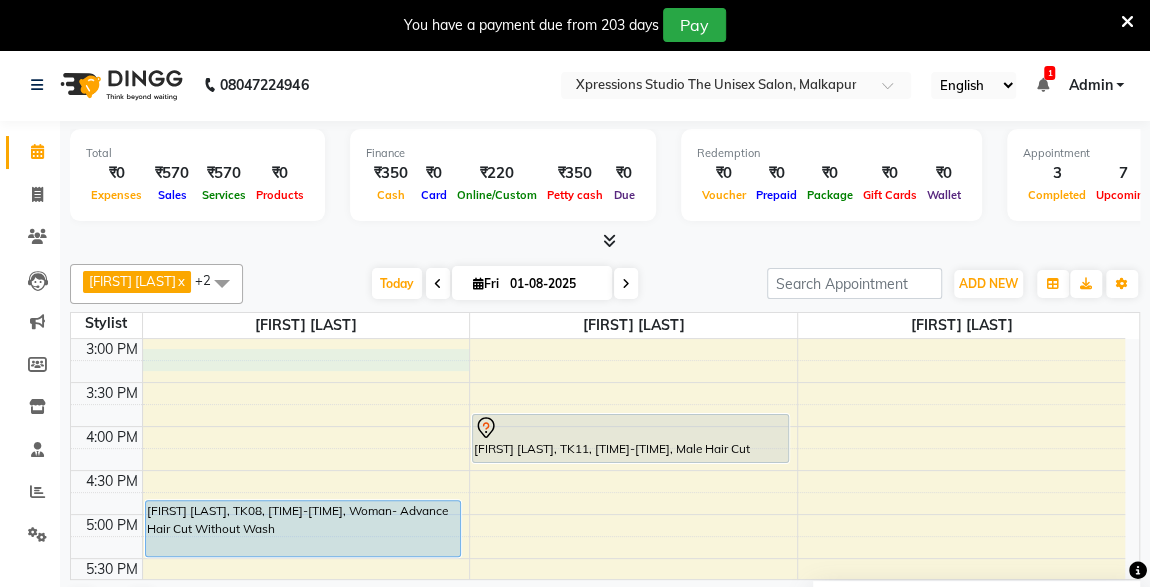 click on "[FIRST] [LAST], TK06, [TIME]-[TIME], Male  Beard    [FIRST] [LAST], TK06, [TIME]-[TIME], Massage - Shahnaz Massage    [FIRST] [LAST], TK08, [TIME]-[TIME], Woman- Advance Hair Cut Without Wash             [FIRST] [LAST], TK01, [TIME]-[TIME], Male Hair Cut      [FIRST] [LAST], TK02, [TIME]-[TIME], Male  Beard             [FIRST] [LAST], TK03, [TIME]-[TIME], Male Hair Cut / Seving             [FIRST] [LAST], TK03, [TIME]-[TIME], VLCC Clensing             [FIRST] [LAST], TK11, [TIME]-[TIME], Male Hair Cut     [FIRST] [LAST], TK04, [TIME]-[TIME], Male Hair Cut / Beard" at bounding box center [598, 382] 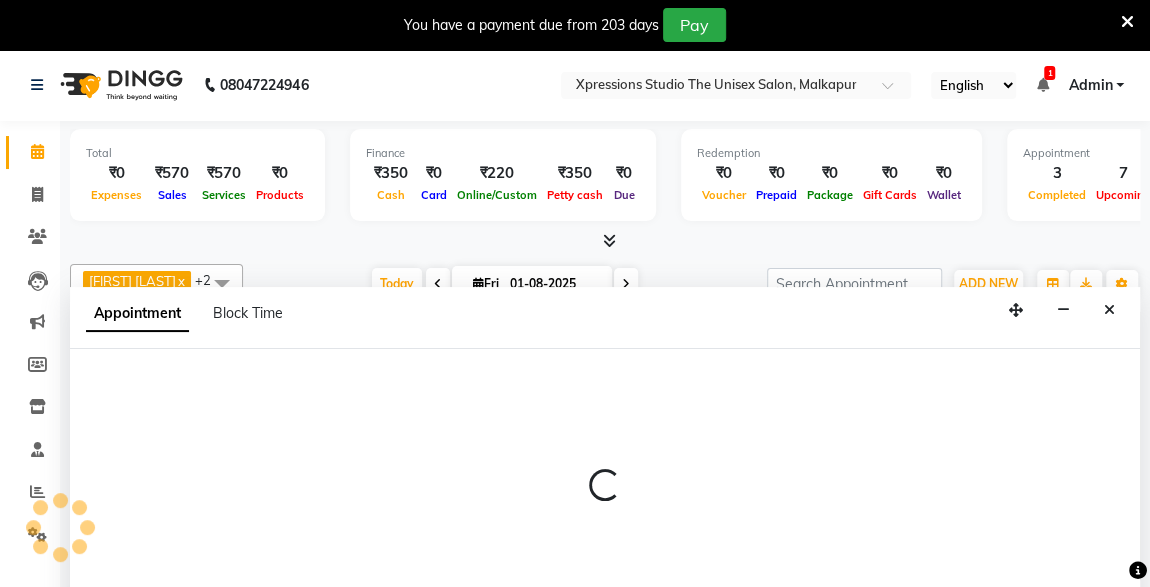 select on "57587" 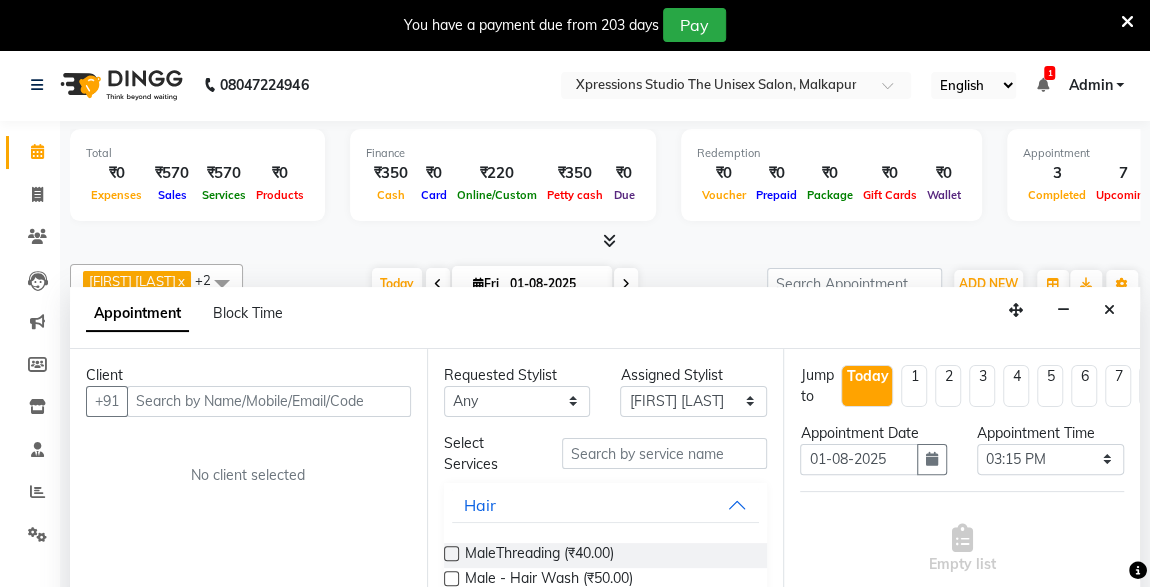 scroll, scrollTop: 49, scrollLeft: 0, axis: vertical 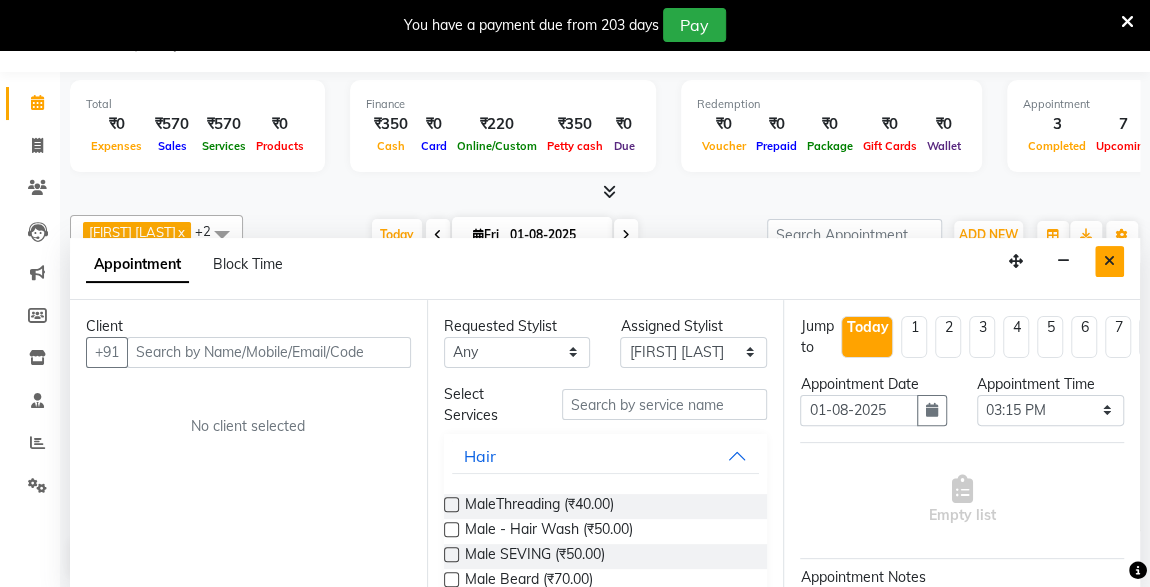 click at bounding box center (1109, 261) 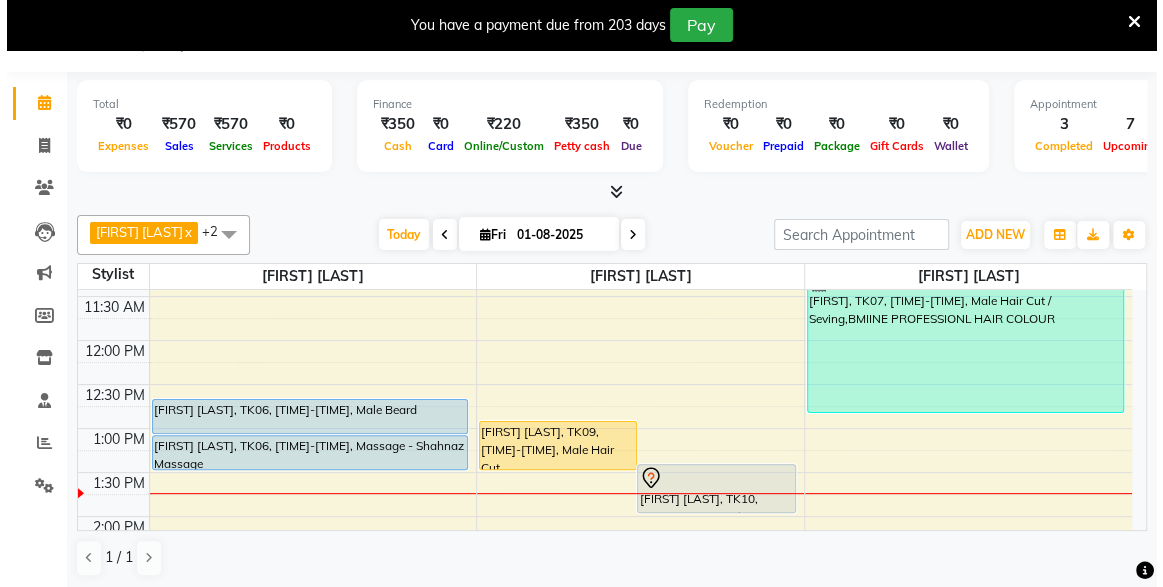 scroll, scrollTop: 265, scrollLeft: 0, axis: vertical 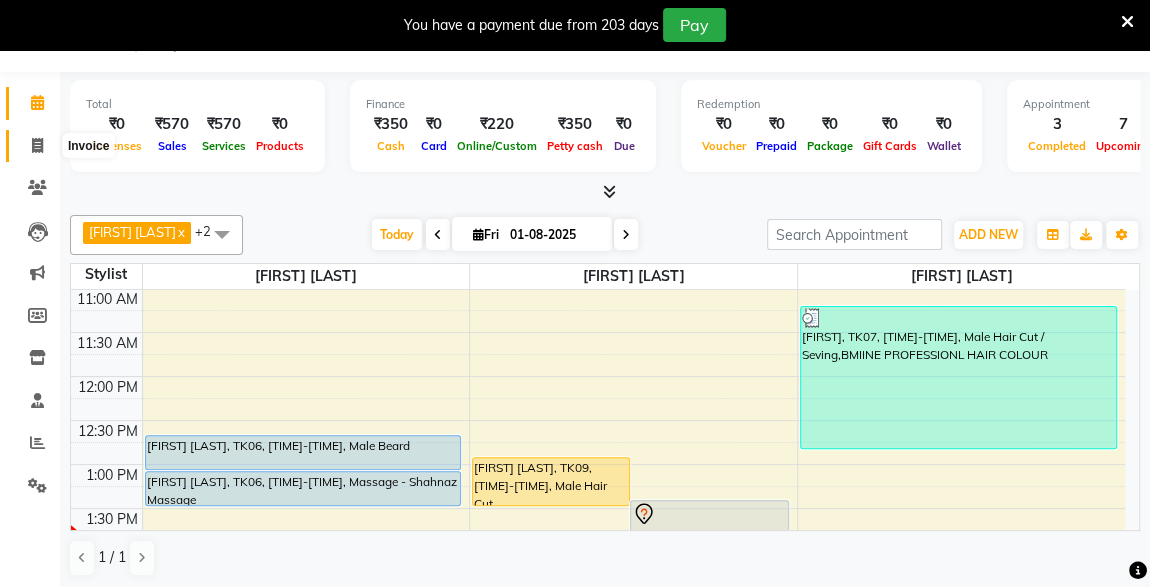 click 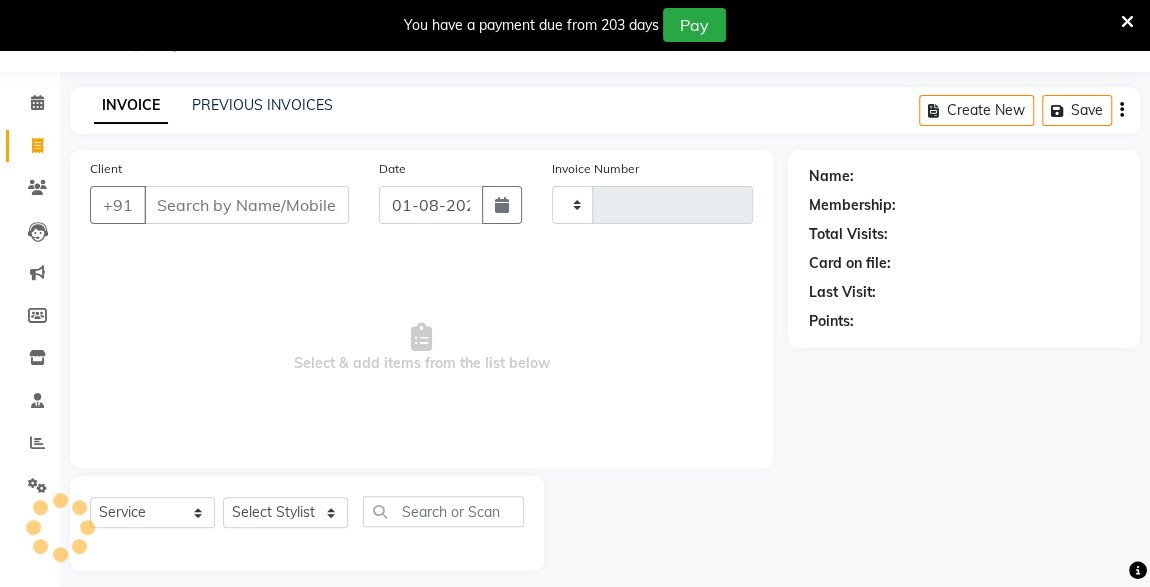 type on "3664" 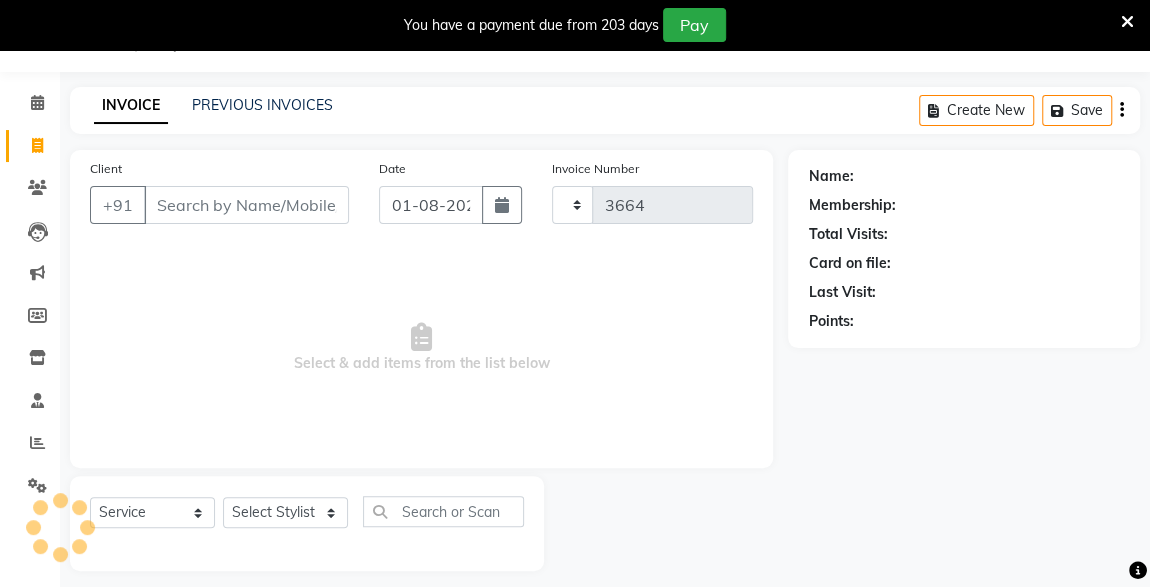select on "7003" 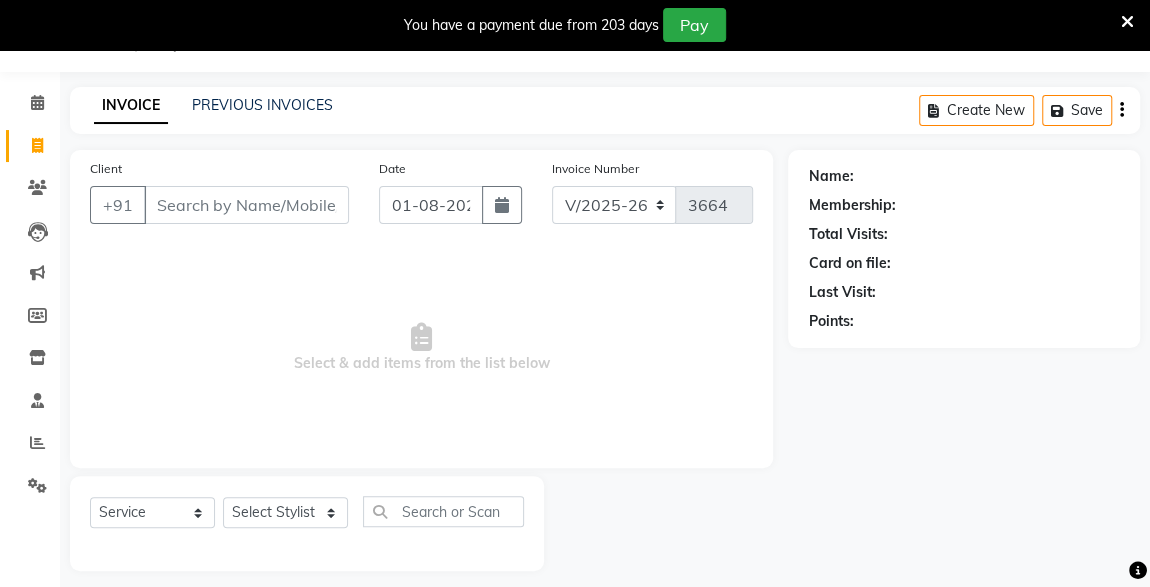 click on "Client" at bounding box center [246, 205] 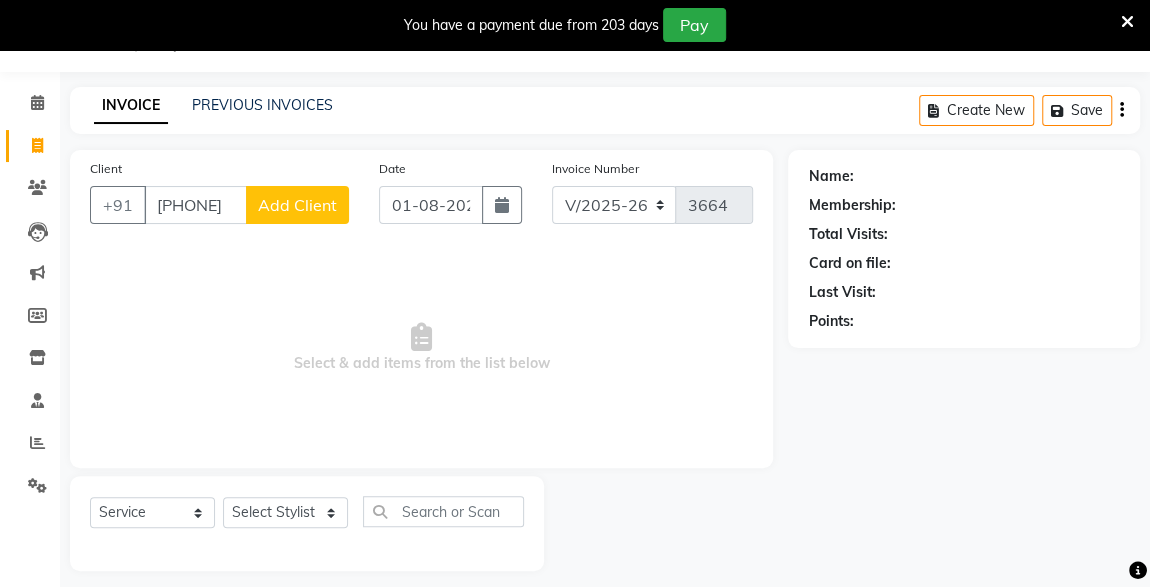 type on "[PHONE]" 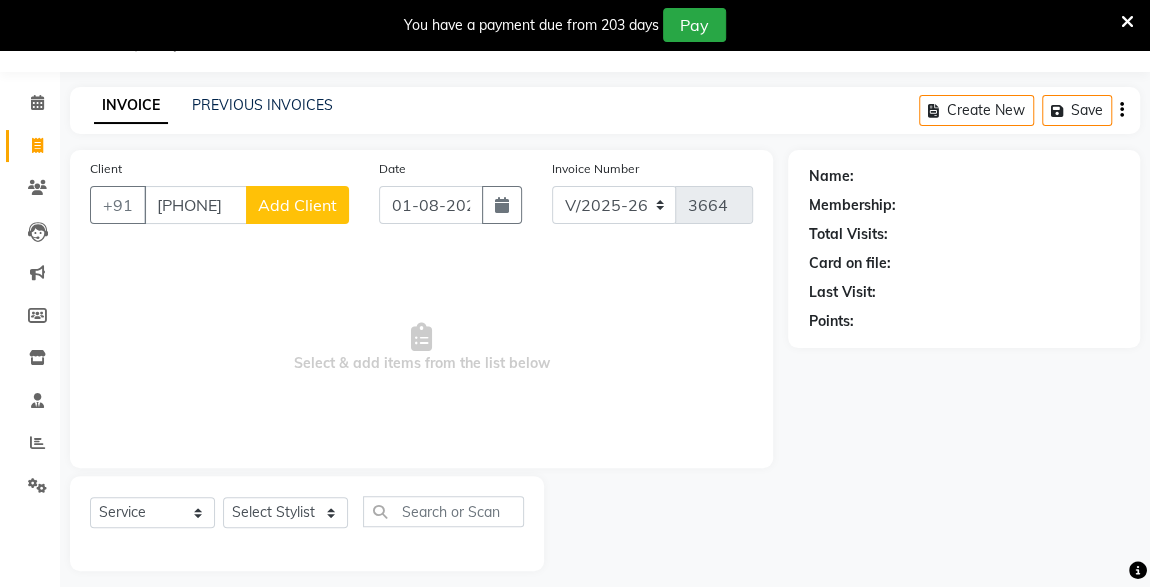 click on "Add Client" 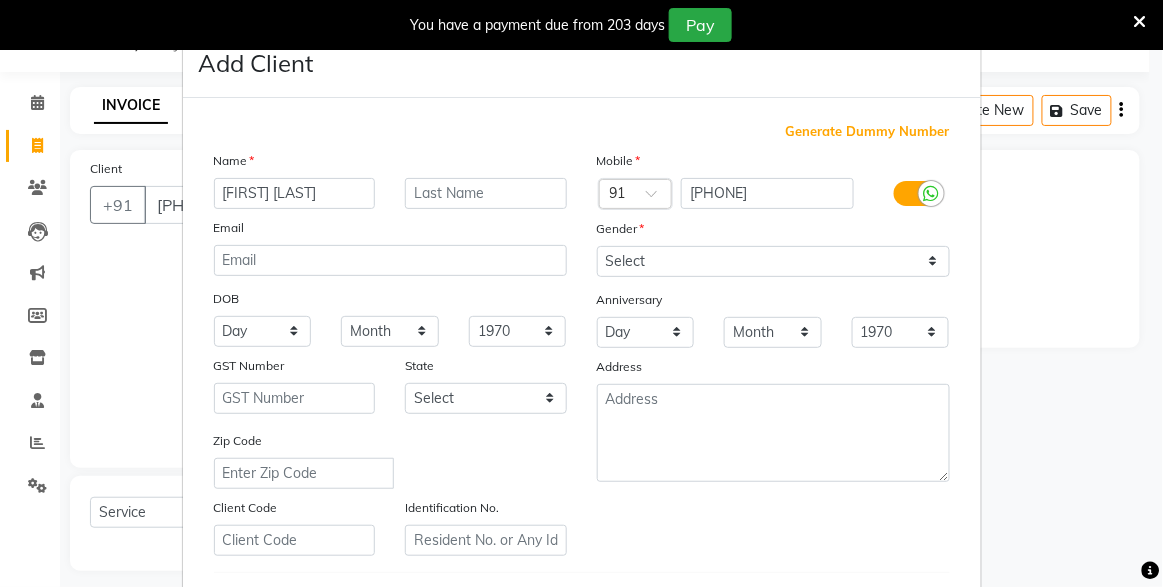 type on "[FIRST] [LAST]" 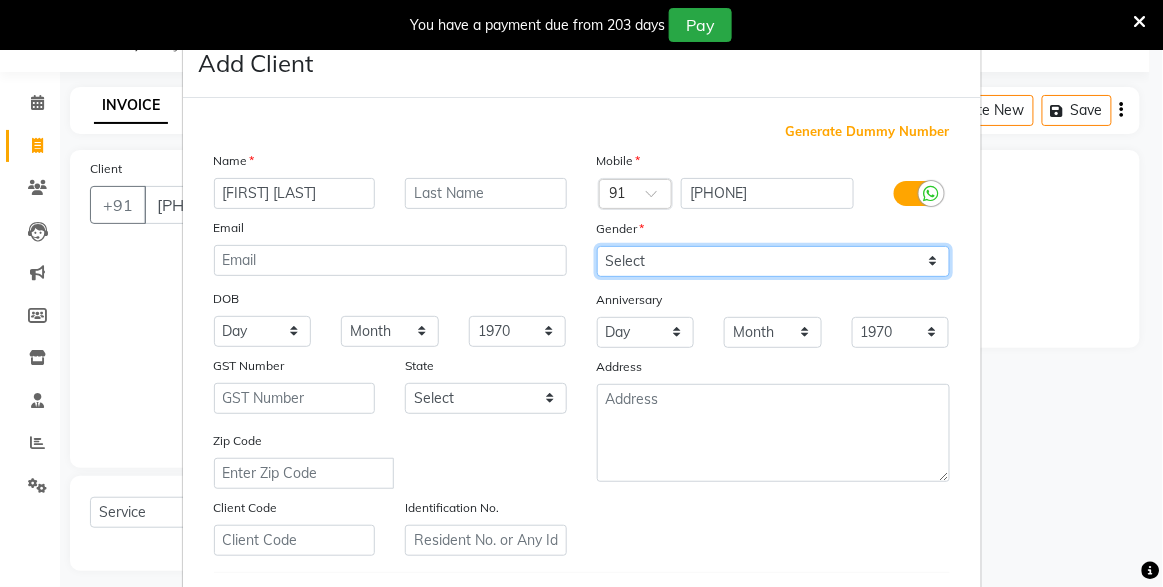 click on "Select Male Female Other Prefer Not To Say" at bounding box center (773, 261) 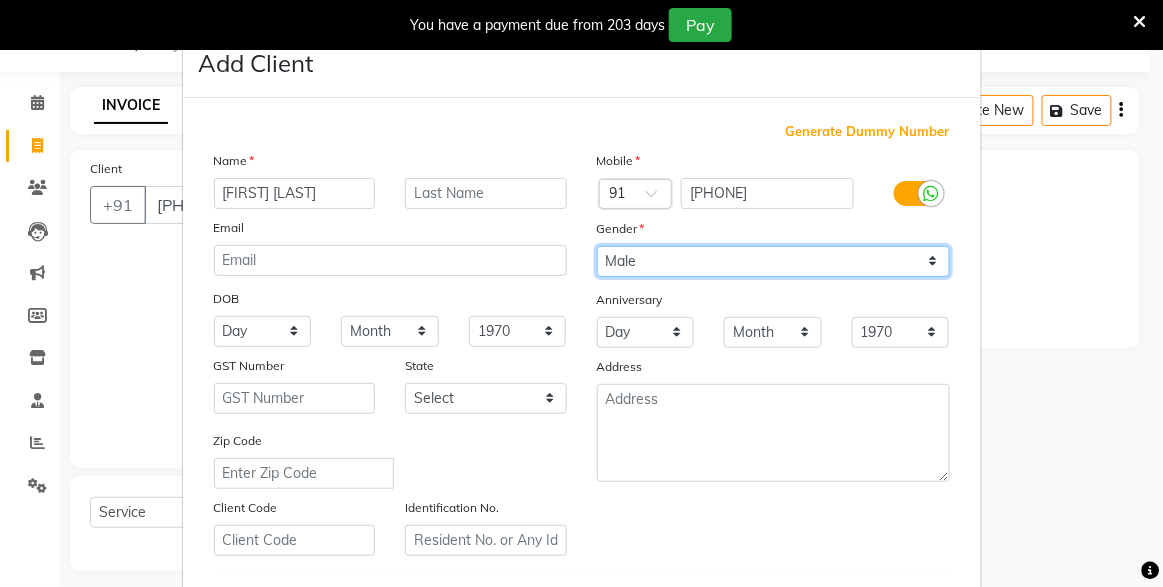 click on "Select Male Female Other Prefer Not To Say" at bounding box center (773, 261) 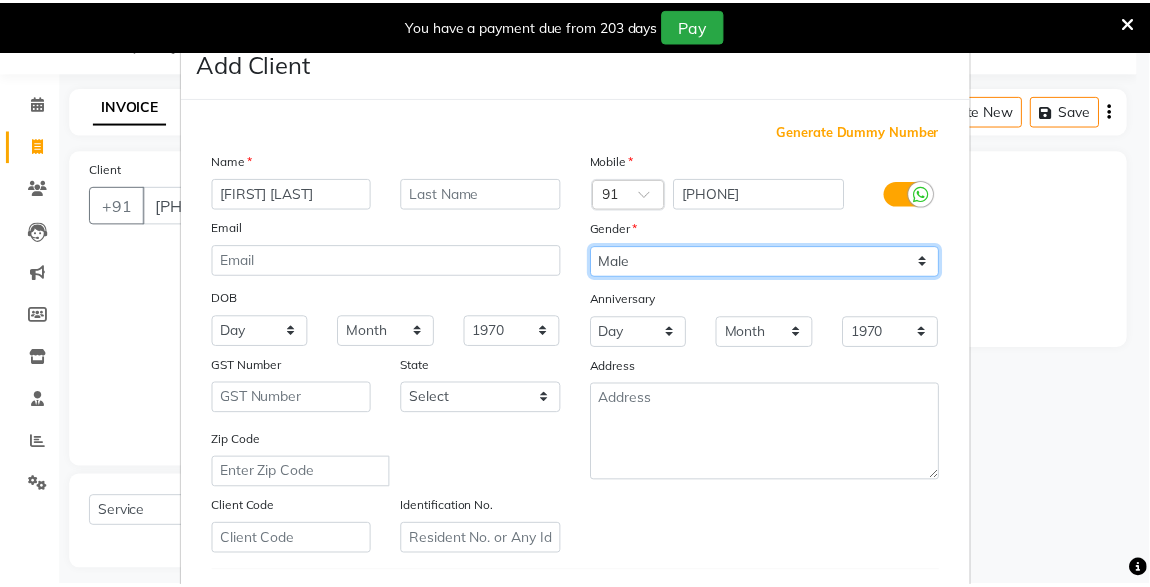 scroll, scrollTop: 329, scrollLeft: 0, axis: vertical 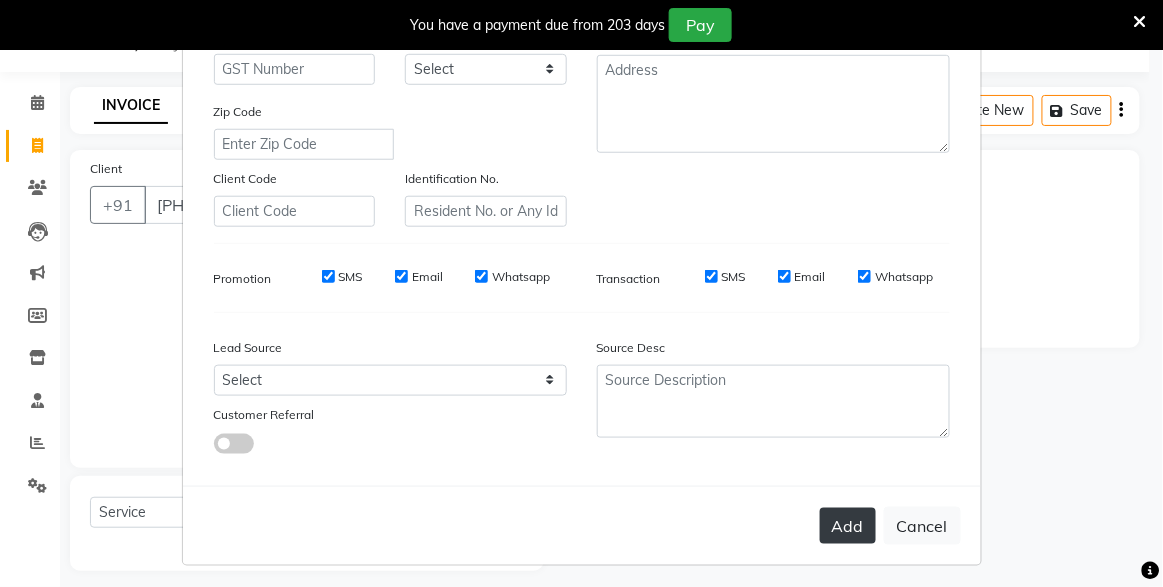 click on "Add" at bounding box center (848, 526) 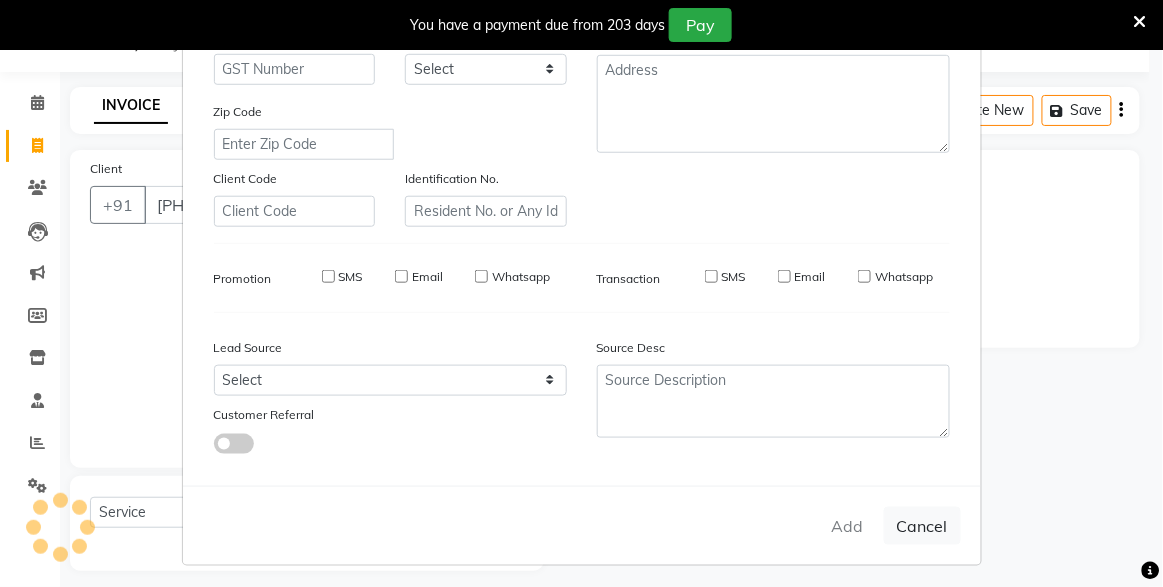 type 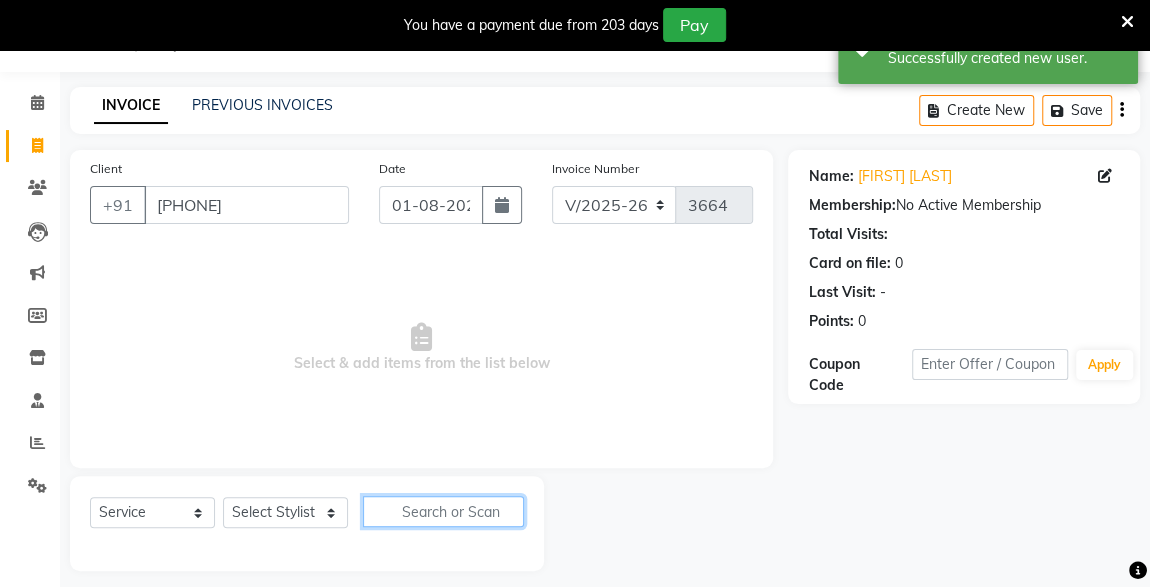 click 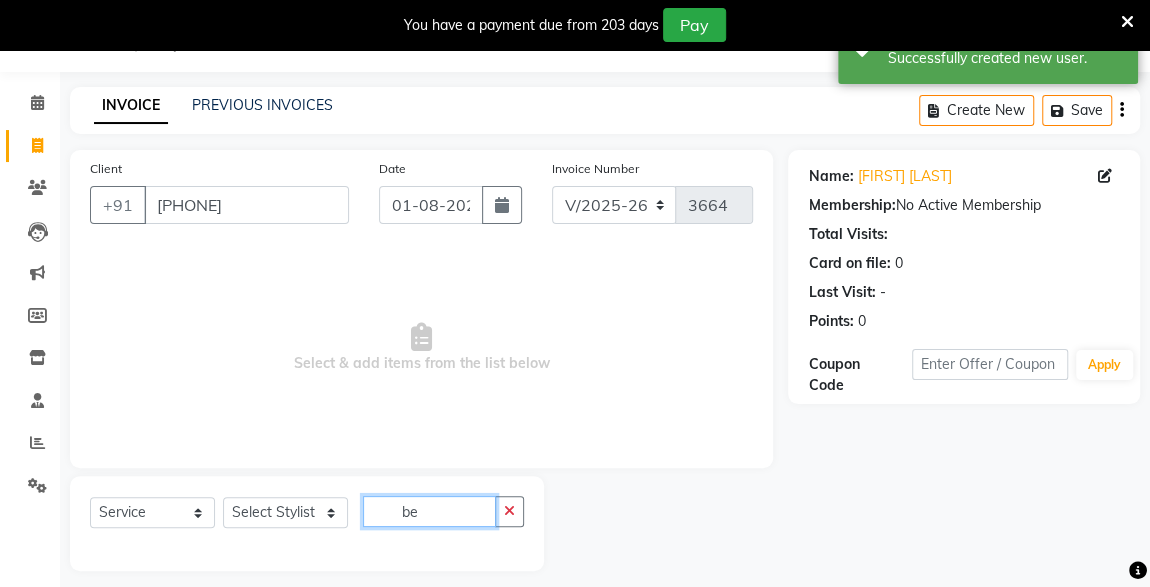 type on "be" 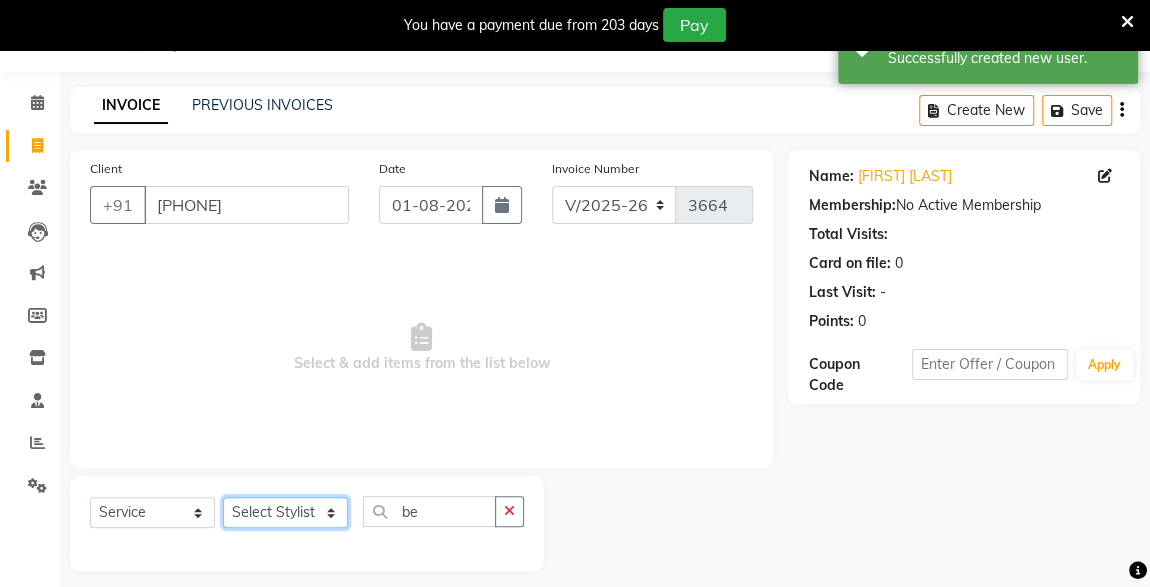 drag, startPoint x: 294, startPoint y: 514, endPoint x: 275, endPoint y: 463, distance: 54.42426 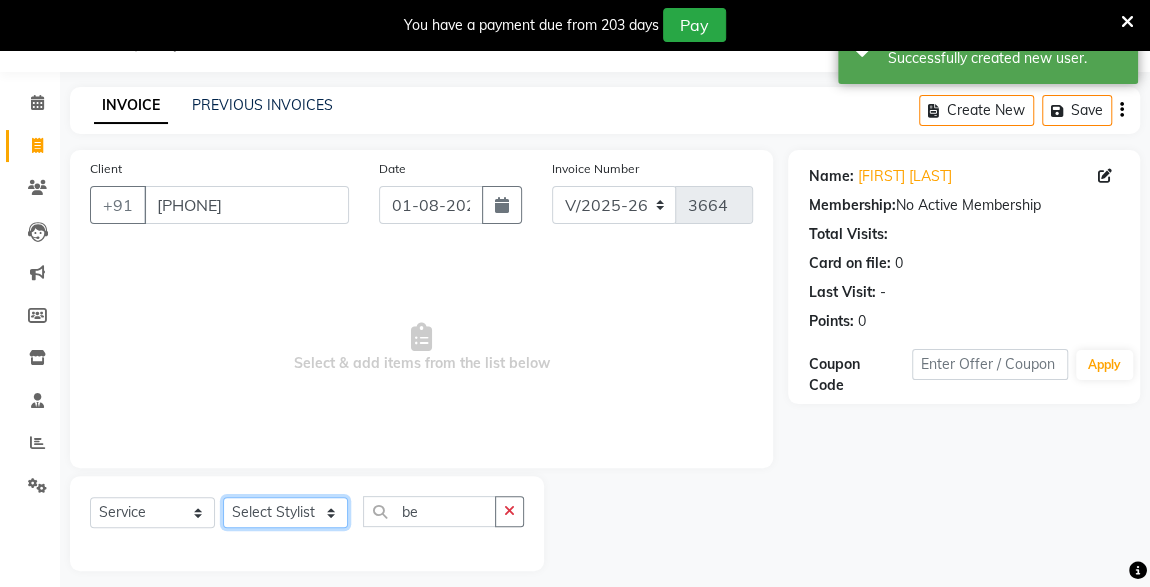 click on "Client +[PHONE] Date [DATE] Invoice Number V/2025 V/2025-26 3664  Select &add items from the list below  Select  Service  Product  Membership  Package Voucher Prepaid Gift Card  Select Stylist [FIRST] [LAST] [FIRST] [LAST] [FIRST] [LAST] be" 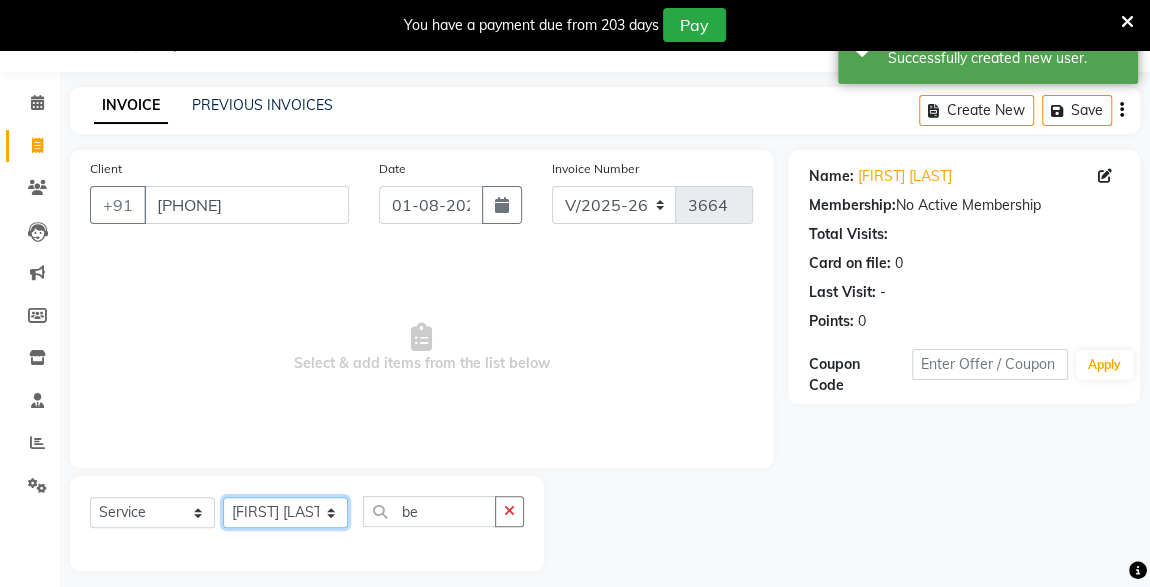 click on "Select Stylist [FIRST] [LAST] [FIRST] [LAST]" 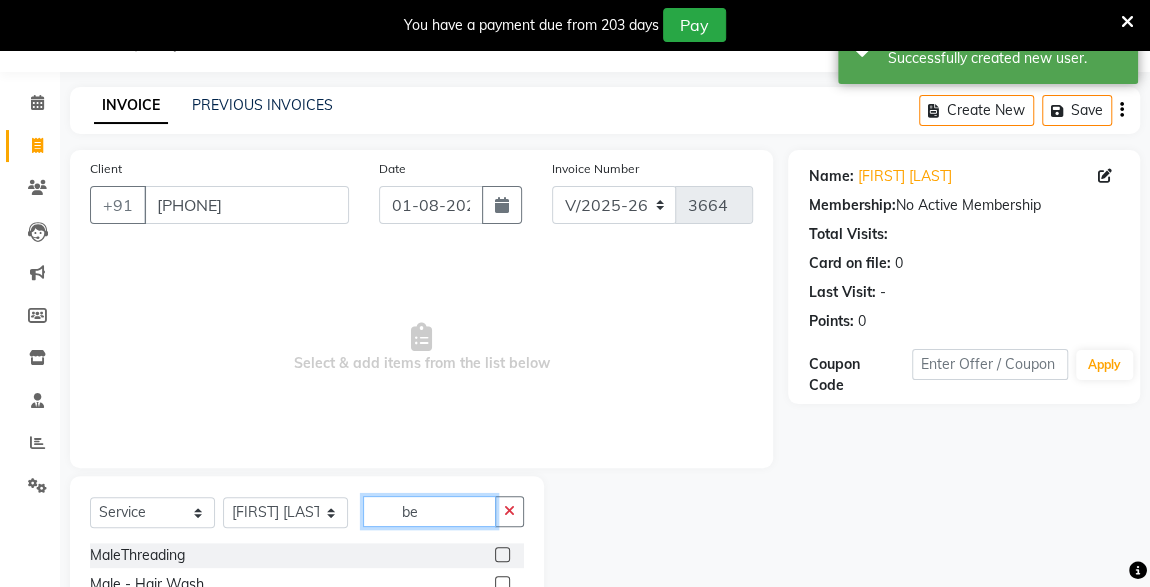 click on "be" 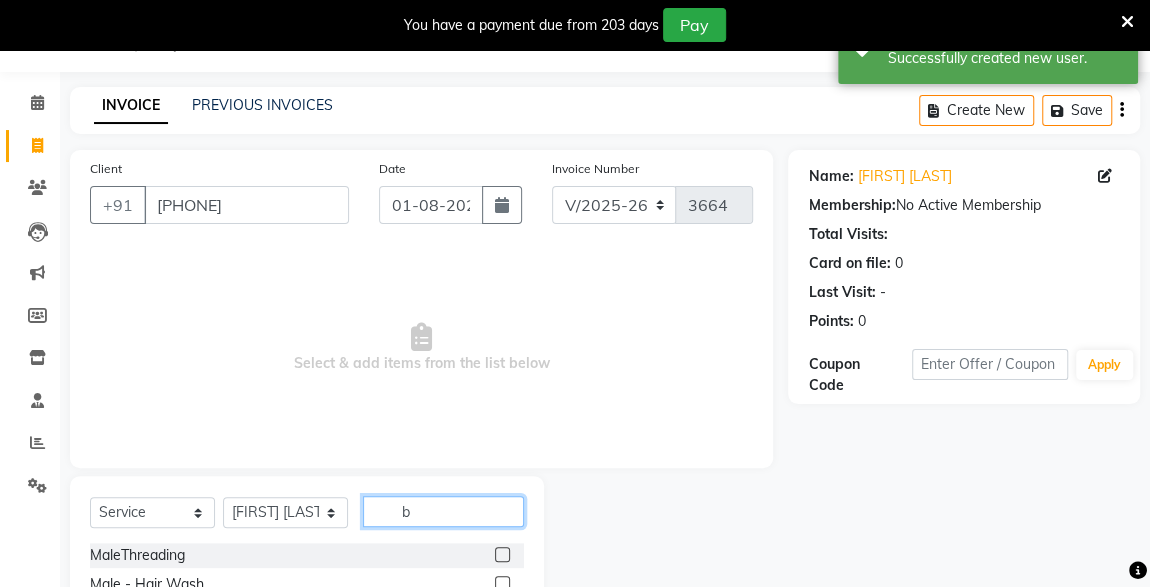 type on "be" 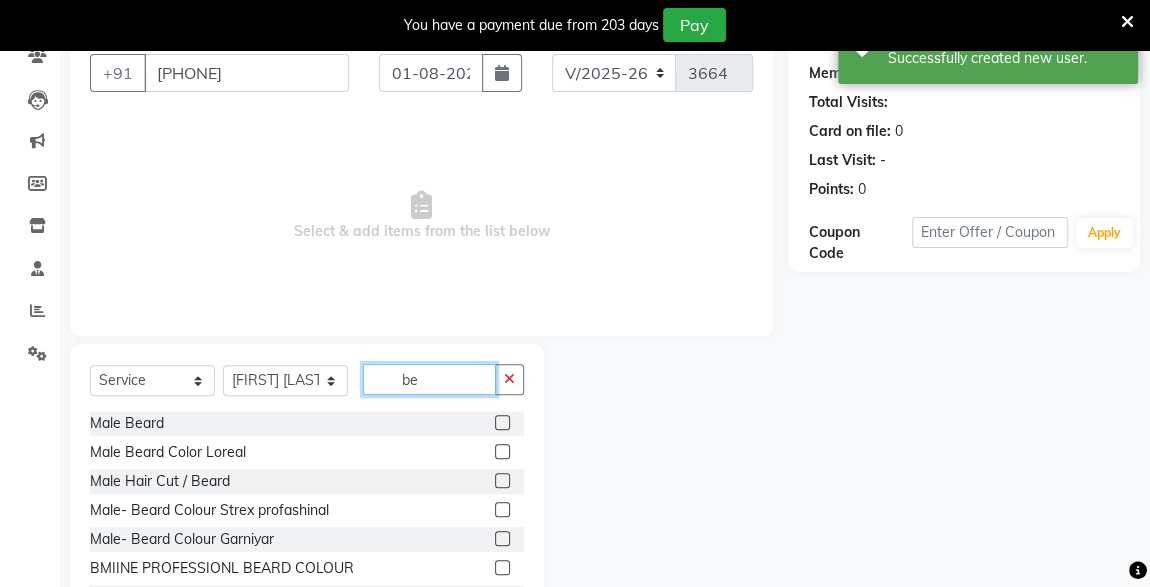 scroll, scrollTop: 261, scrollLeft: 0, axis: vertical 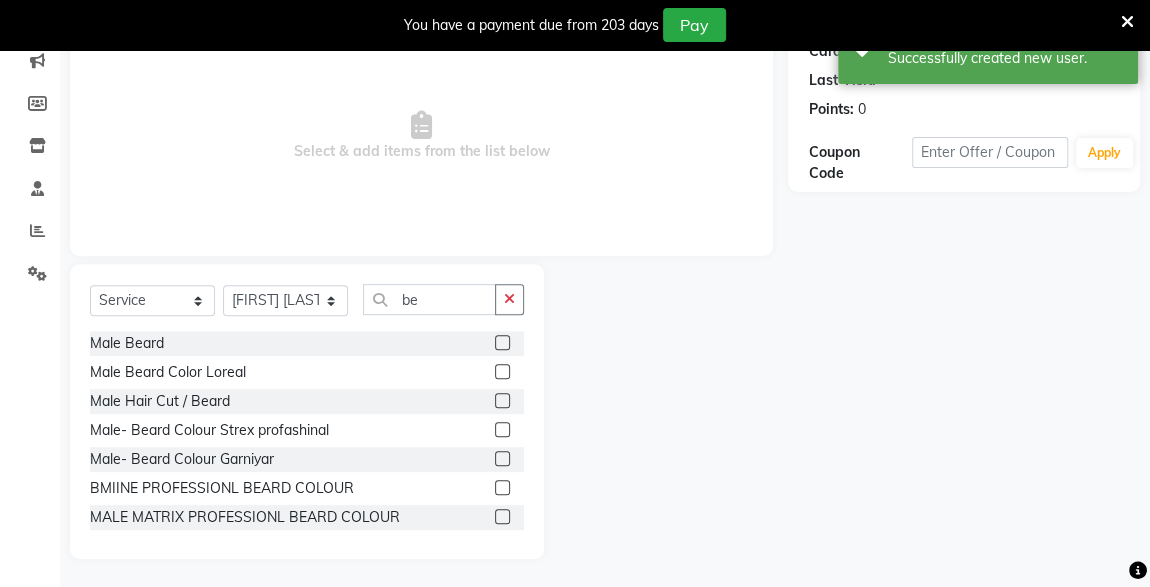 click 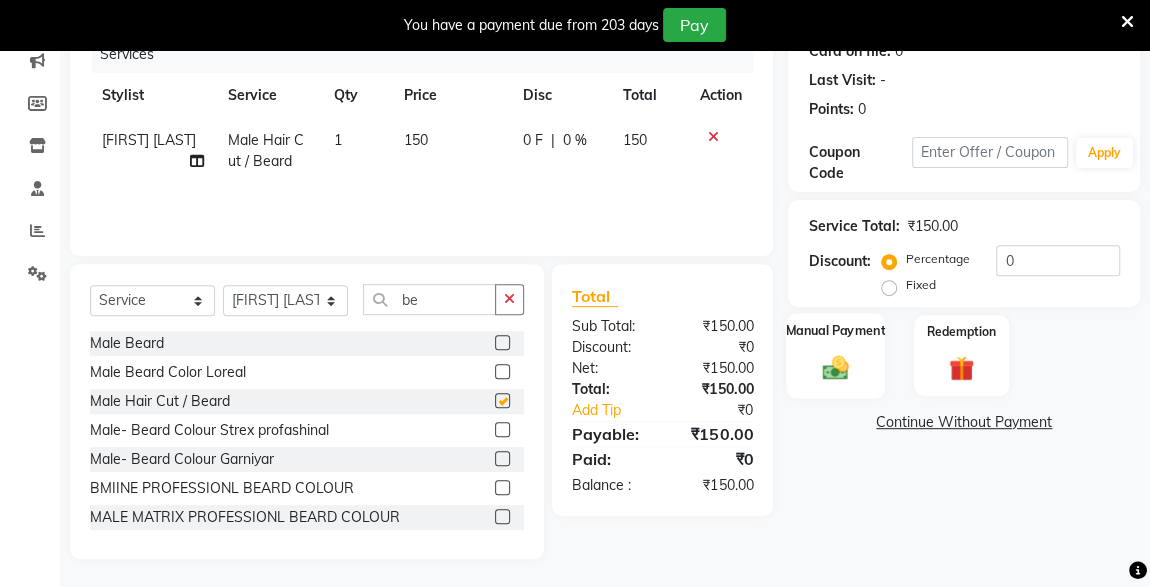 checkbox on "false" 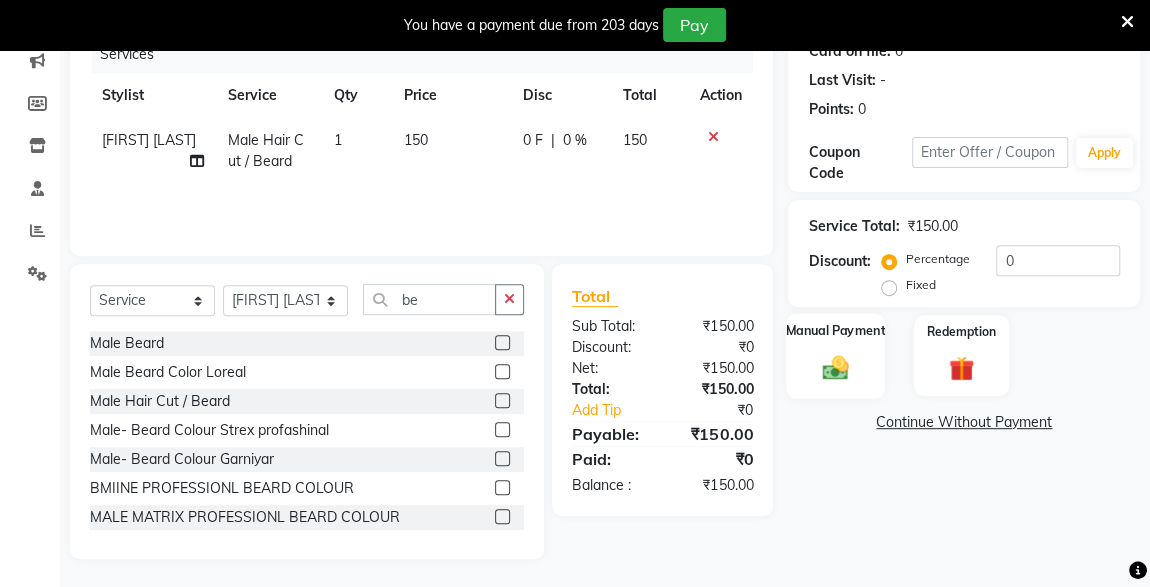 click on "Manual Payment" 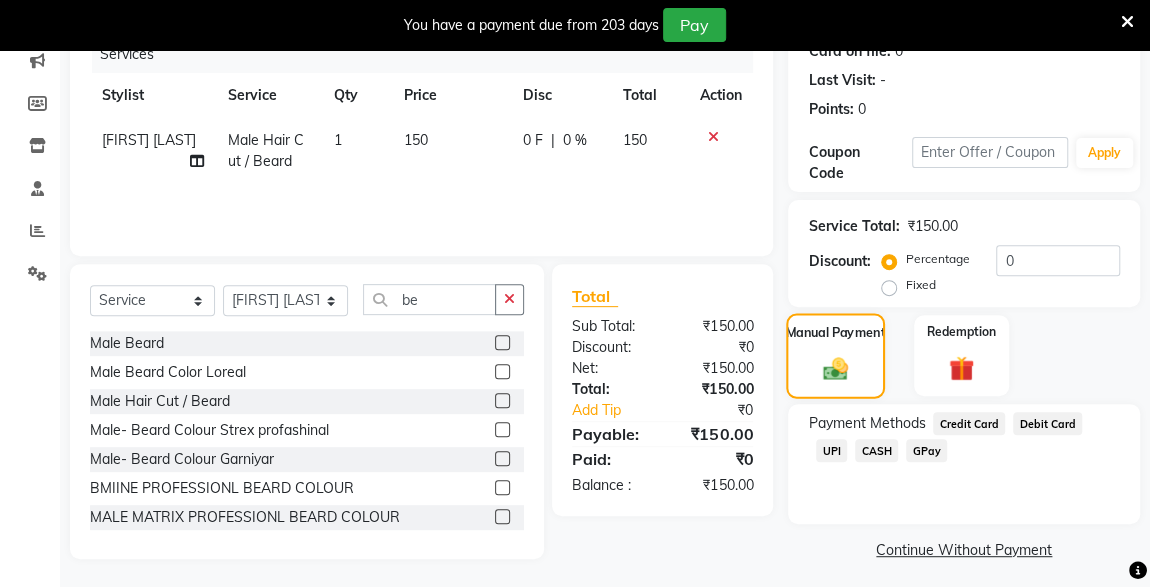 click on "UPI" 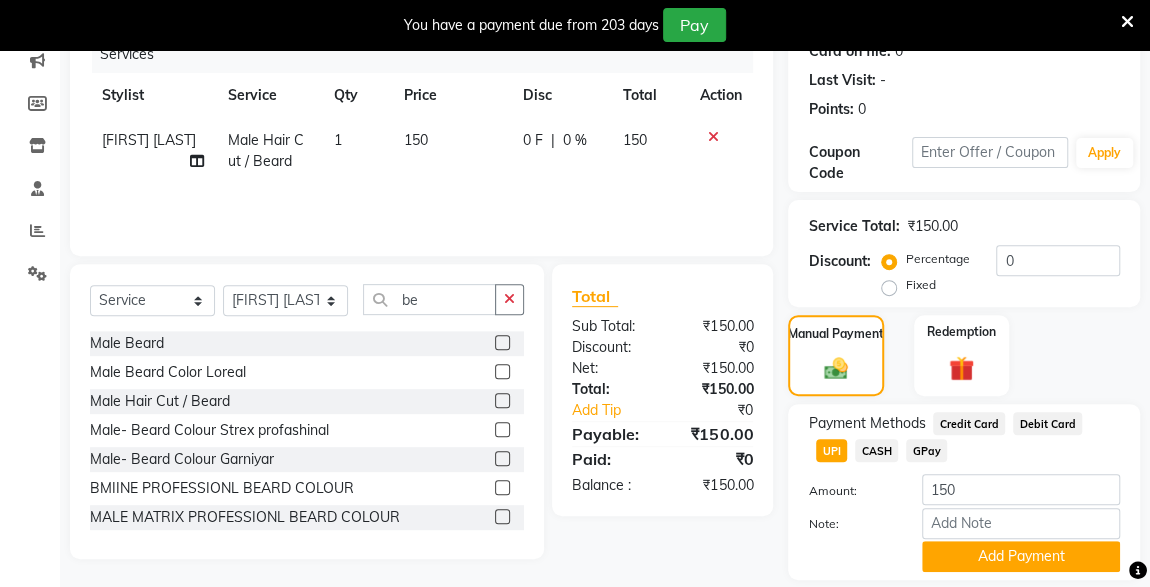 click on "Add Payment" 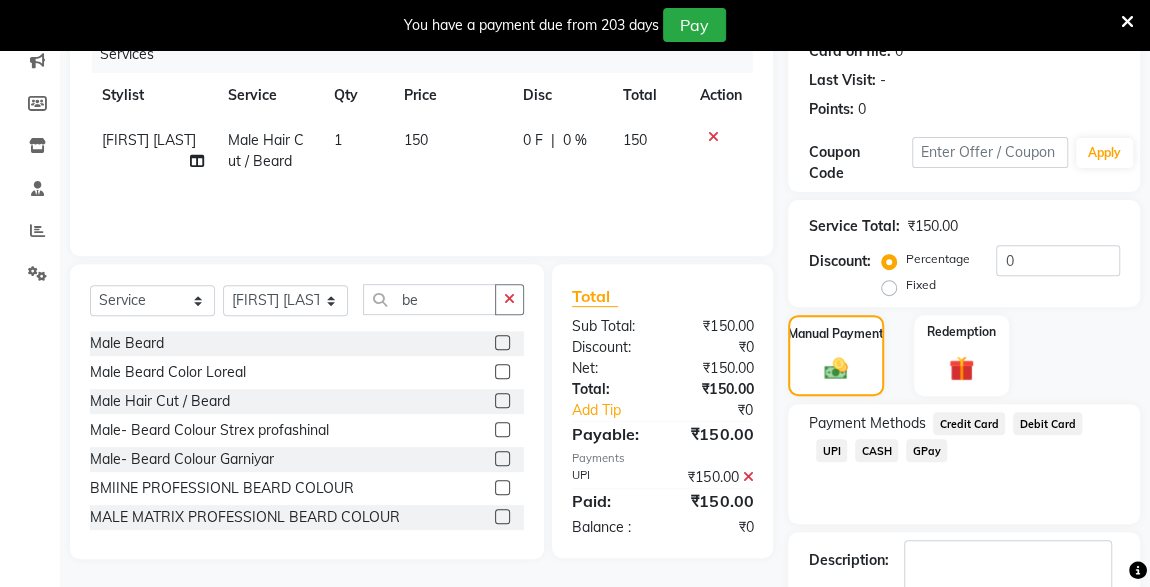 scroll, scrollTop: 379, scrollLeft: 0, axis: vertical 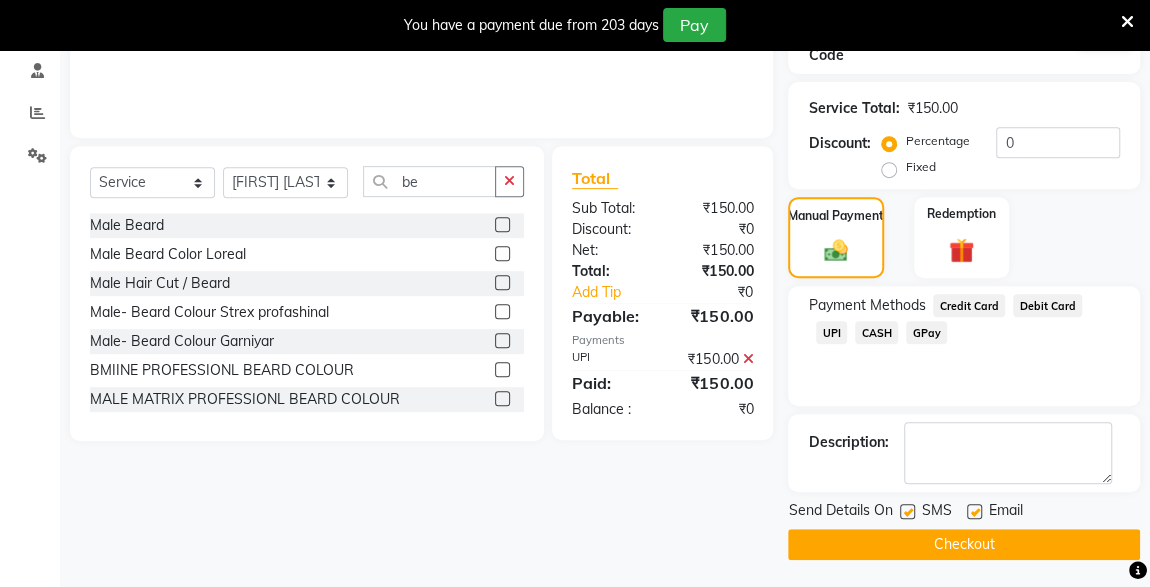 click on "Send Details On SMS Email" 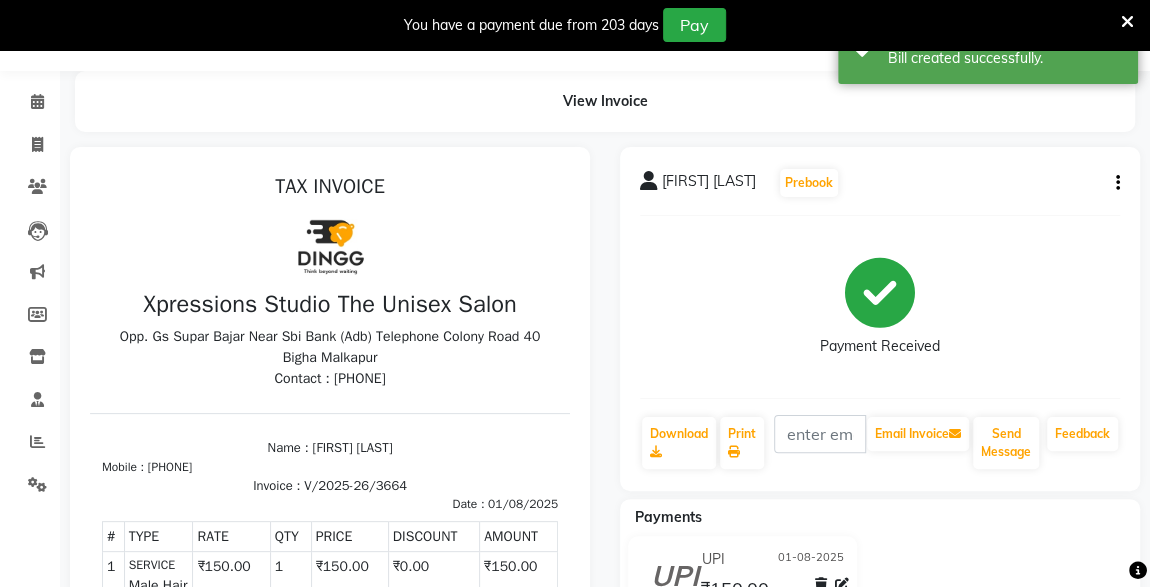 scroll, scrollTop: 0, scrollLeft: 0, axis: both 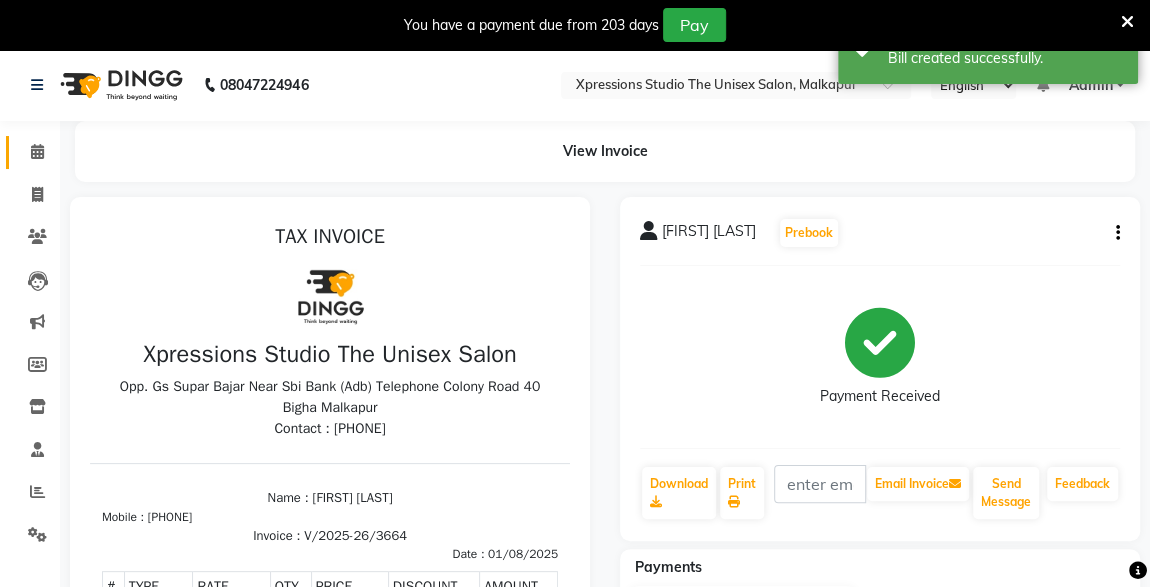 click 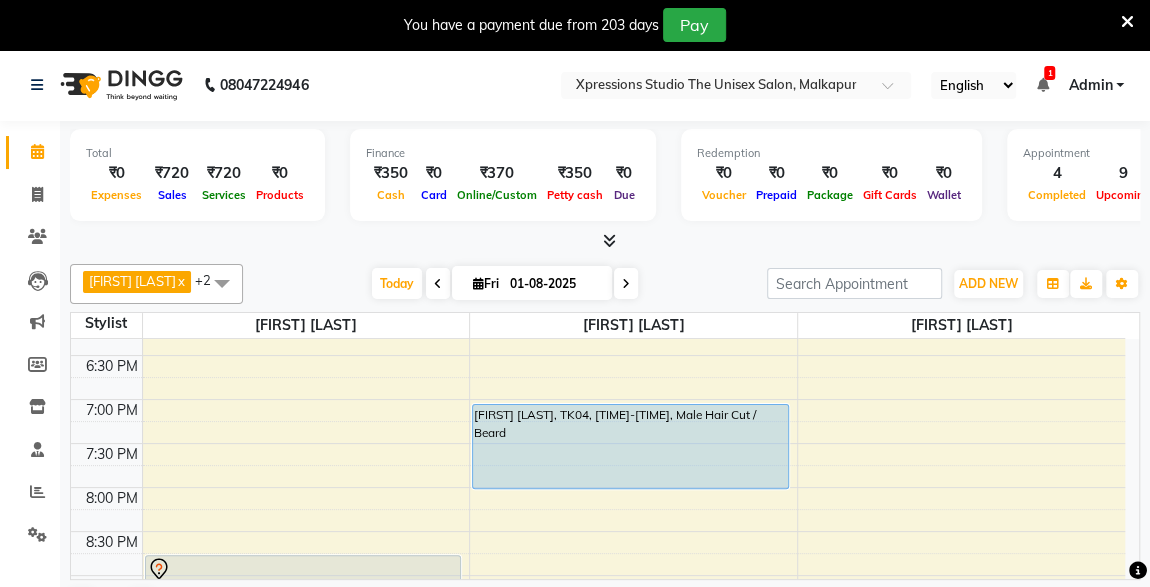 scroll, scrollTop: 681, scrollLeft: 0, axis: vertical 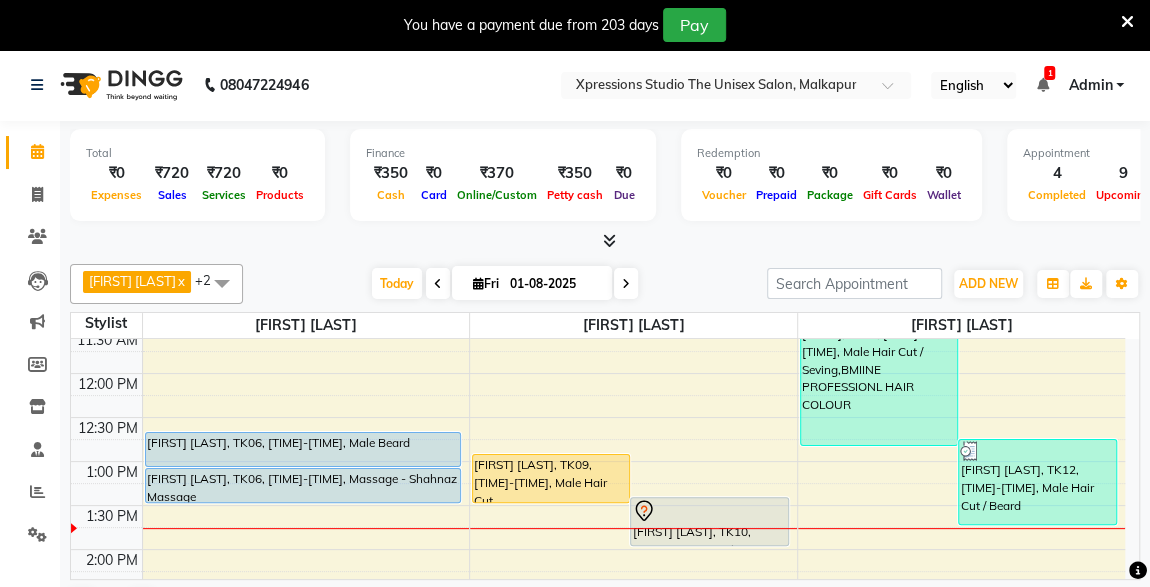 click on "[FIRST] [LAST], TK06, [TIME]-[TIME], Massage - Shahnaz Massage" at bounding box center [303, 485] 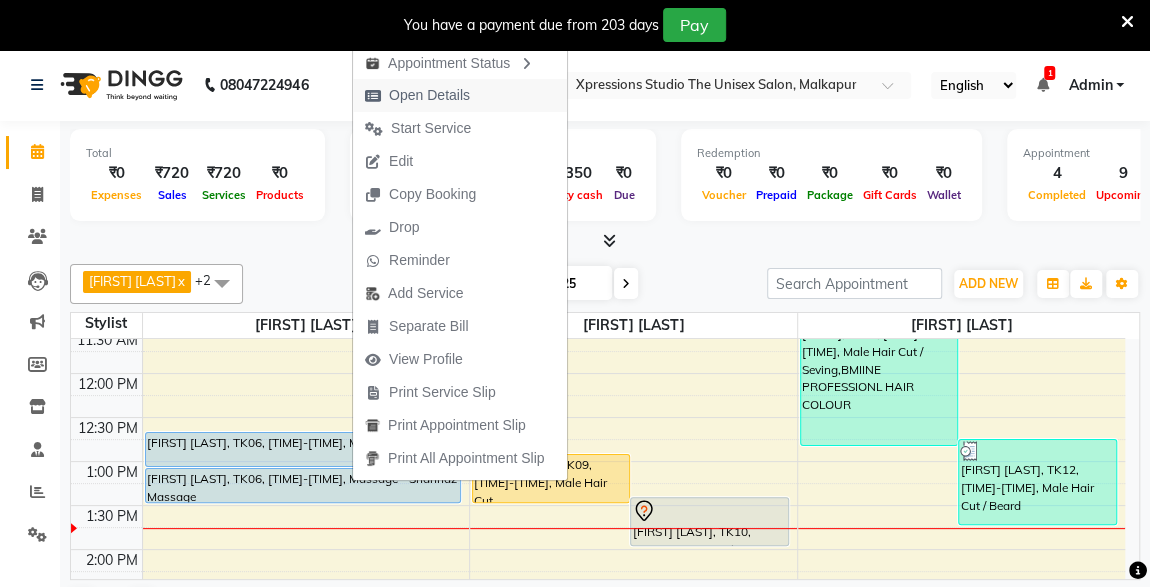 click on "Open Details" at bounding box center [429, 95] 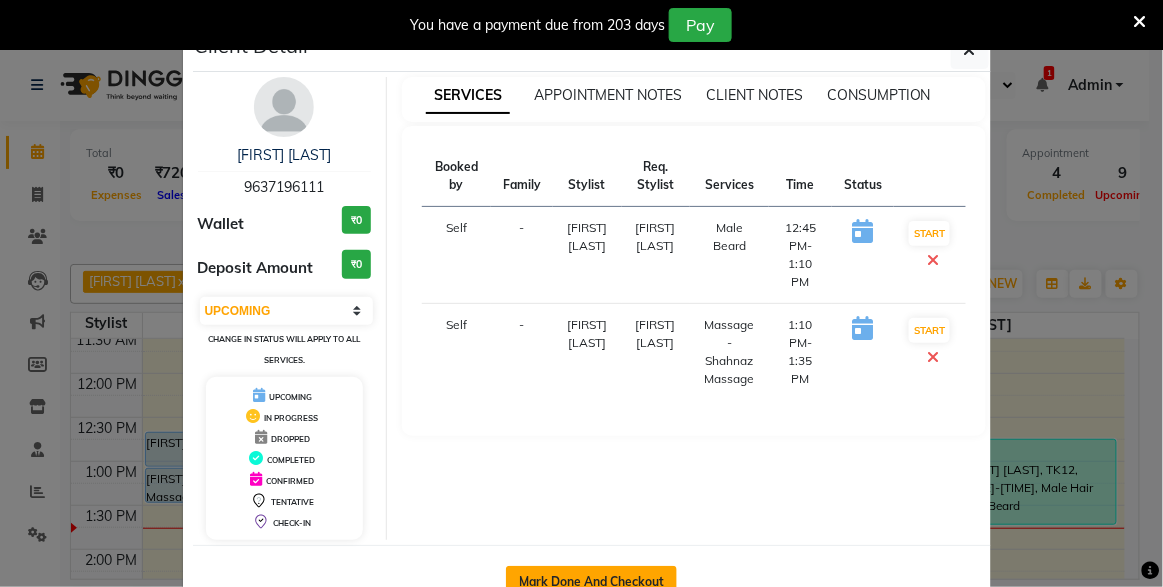 click on "Mark Done And Checkout" 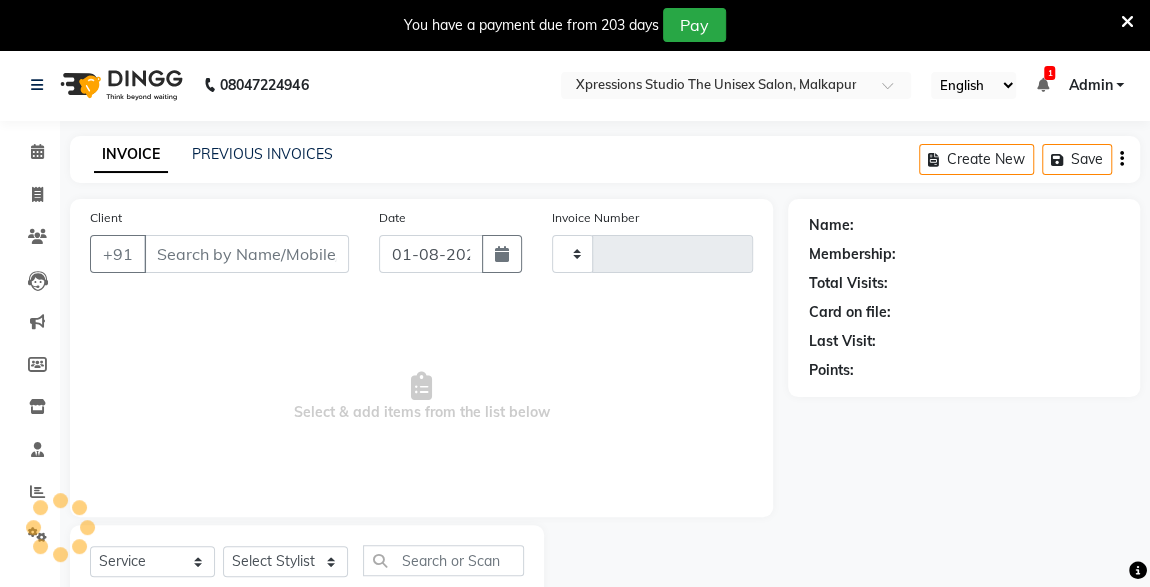 type on "3665" 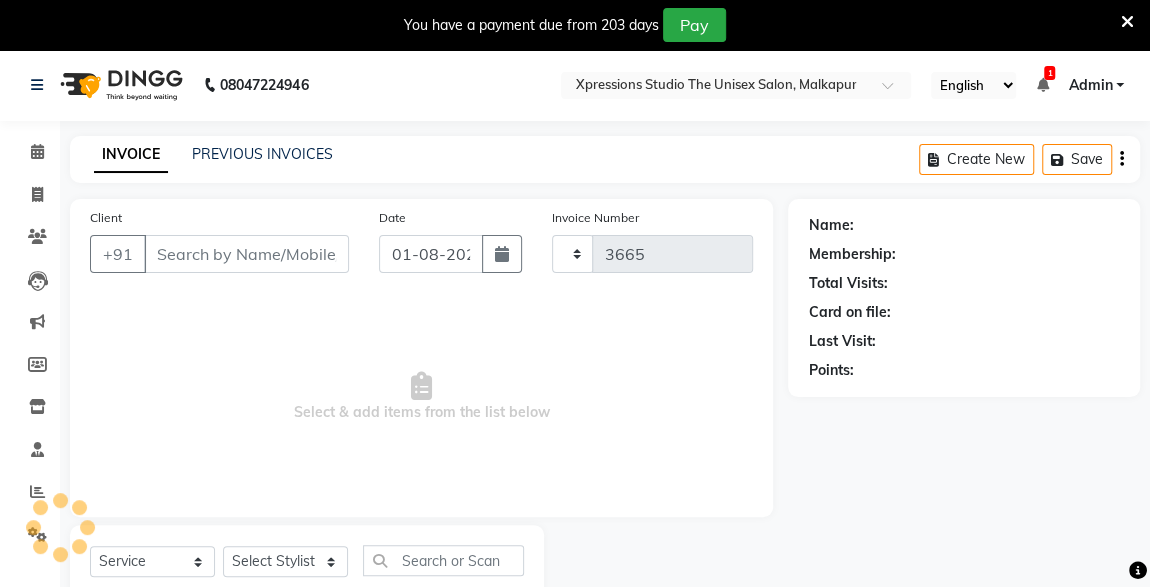 select on "7003" 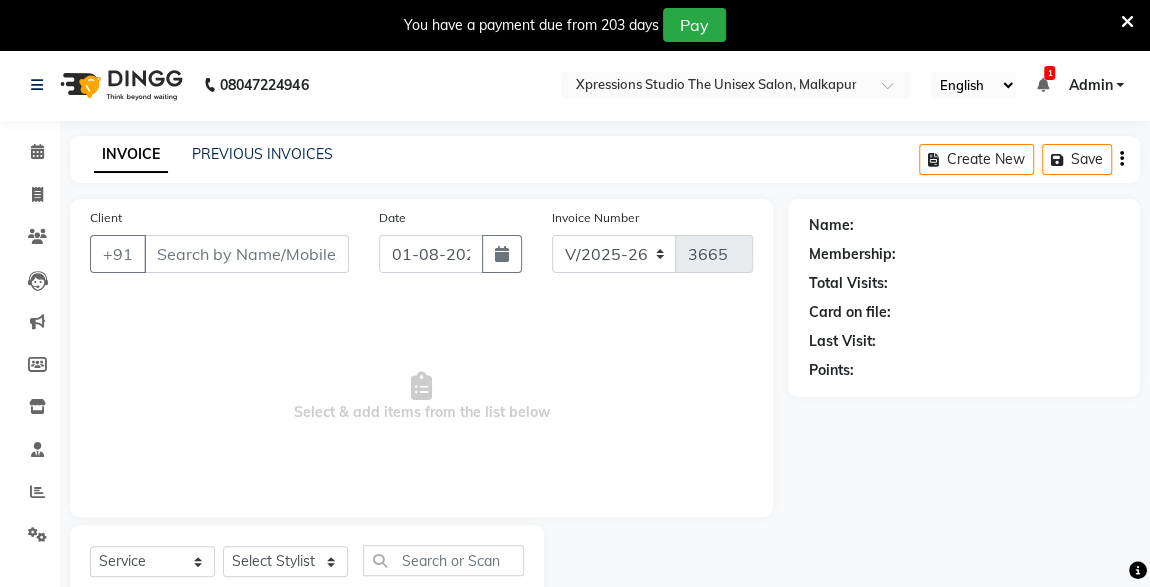 type on "9637196111" 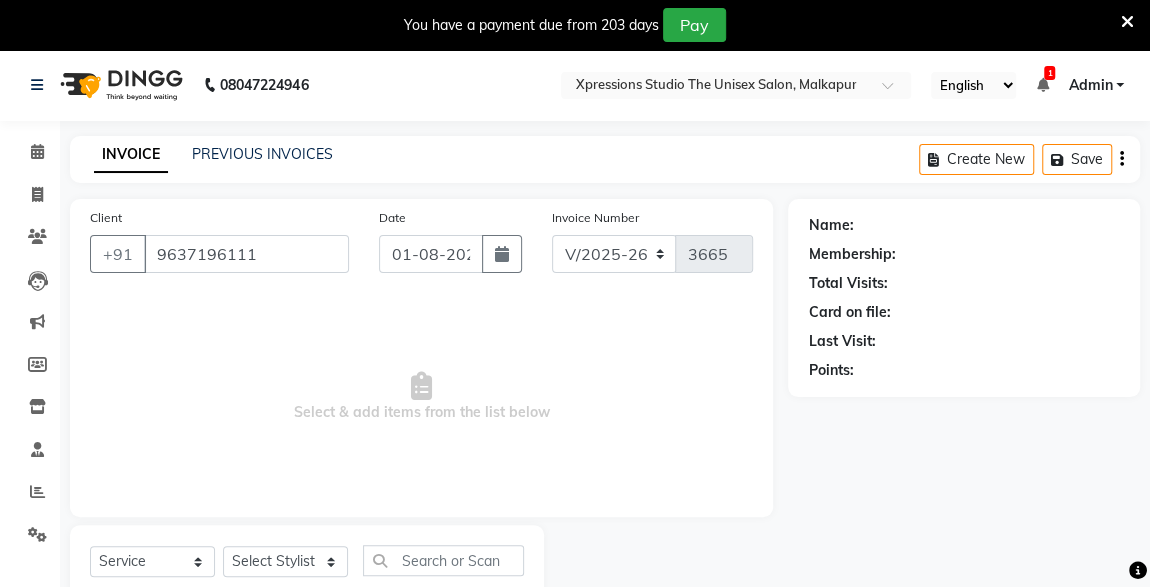 select on "57587" 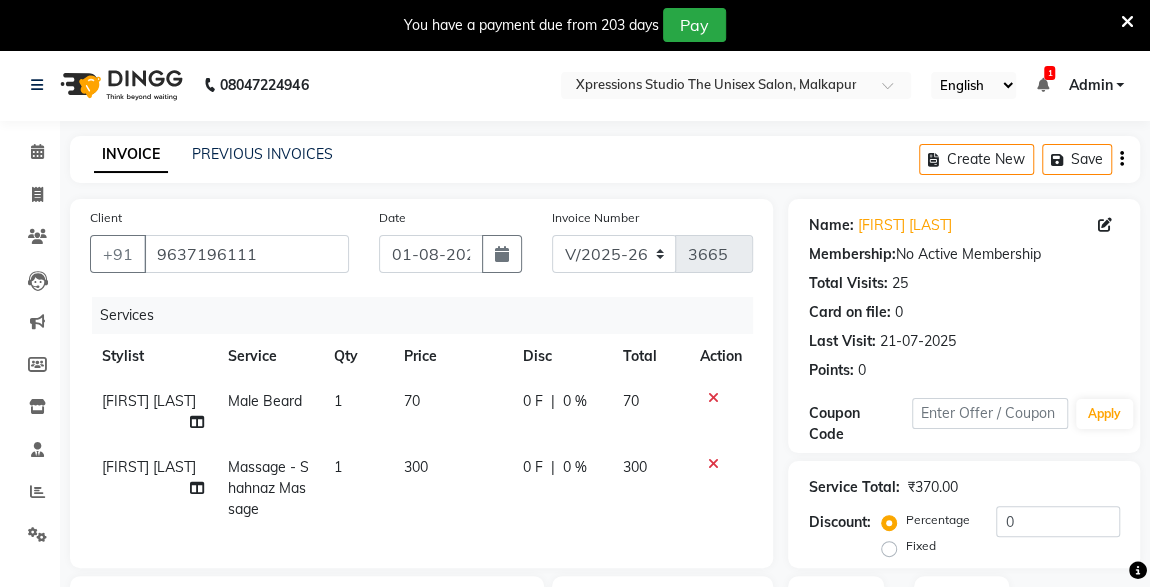 click on "70" 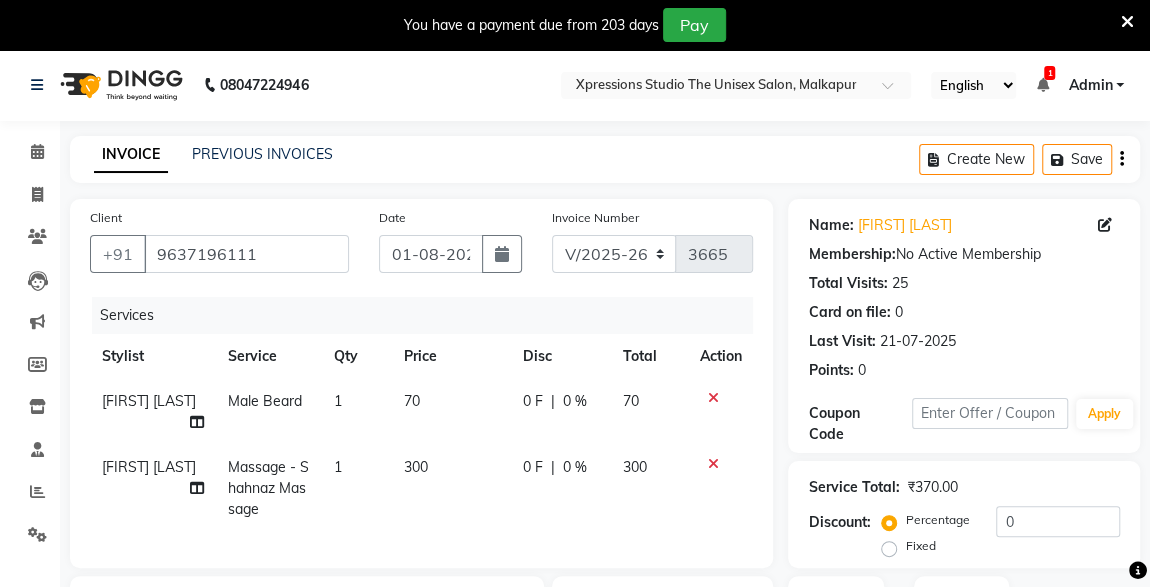 select on "57587" 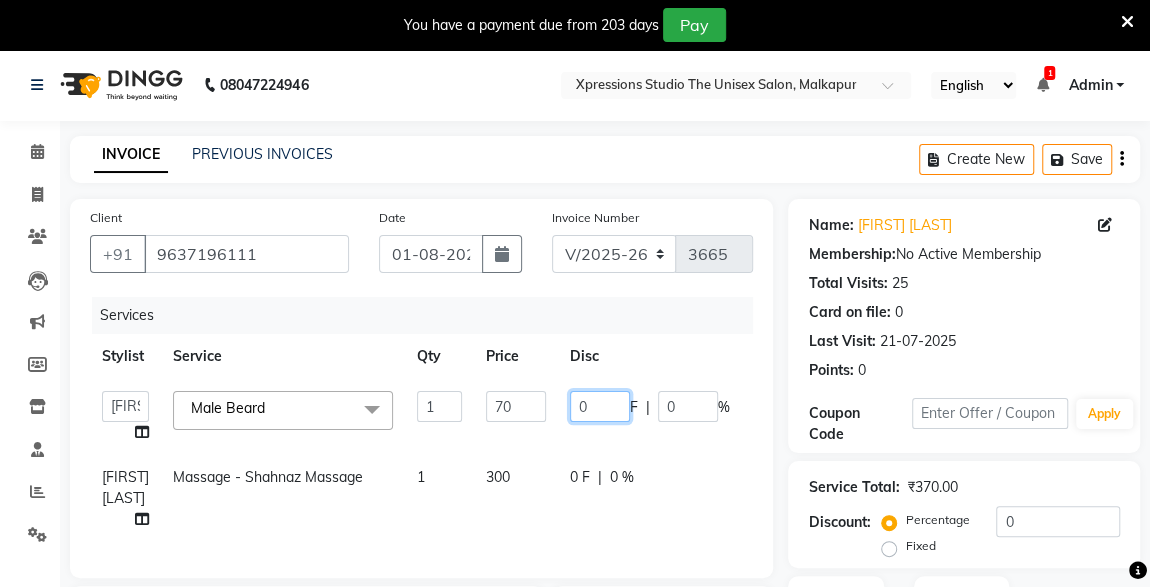 click on "0" 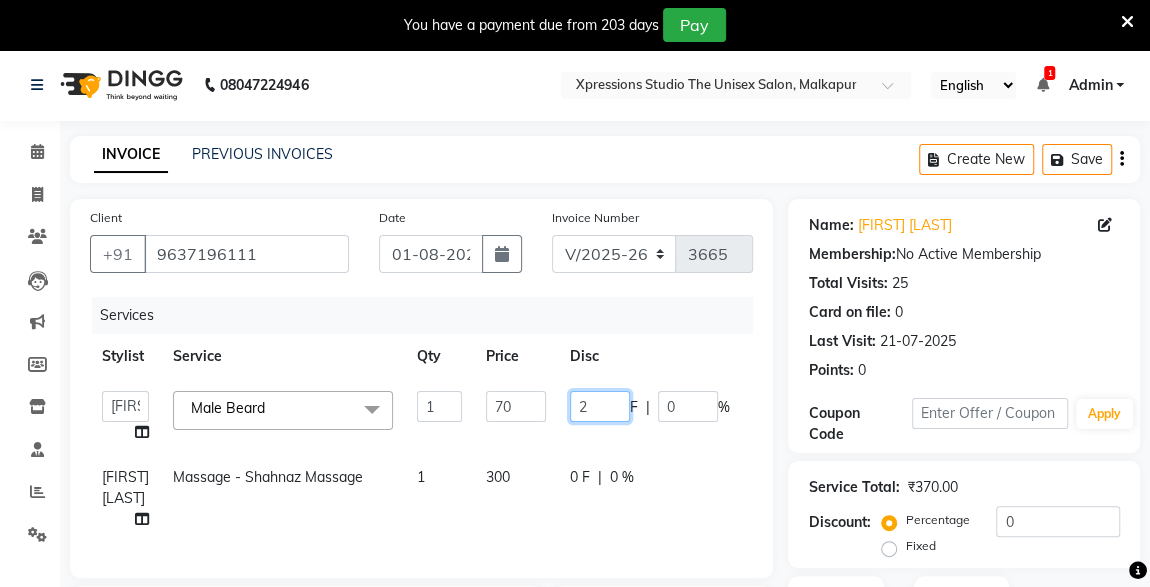 type on "20" 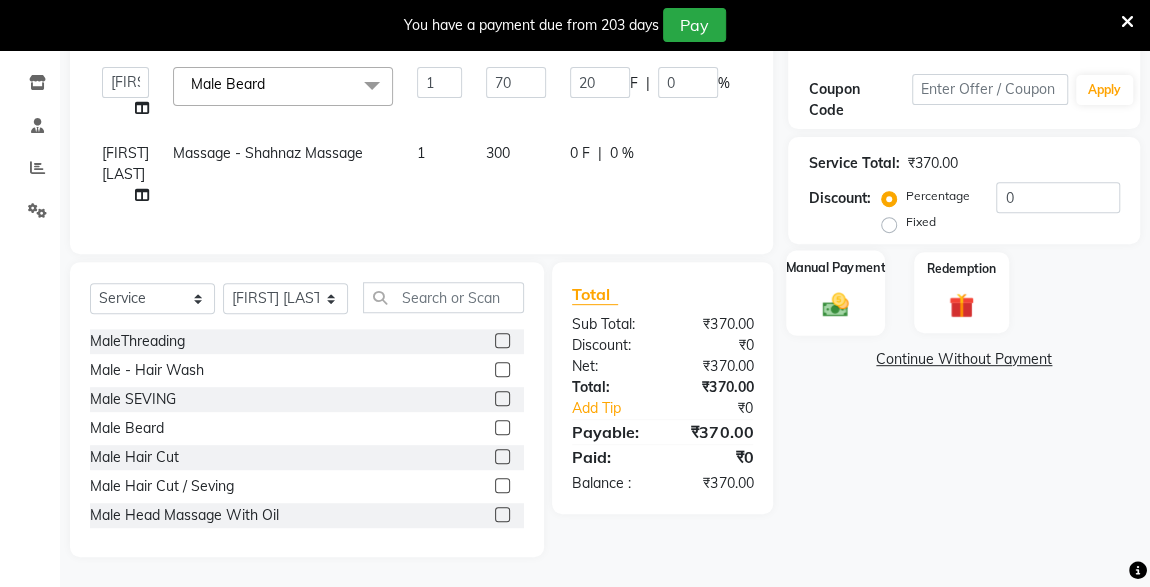 click 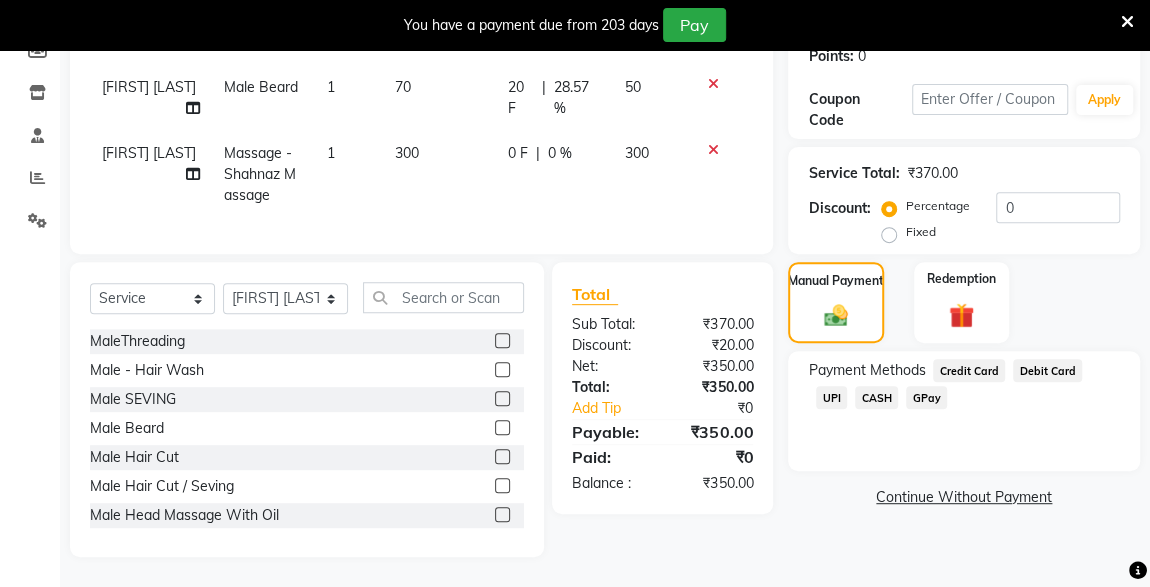 click on "CASH" 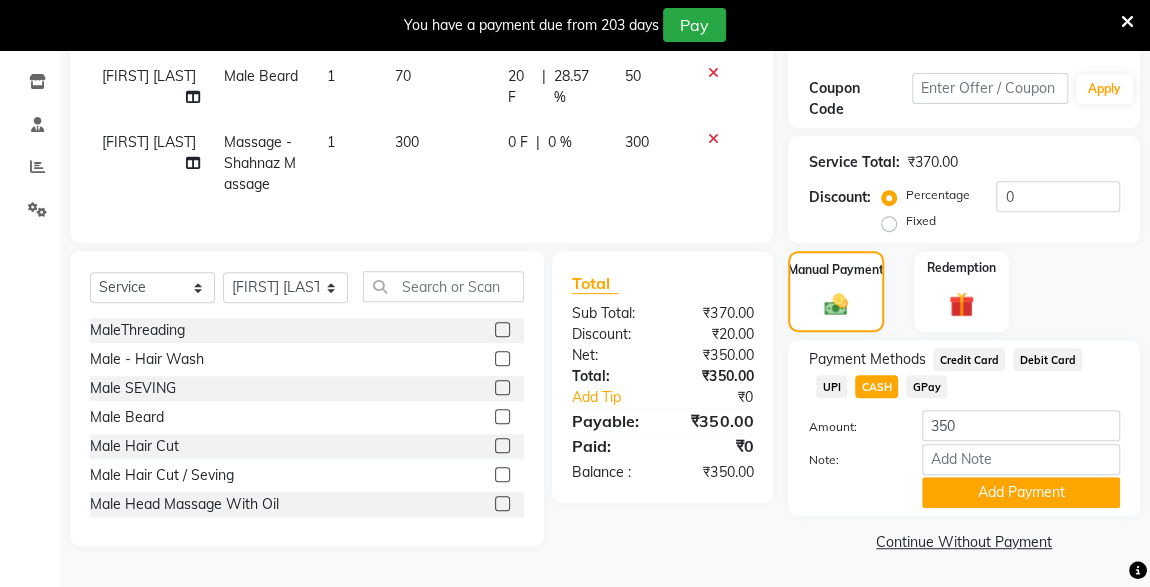 click on "Add Payment" 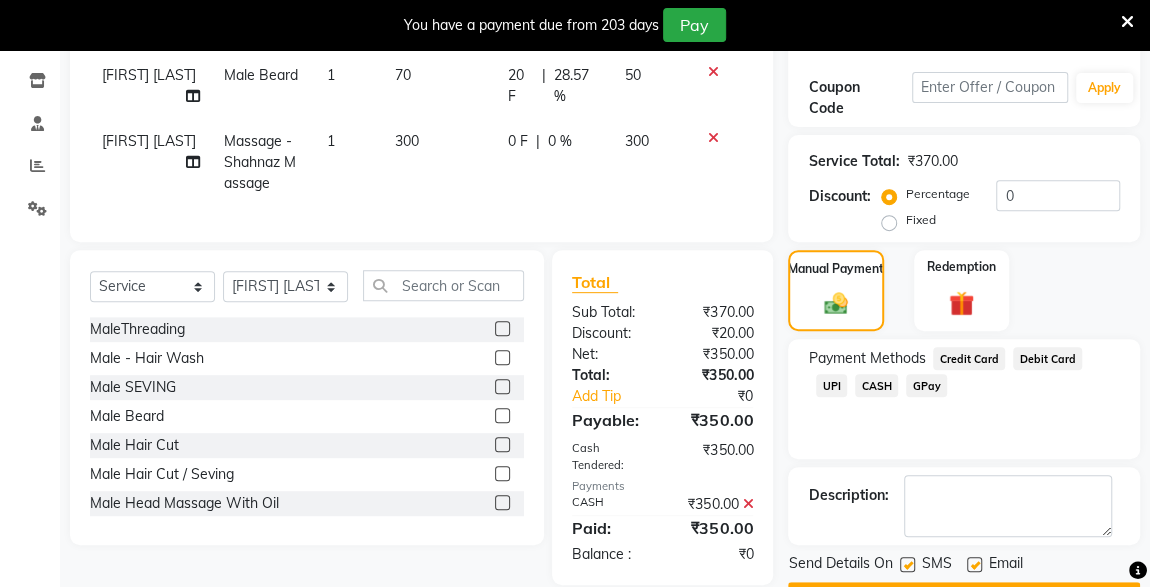 click 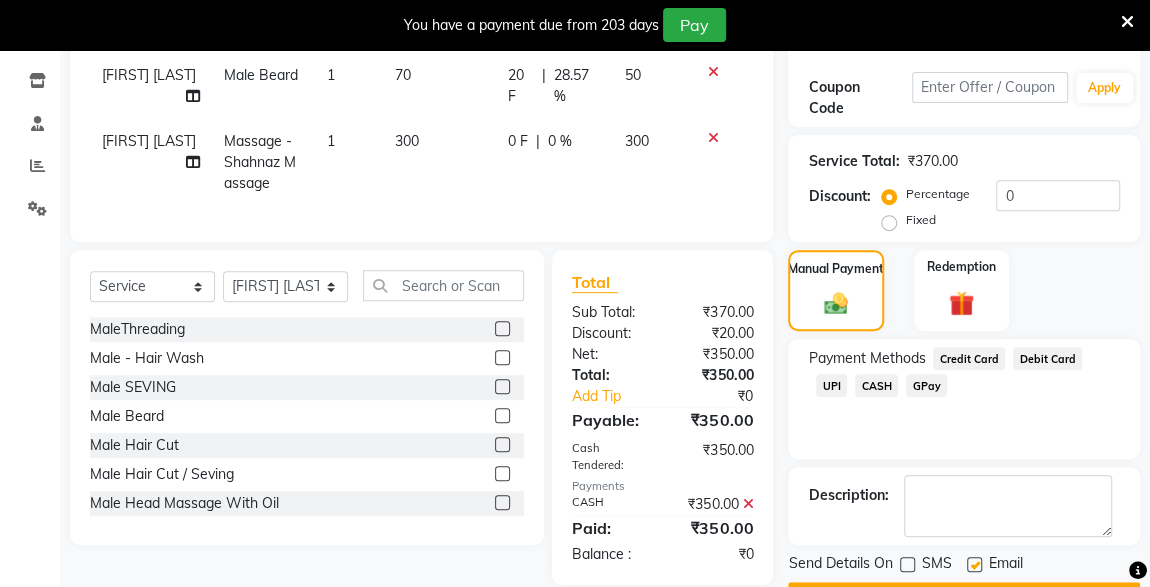 click on "Checkout" 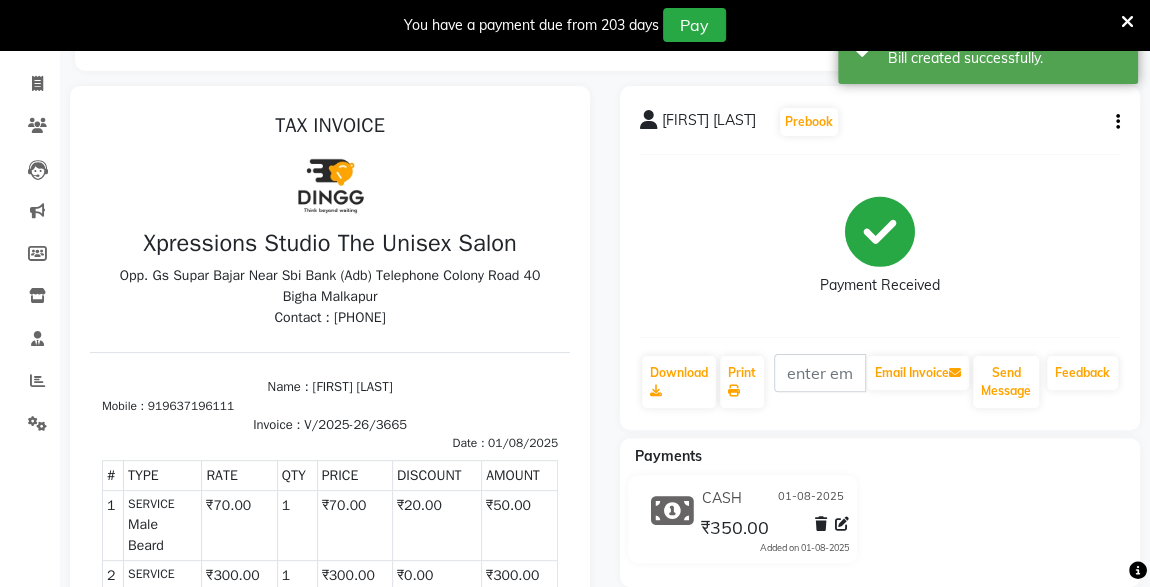 scroll, scrollTop: 0, scrollLeft: 0, axis: both 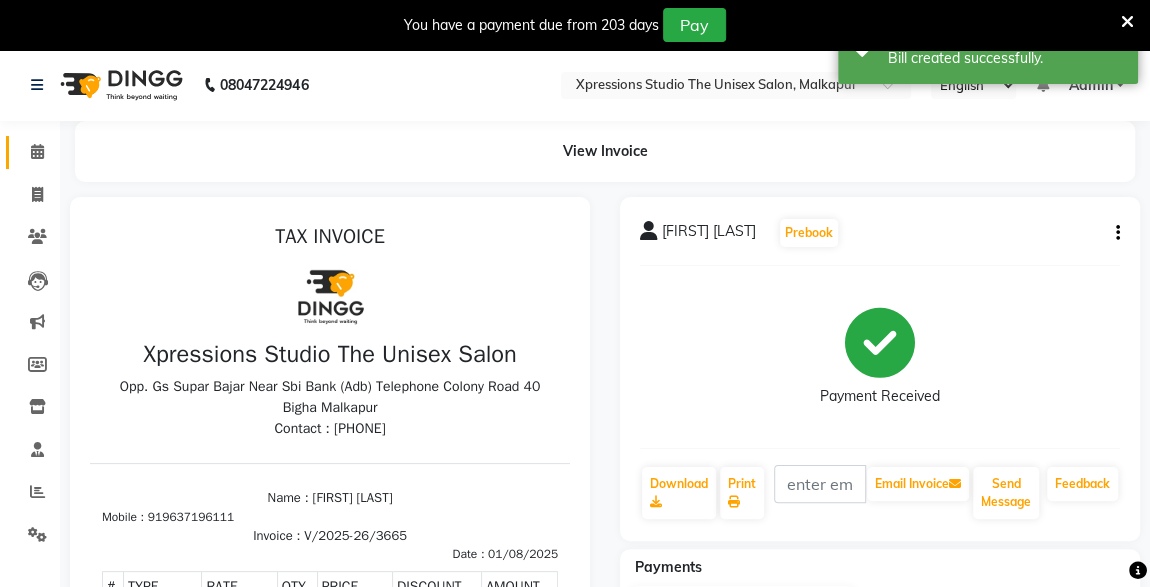 click 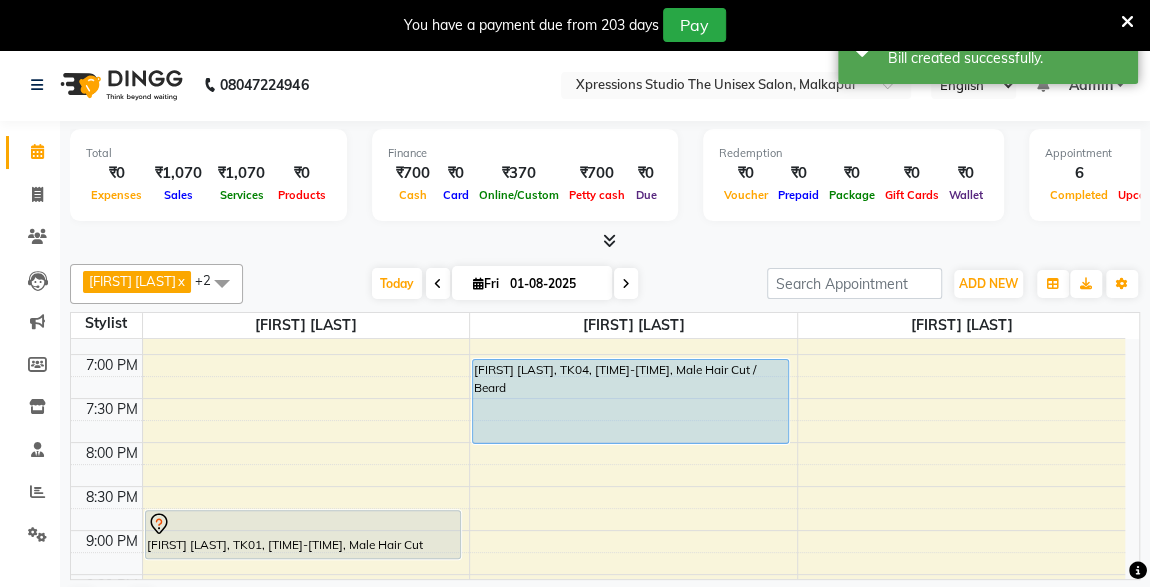 scroll, scrollTop: 1035, scrollLeft: 0, axis: vertical 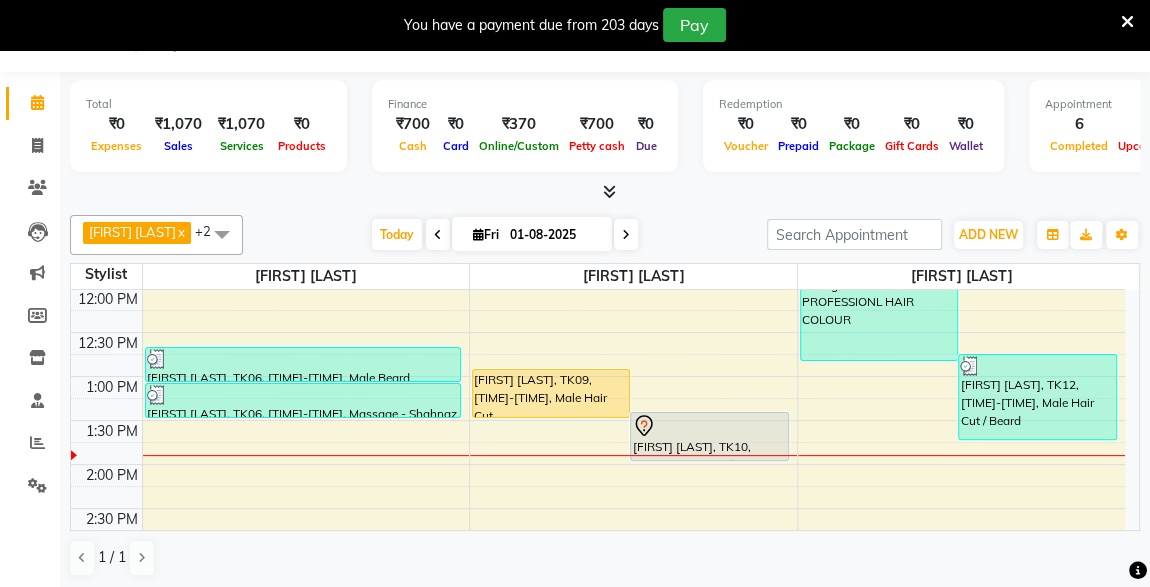 click on "[FIRST] [LAST], TK09, [TIME]-[TIME], Male Hair Cut" at bounding box center (551, 393) 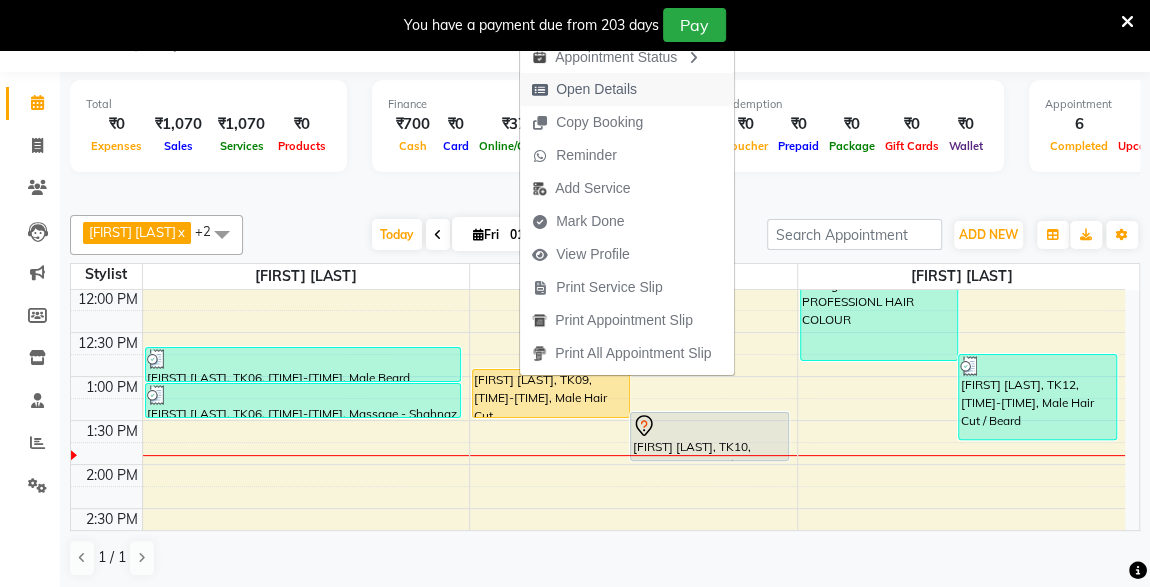 click on "Open Details" at bounding box center (596, 89) 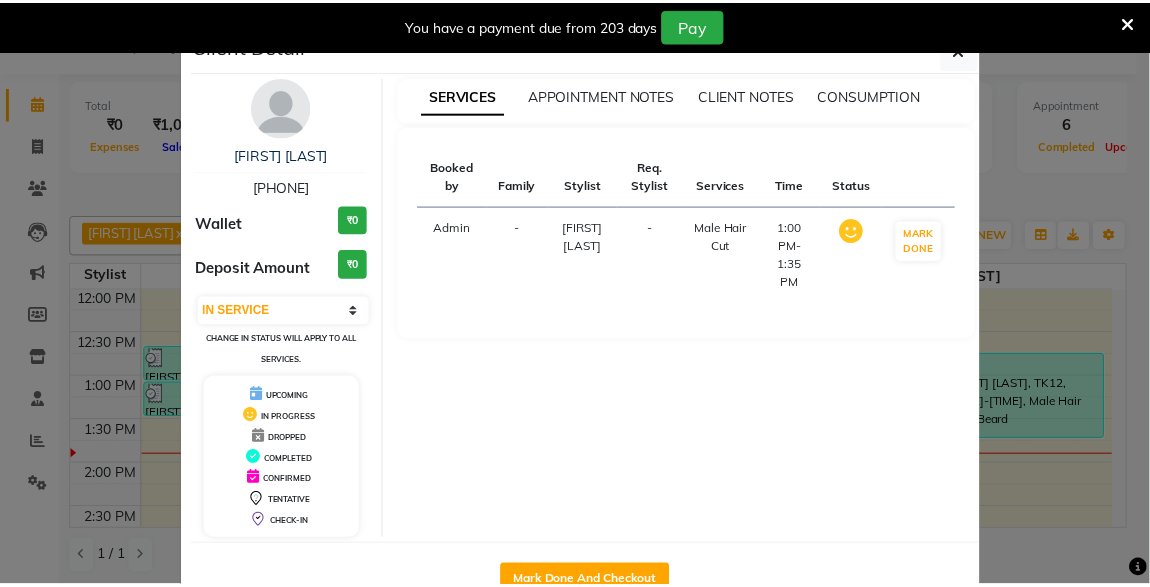 scroll, scrollTop: 55, scrollLeft: 0, axis: vertical 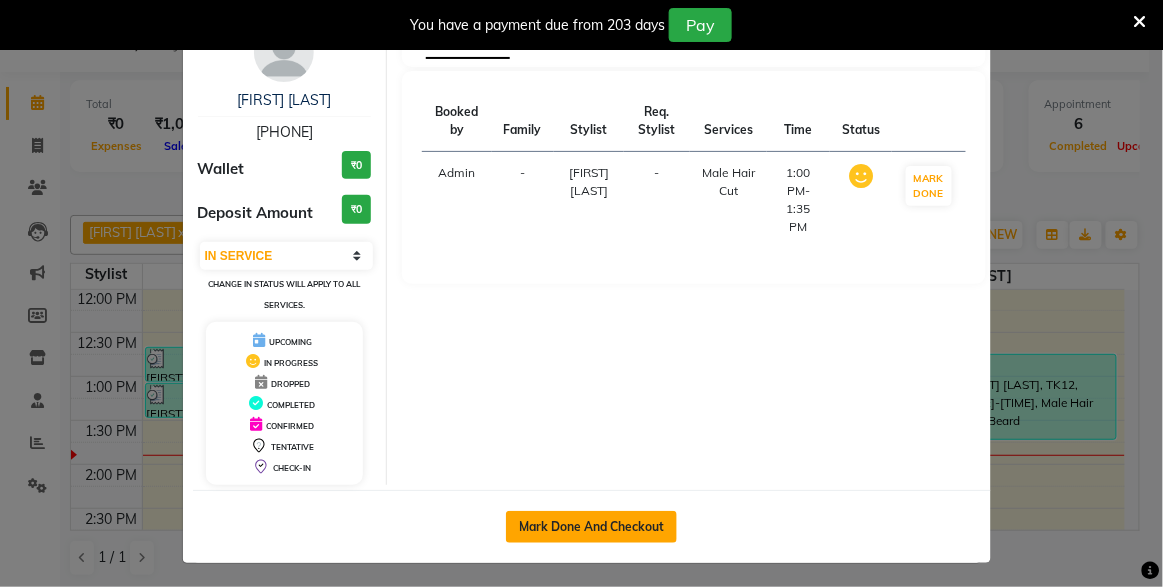 click on "Mark Done And Checkout" 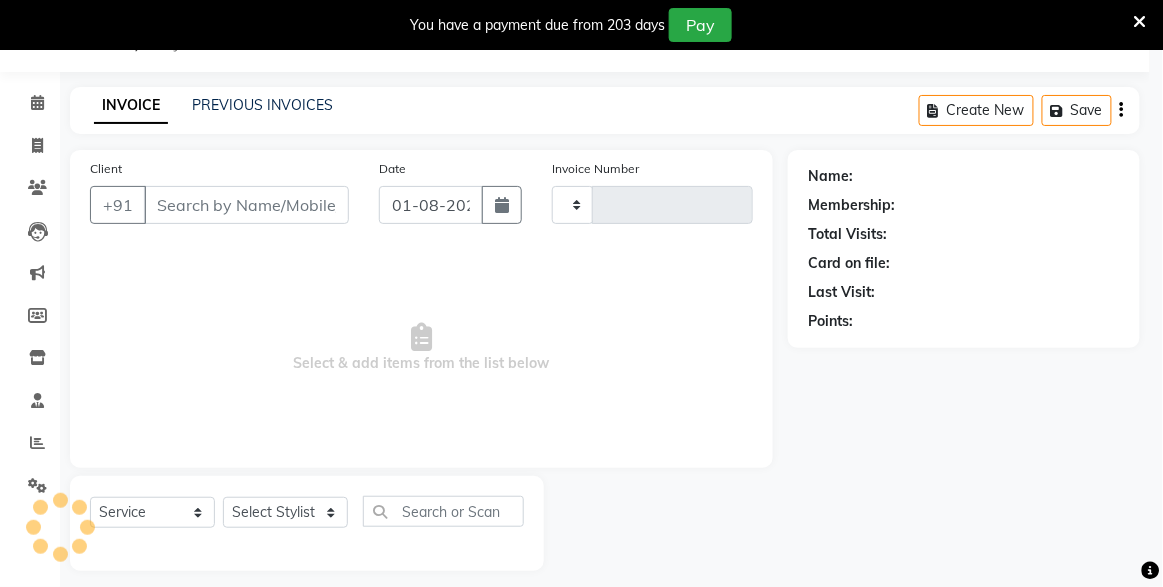 type on "3666" 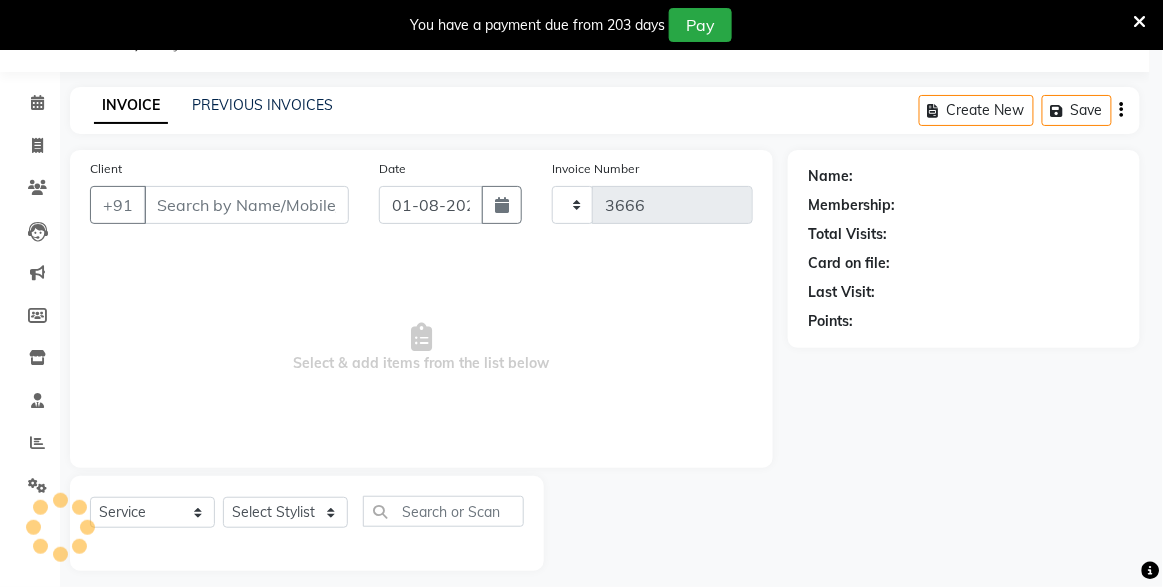 select on "7003" 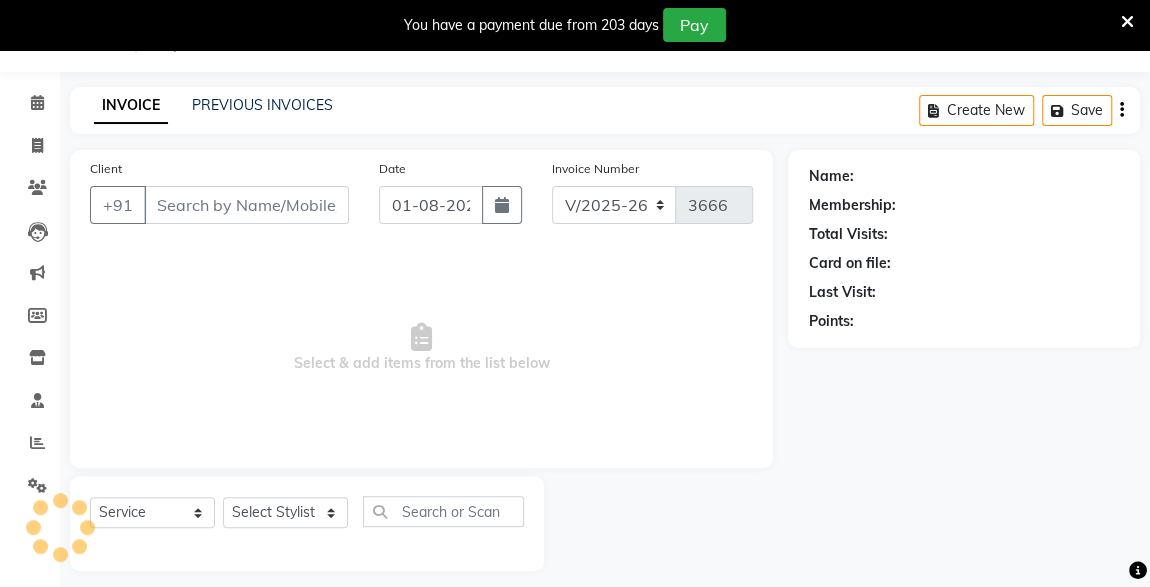 type on "[PHONE]" 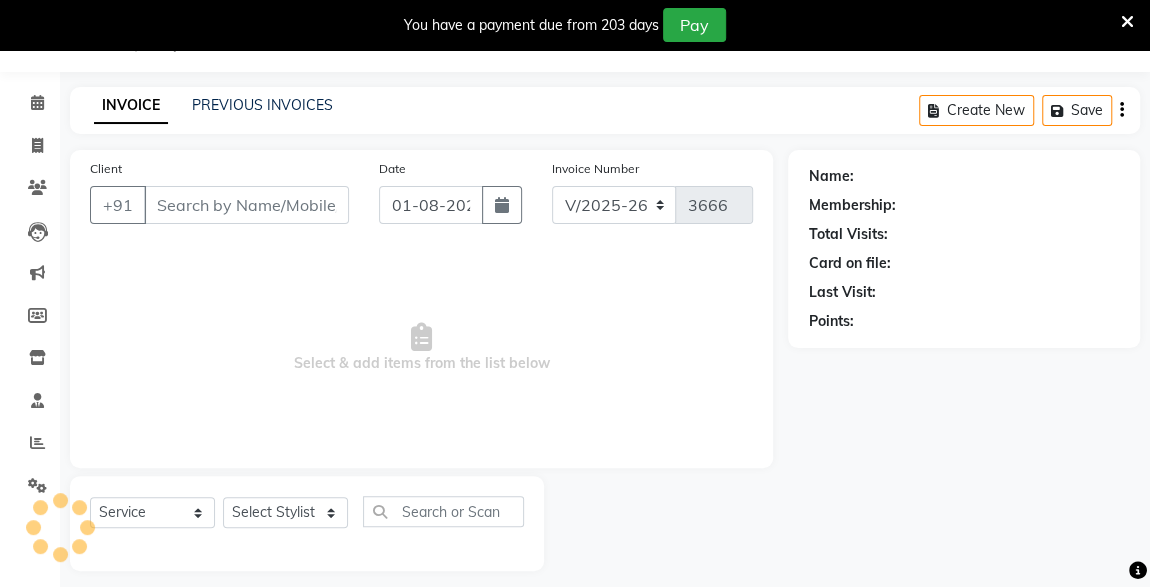 select on "57588" 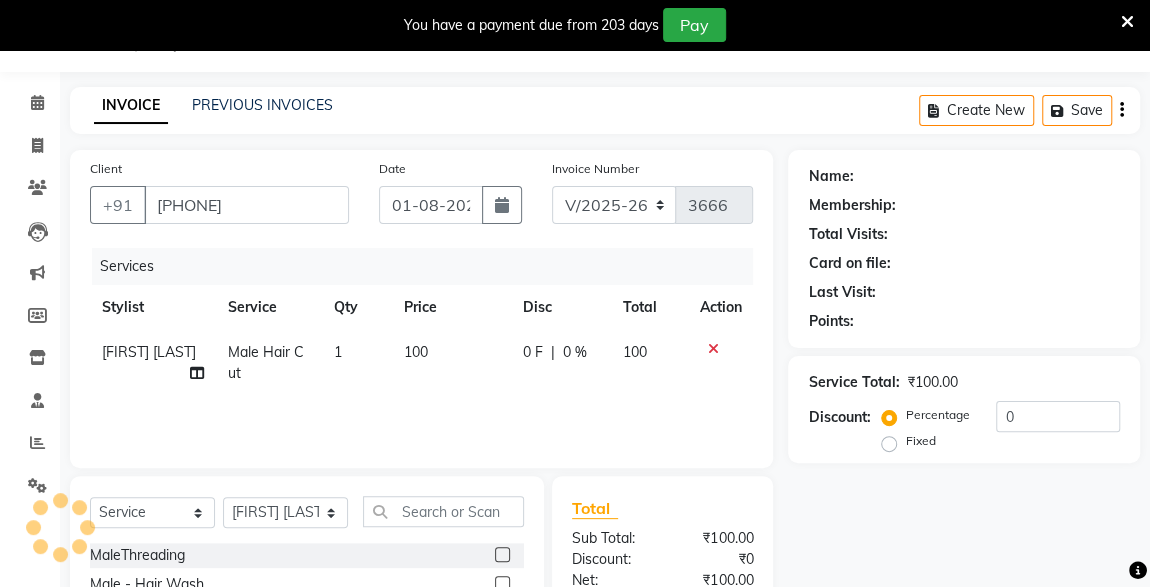 scroll, scrollTop: 261, scrollLeft: 0, axis: vertical 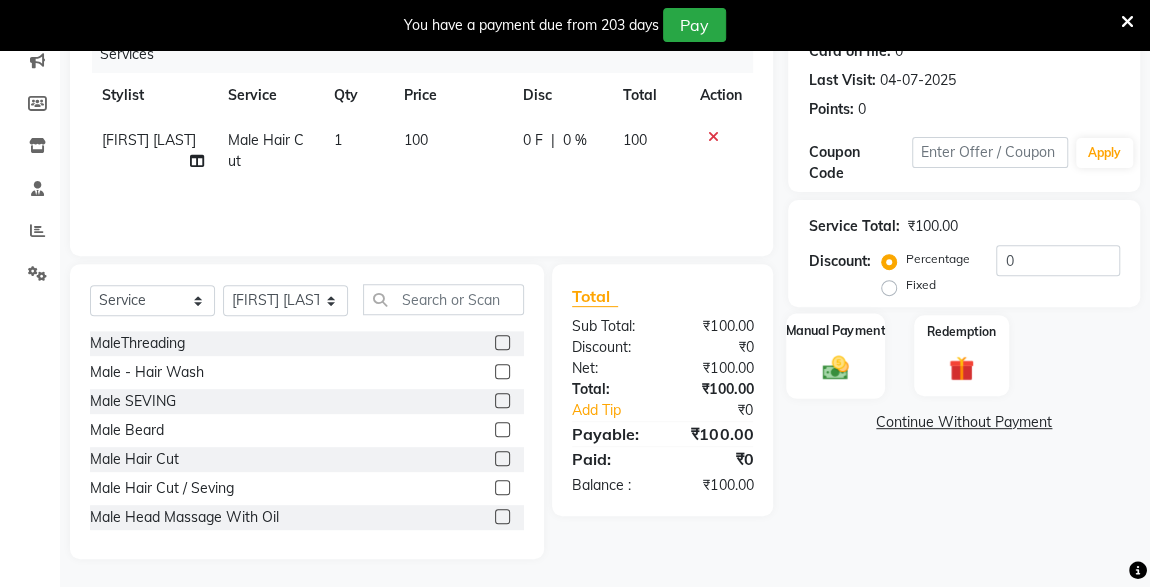 click on "Manual Payment" 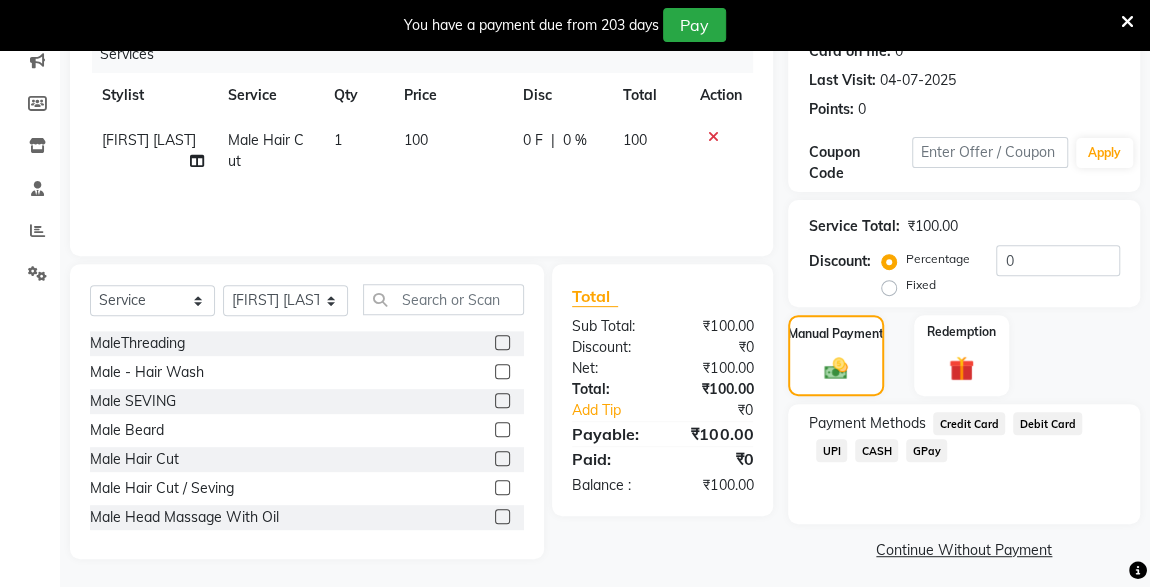 click on "UPI" 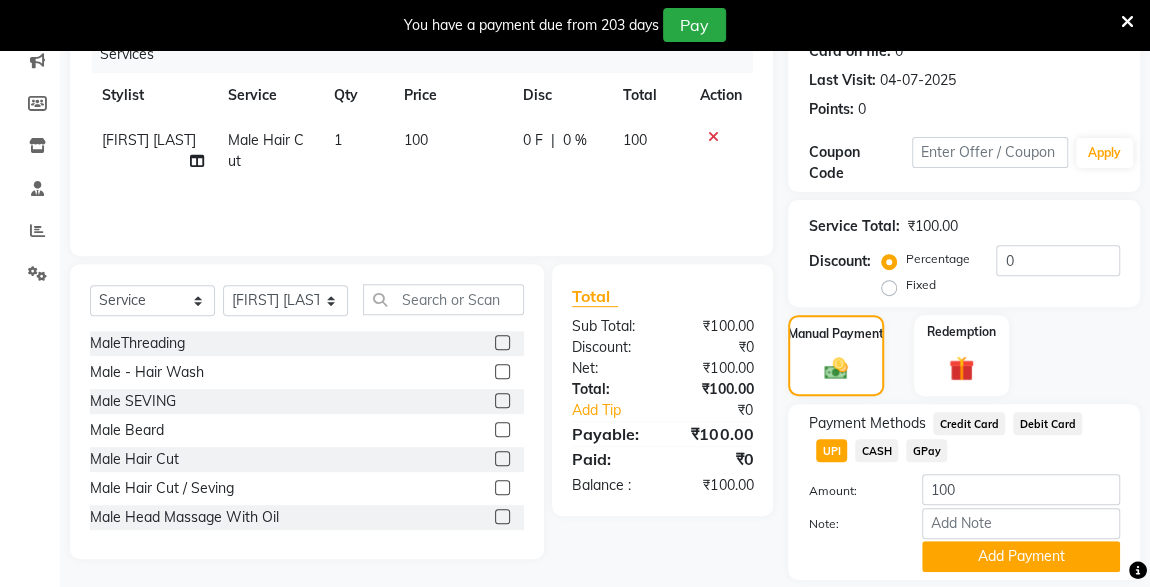 scroll, scrollTop: 323, scrollLeft: 0, axis: vertical 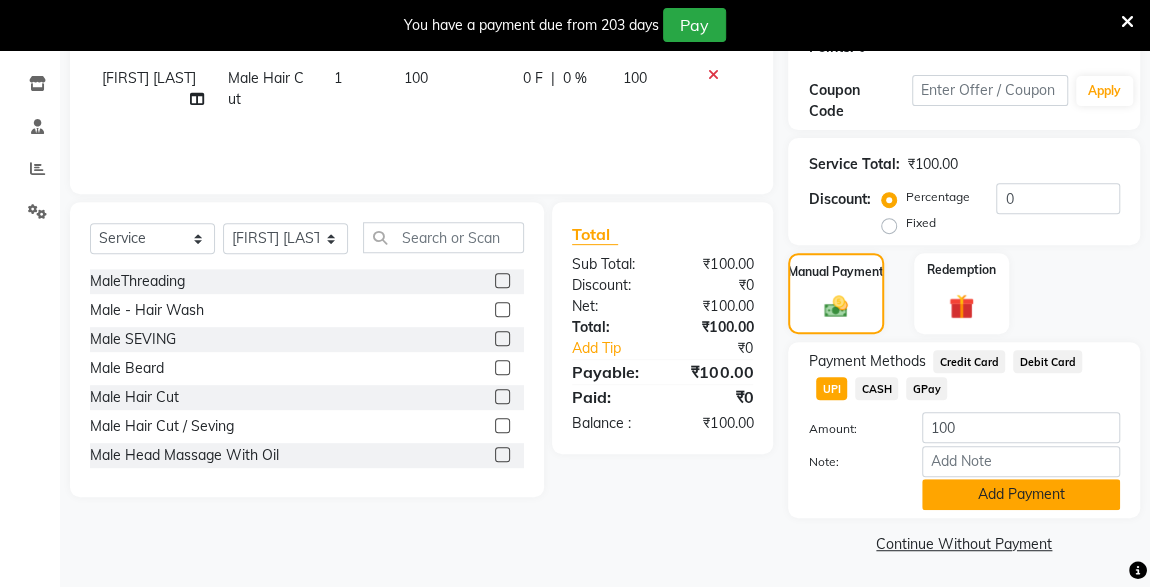 click on "Add Payment" 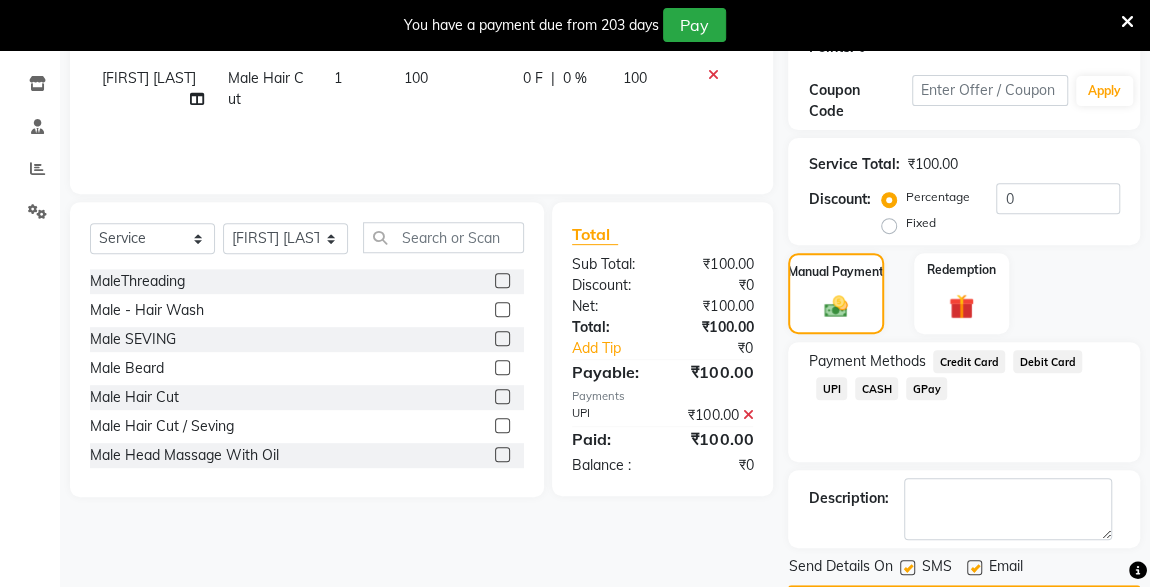 scroll, scrollTop: 379, scrollLeft: 0, axis: vertical 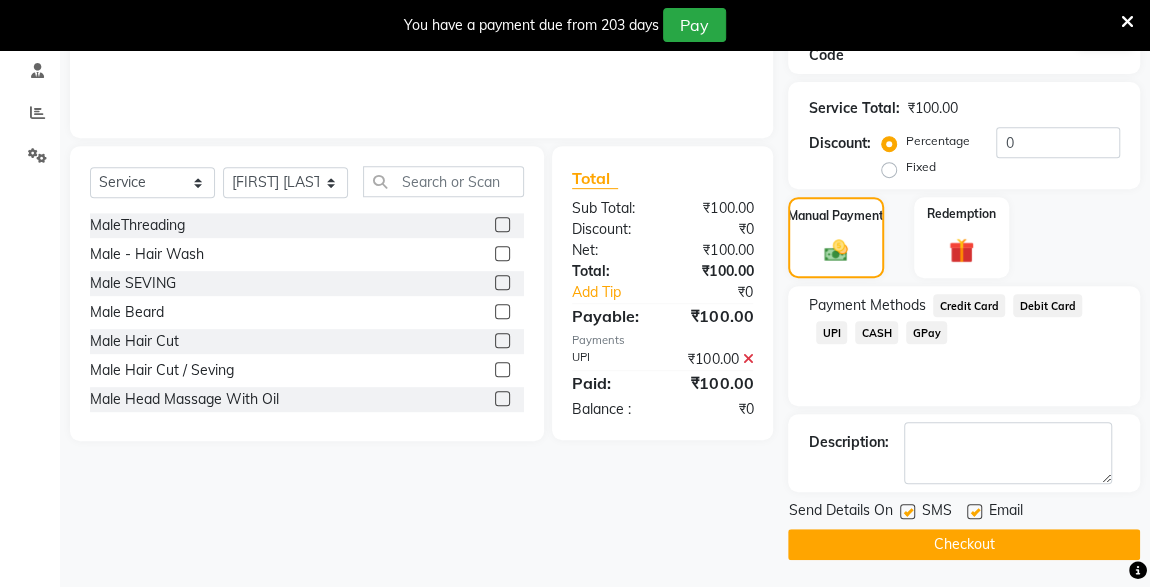 click 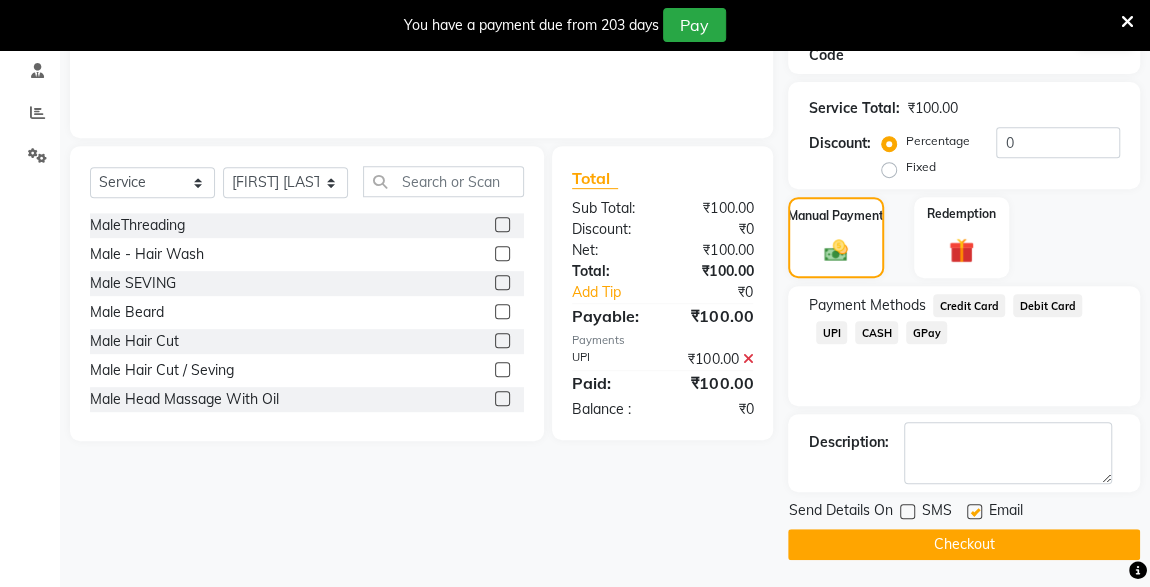 click on "Checkout" 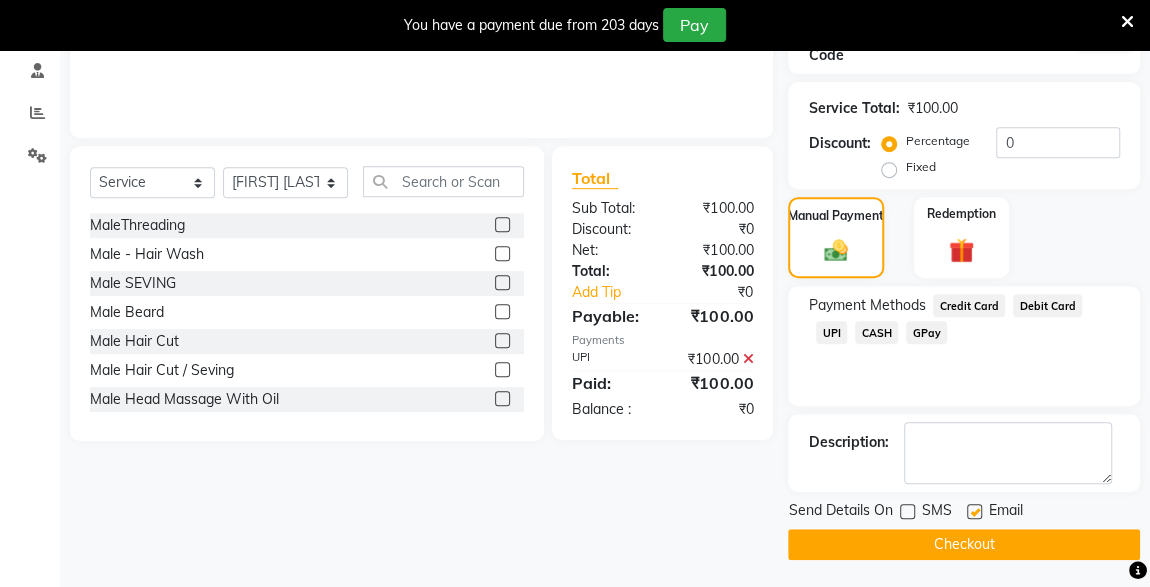click on "Checkout" 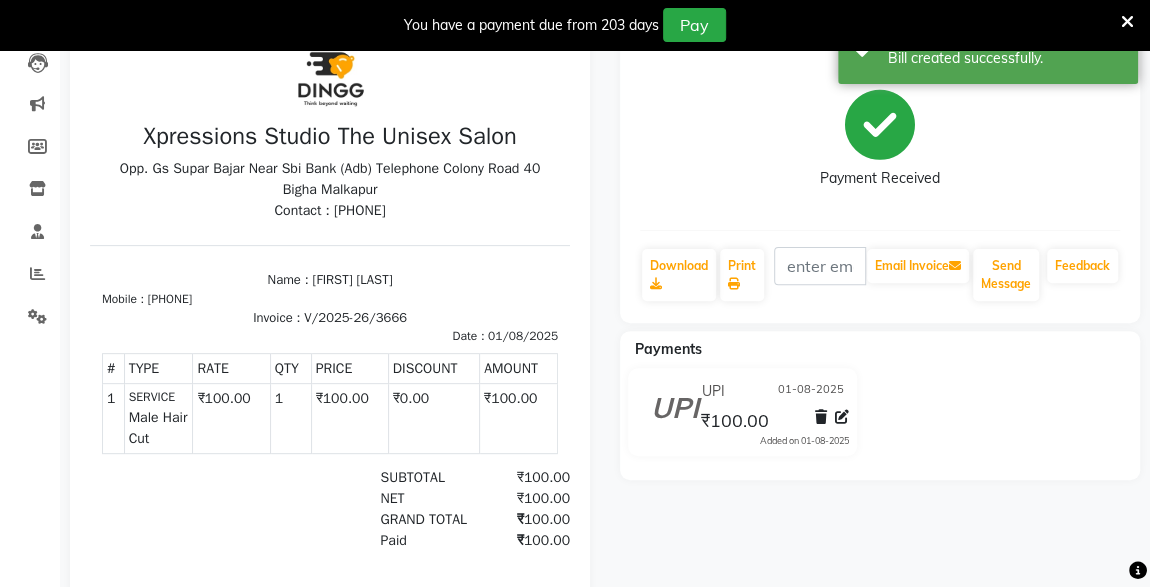 scroll, scrollTop: 0, scrollLeft: 0, axis: both 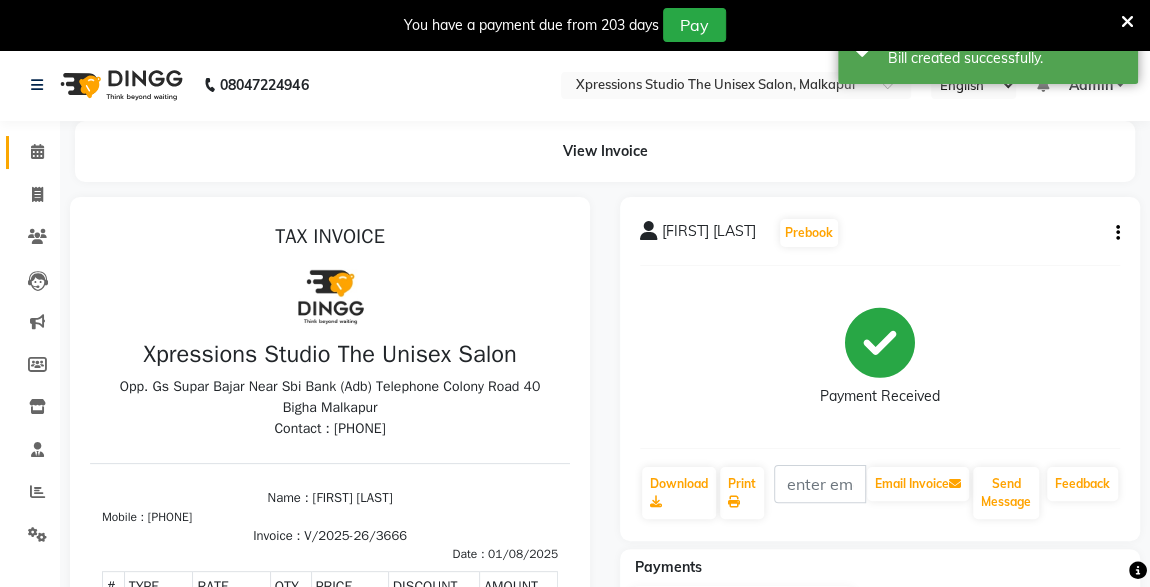 click 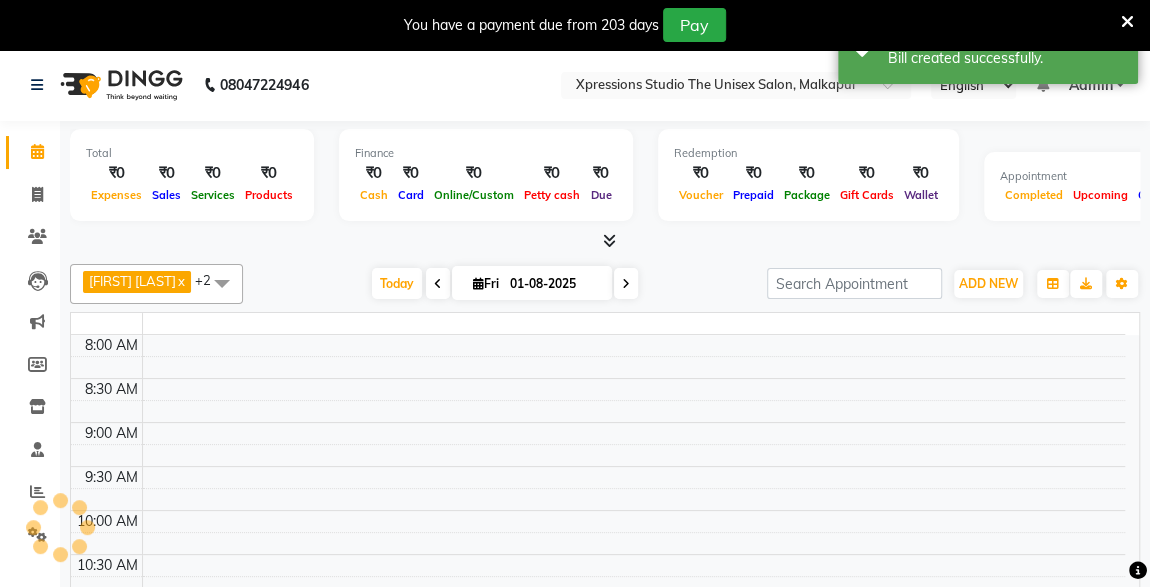 scroll, scrollTop: 0, scrollLeft: 0, axis: both 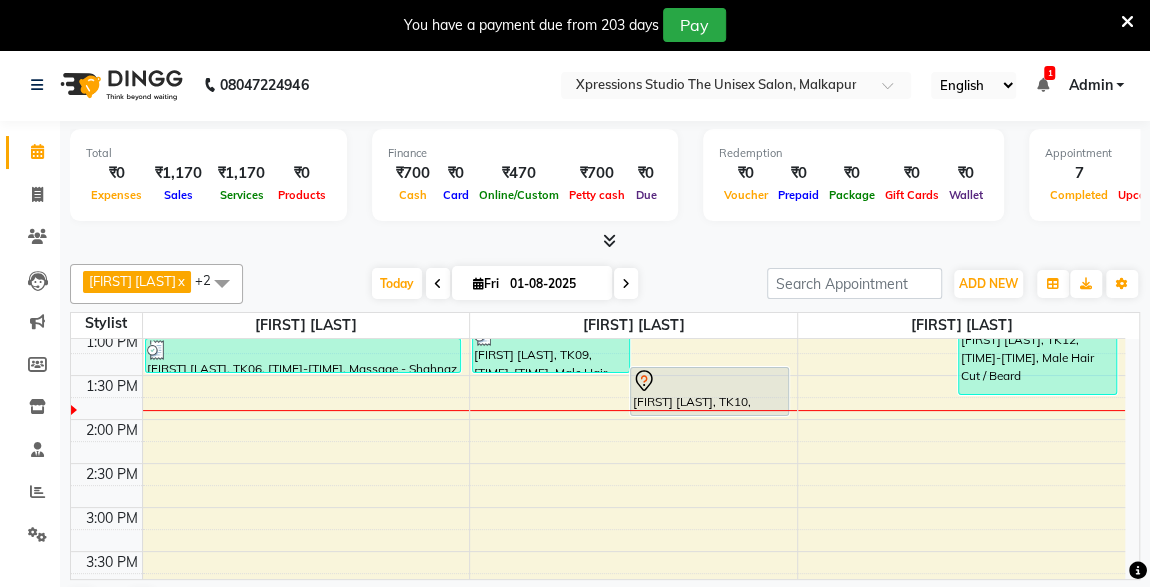 click at bounding box center [709, 381] 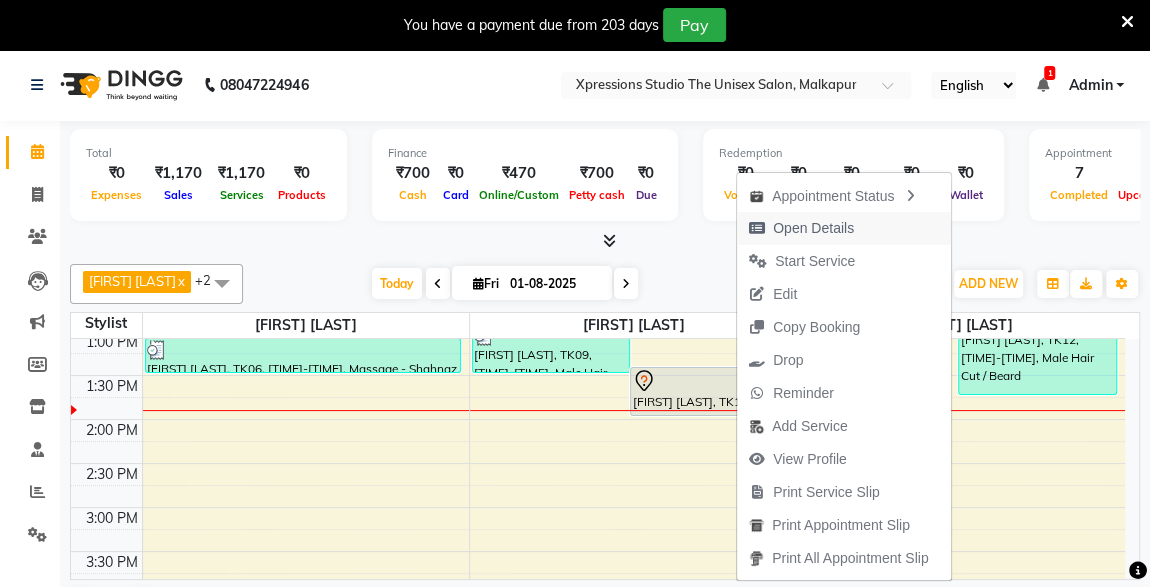 click on "Open Details" at bounding box center [813, 228] 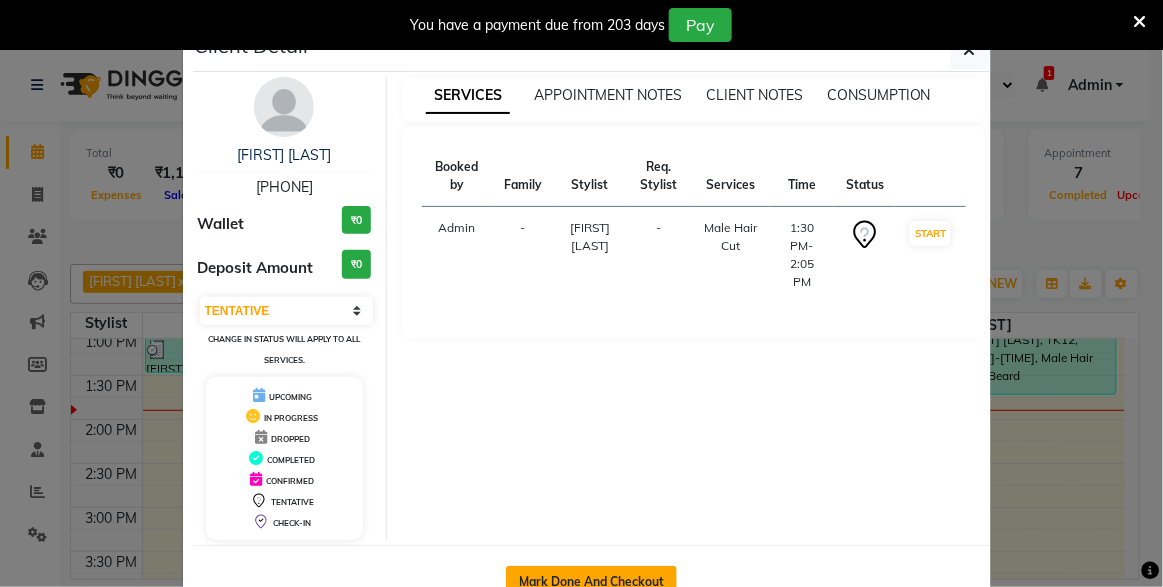 click on "Mark Done And Checkout" 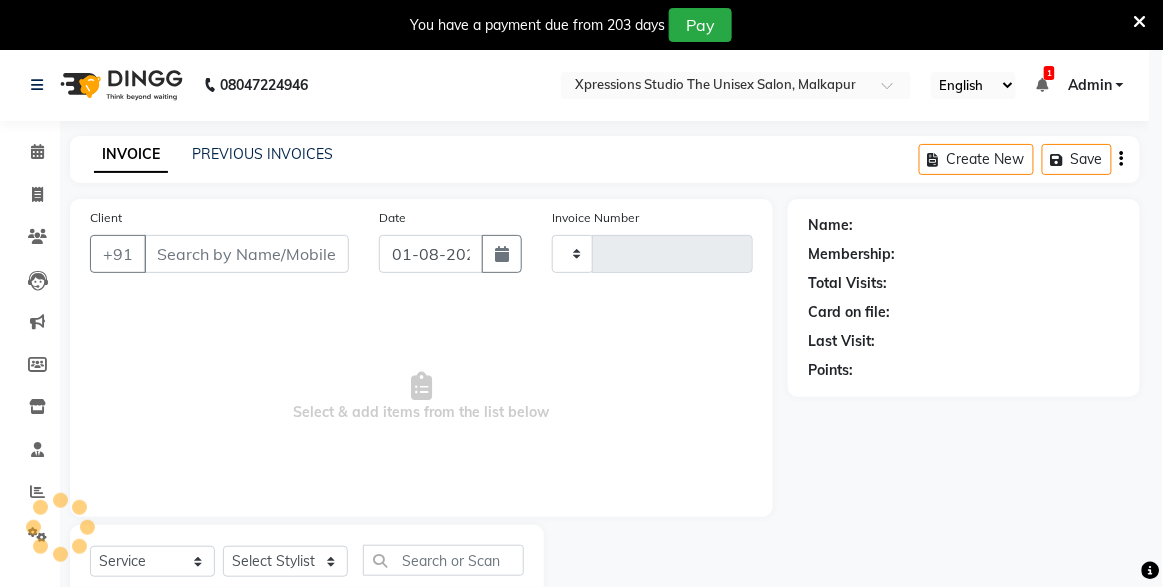 type on "3667" 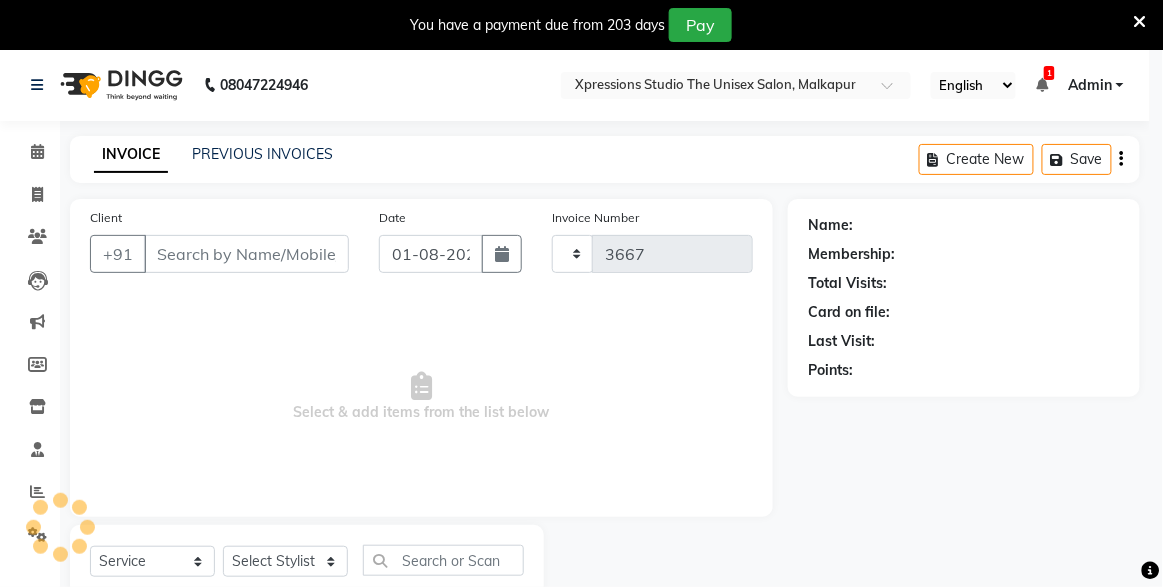 select on "3" 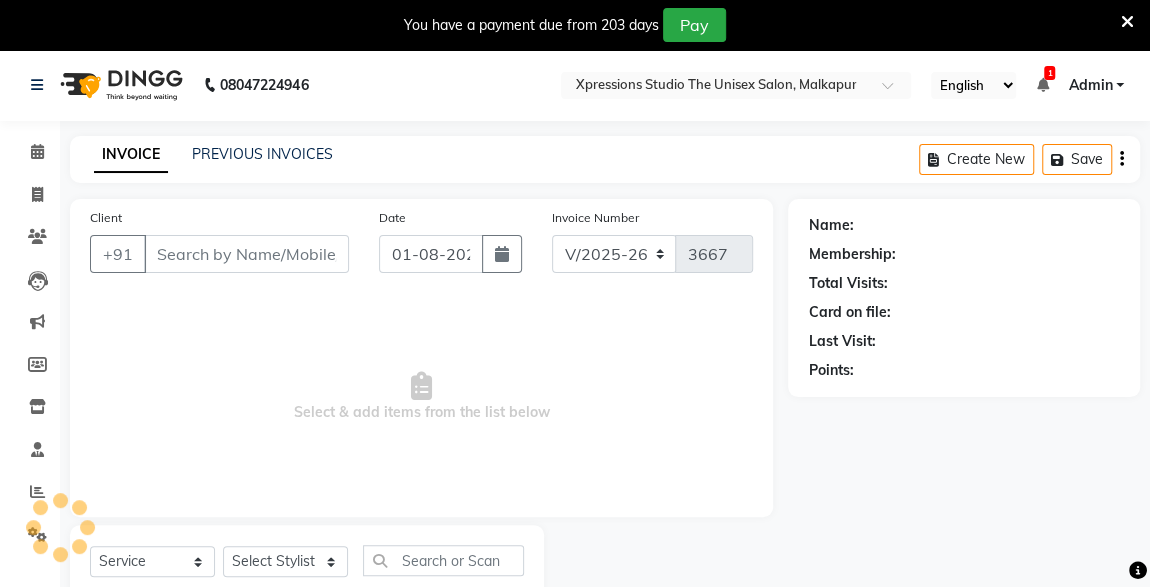 type on "[PHONE]" 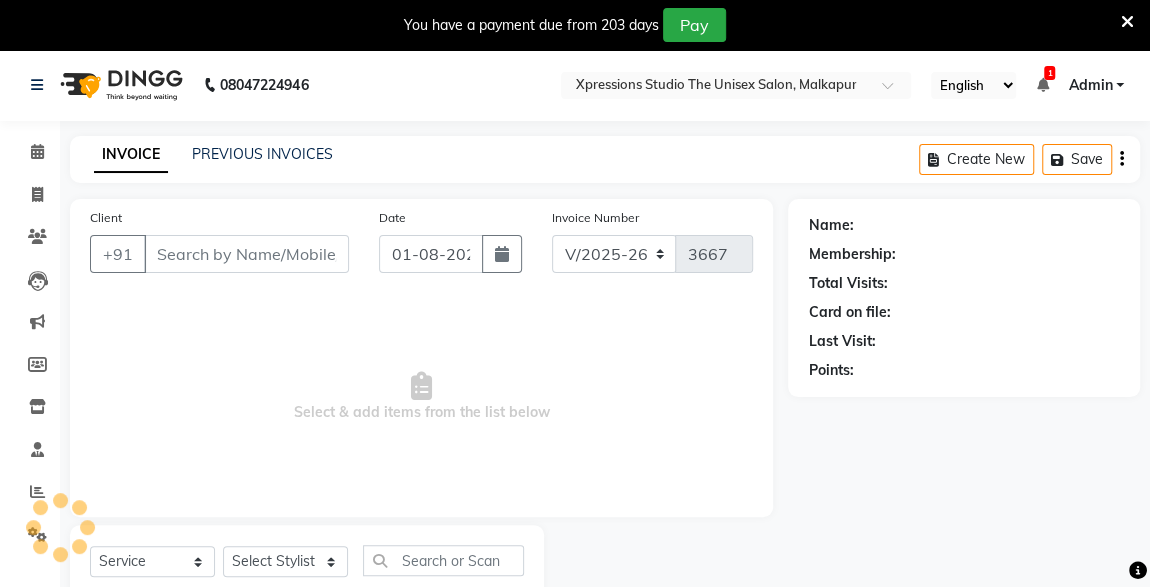 select on "57588" 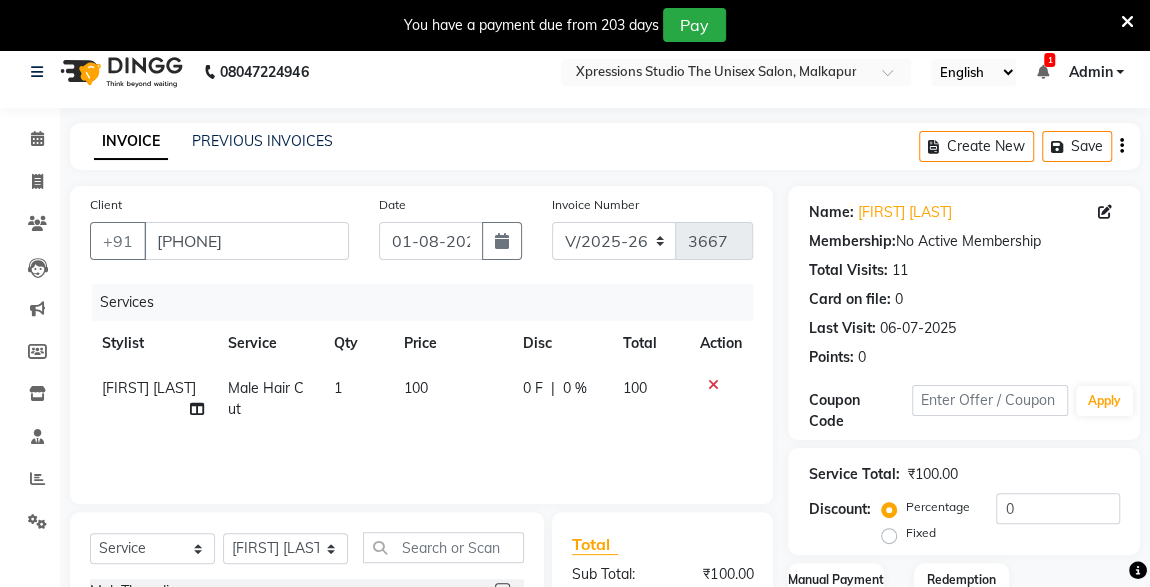 scroll, scrollTop: 261, scrollLeft: 0, axis: vertical 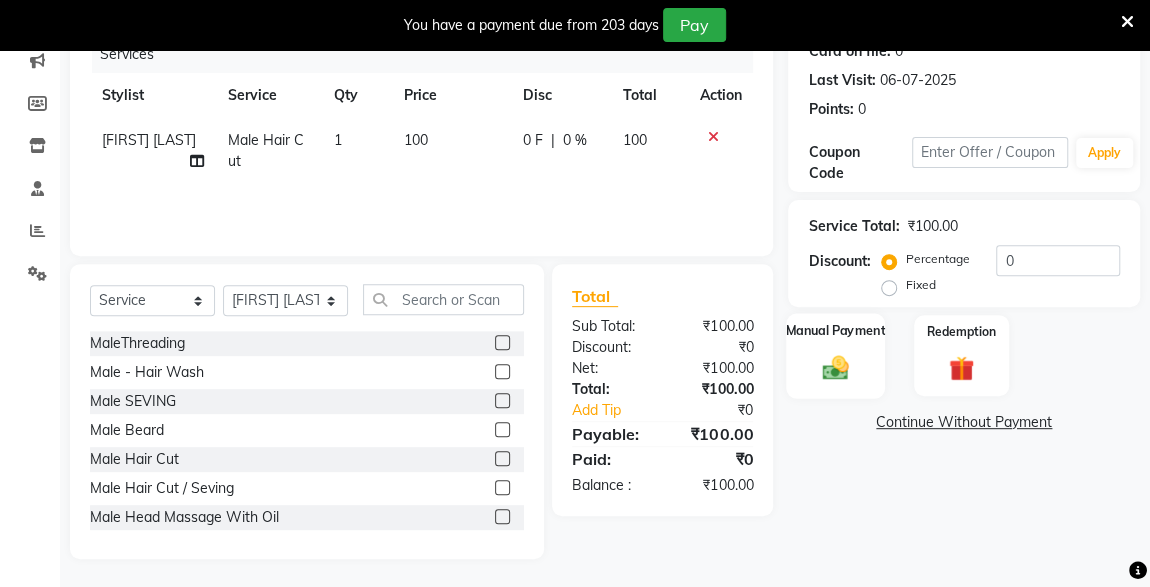 click on "Manual Payment" 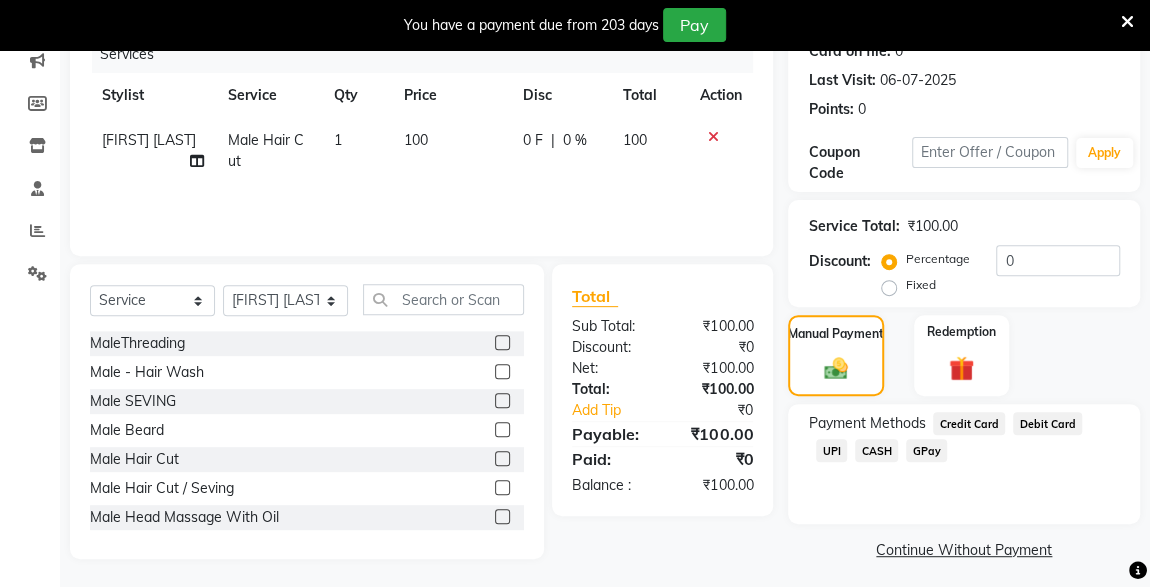 click on "CASH" 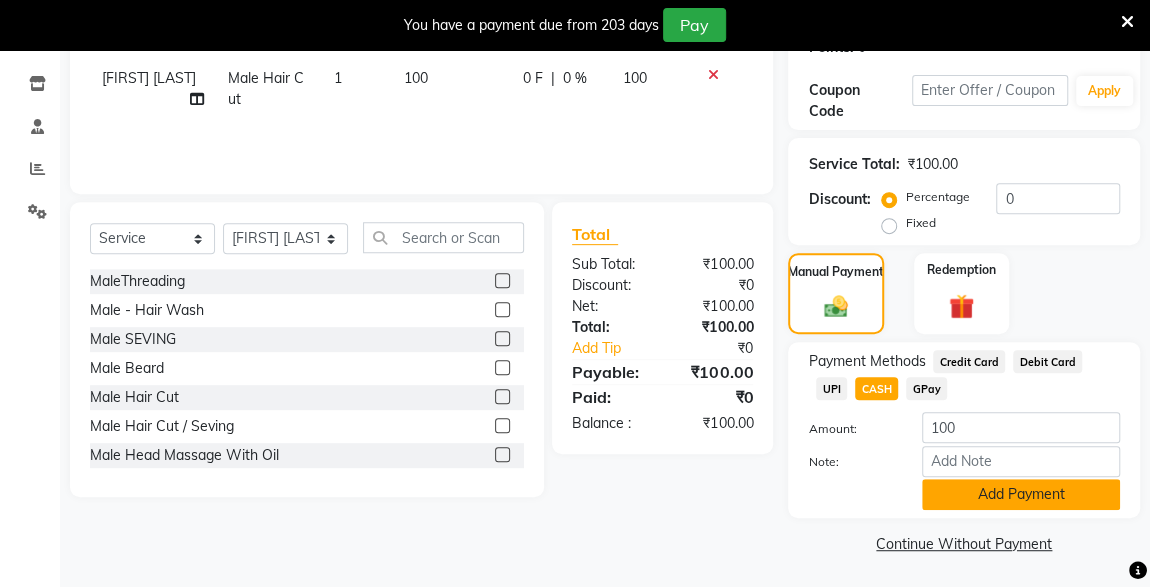 click on "Add Payment" 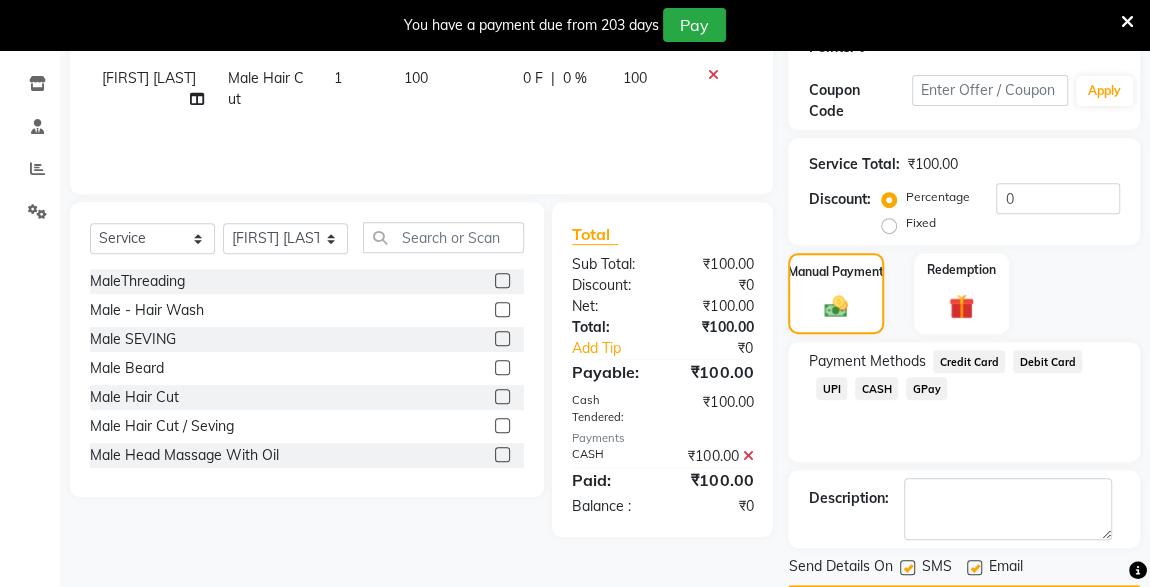 scroll, scrollTop: 379, scrollLeft: 0, axis: vertical 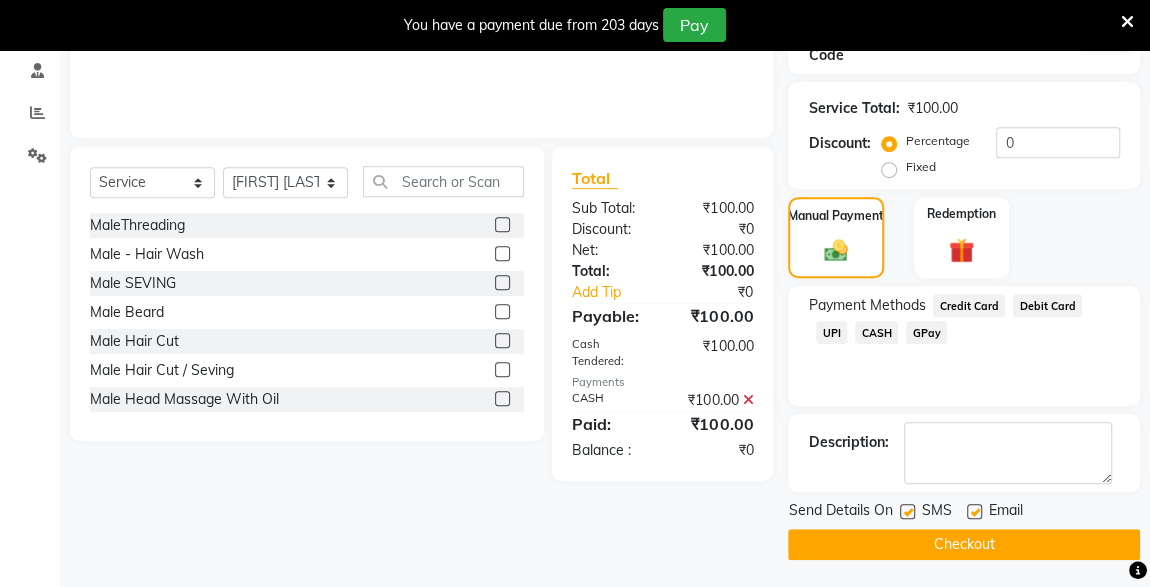 click 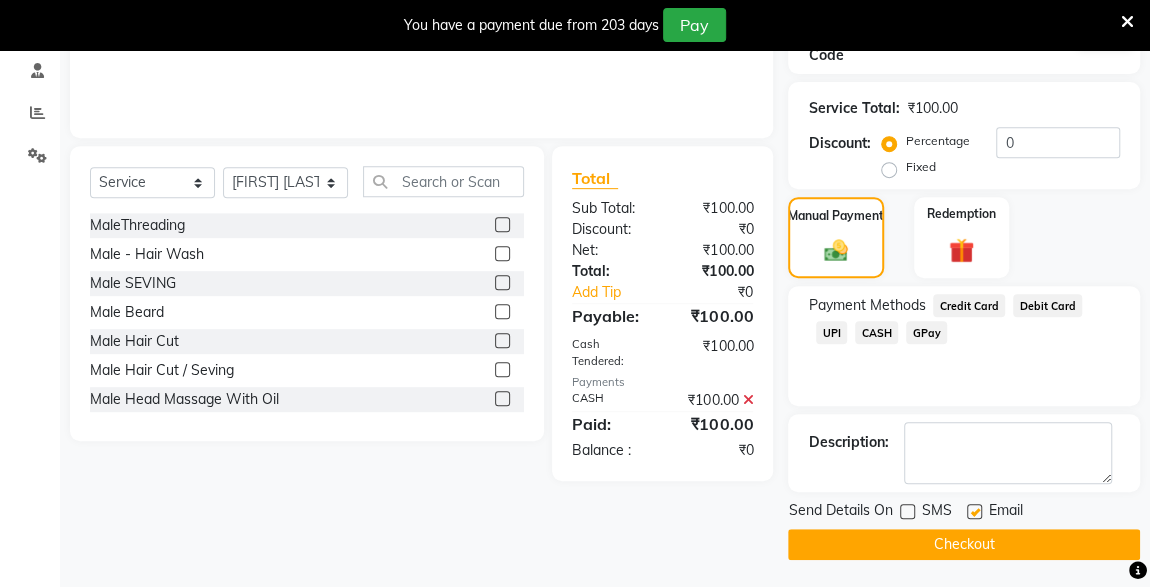 click on "Checkout" 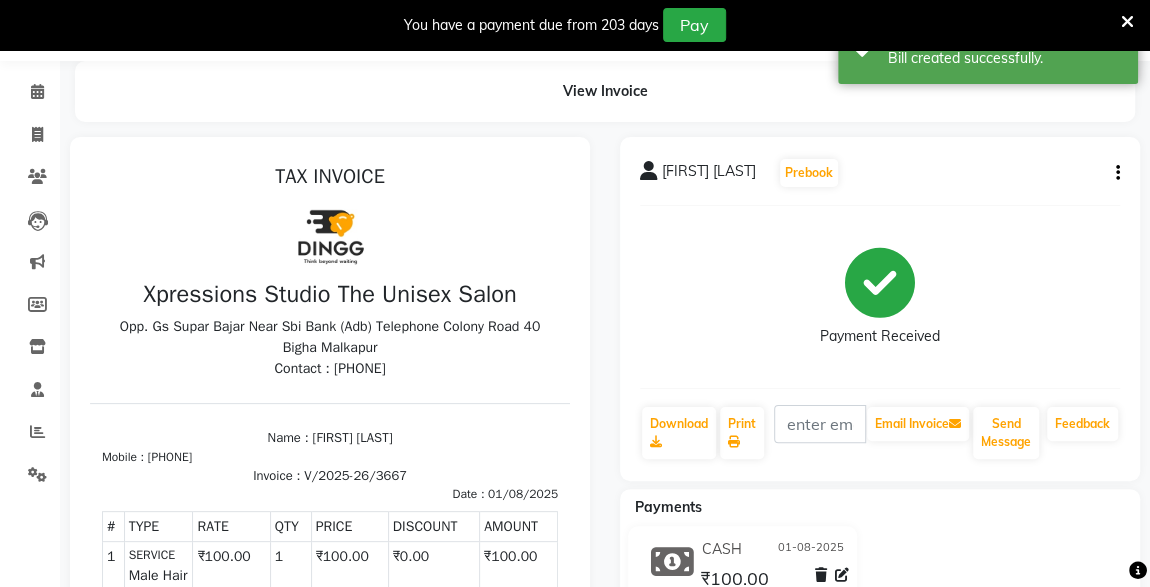 scroll, scrollTop: 0, scrollLeft: 0, axis: both 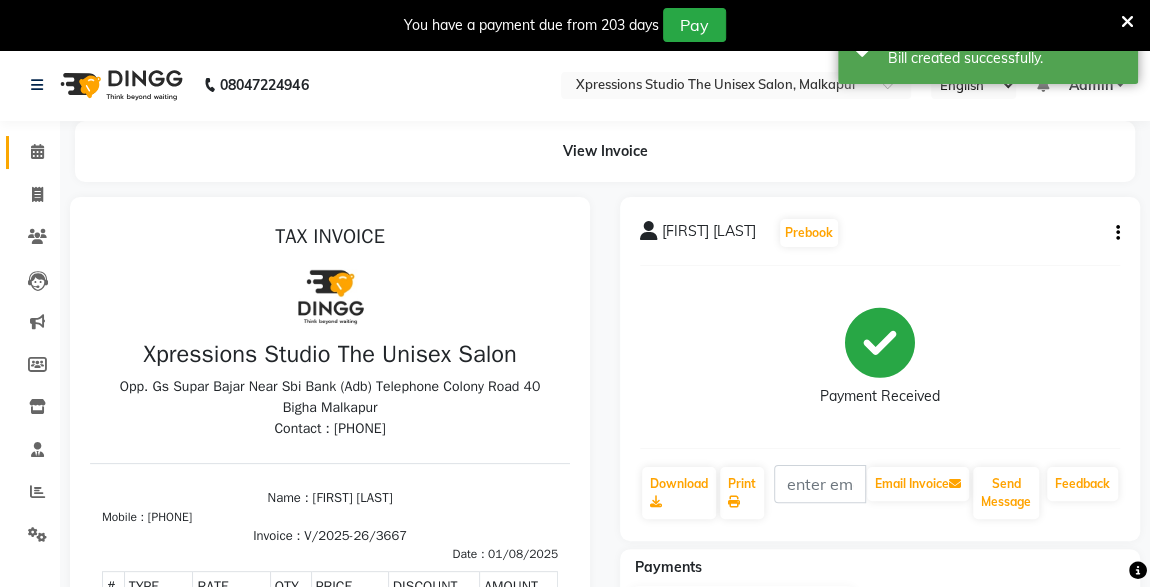 click 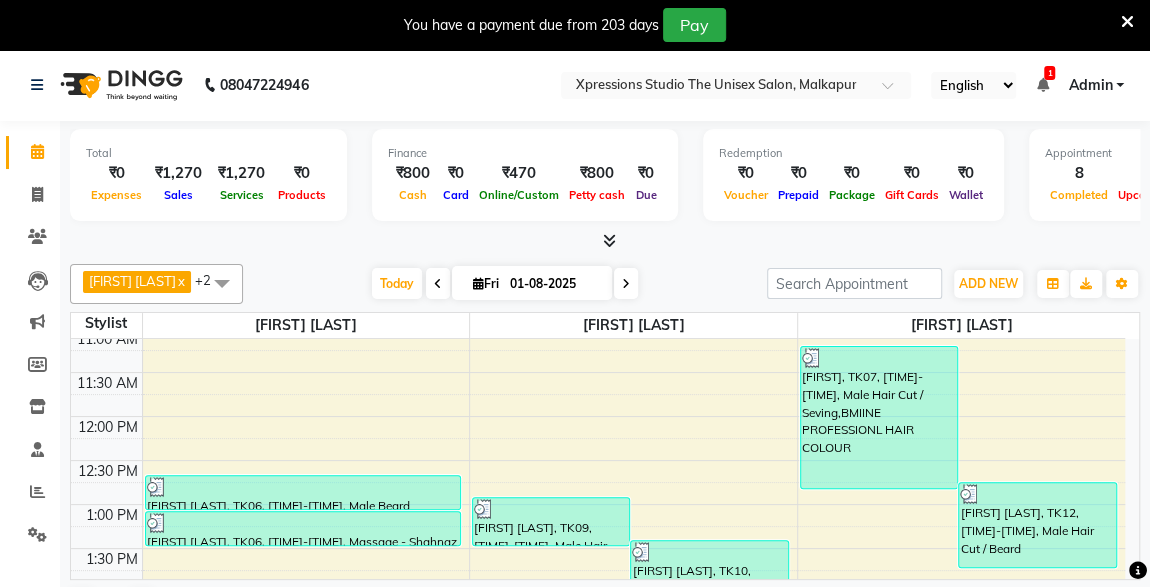 scroll, scrollTop: 0, scrollLeft: 0, axis: both 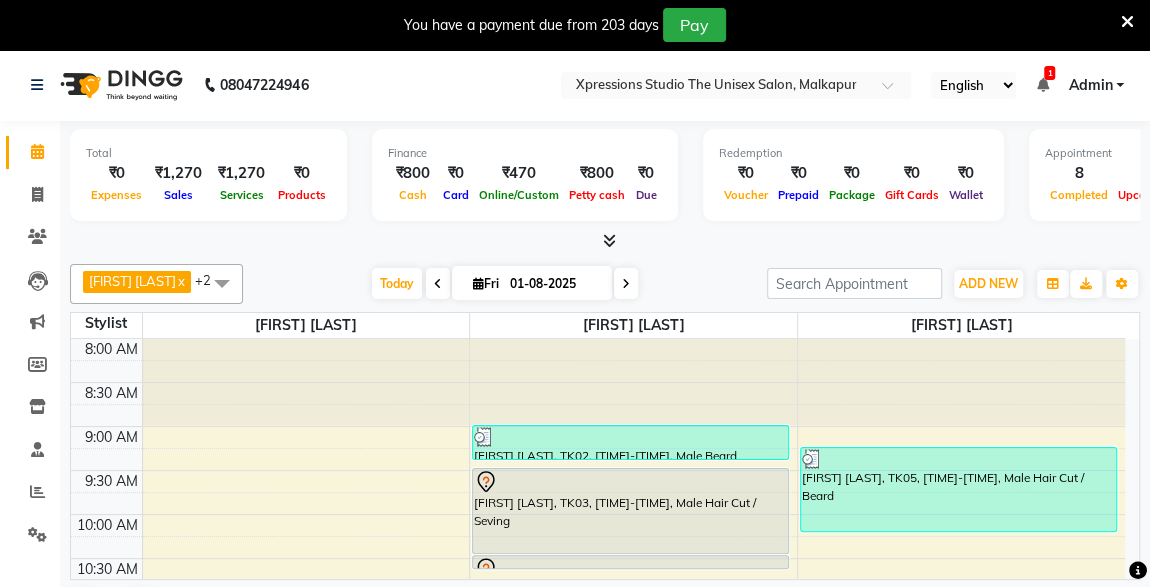 click at bounding box center [1042, 85] 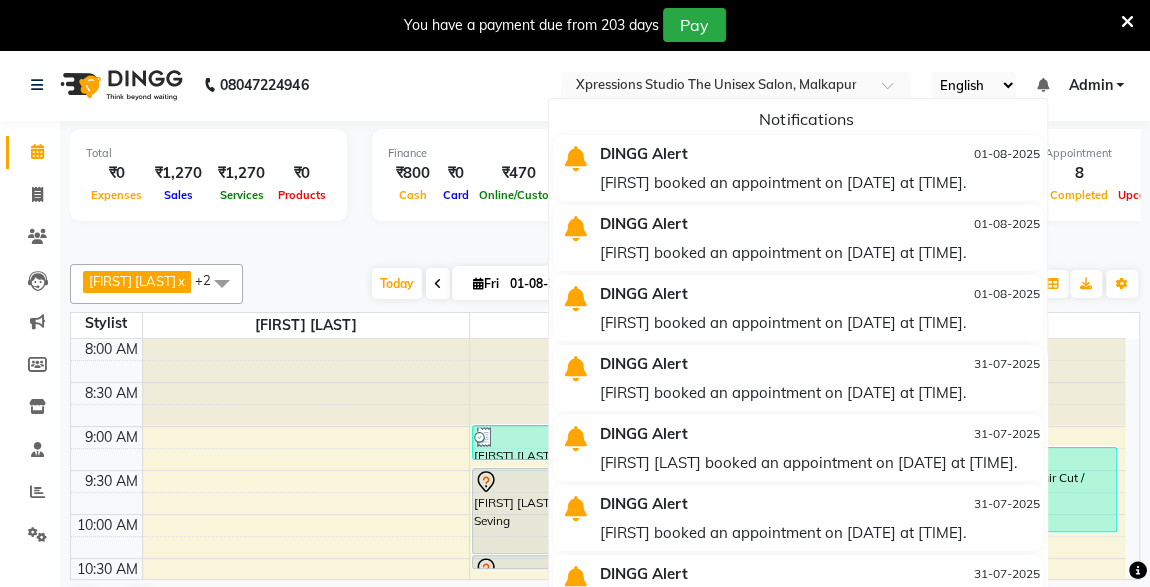 click on "[FIRST] booked an appointment on [DATE] at [TIME]." at bounding box center (819, 182) 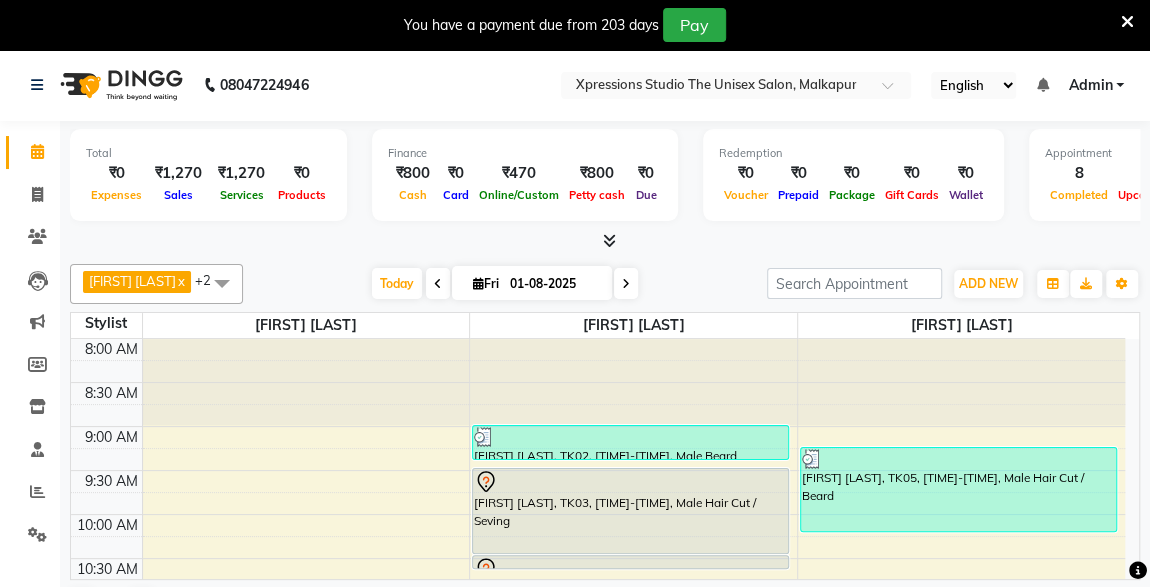 click at bounding box center (1127, 22) 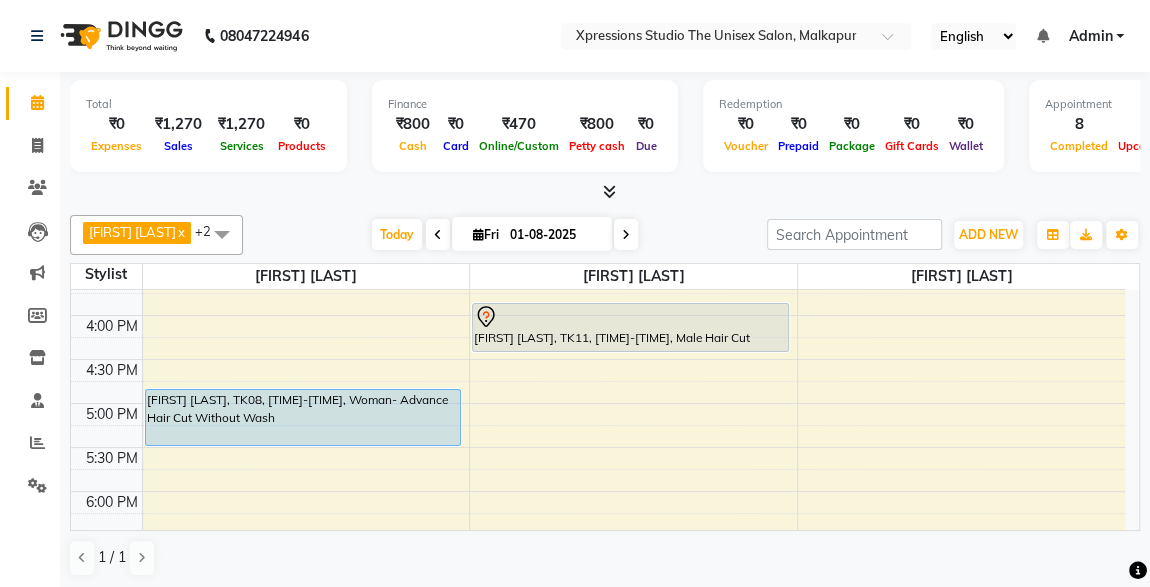 scroll, scrollTop: 739, scrollLeft: 0, axis: vertical 